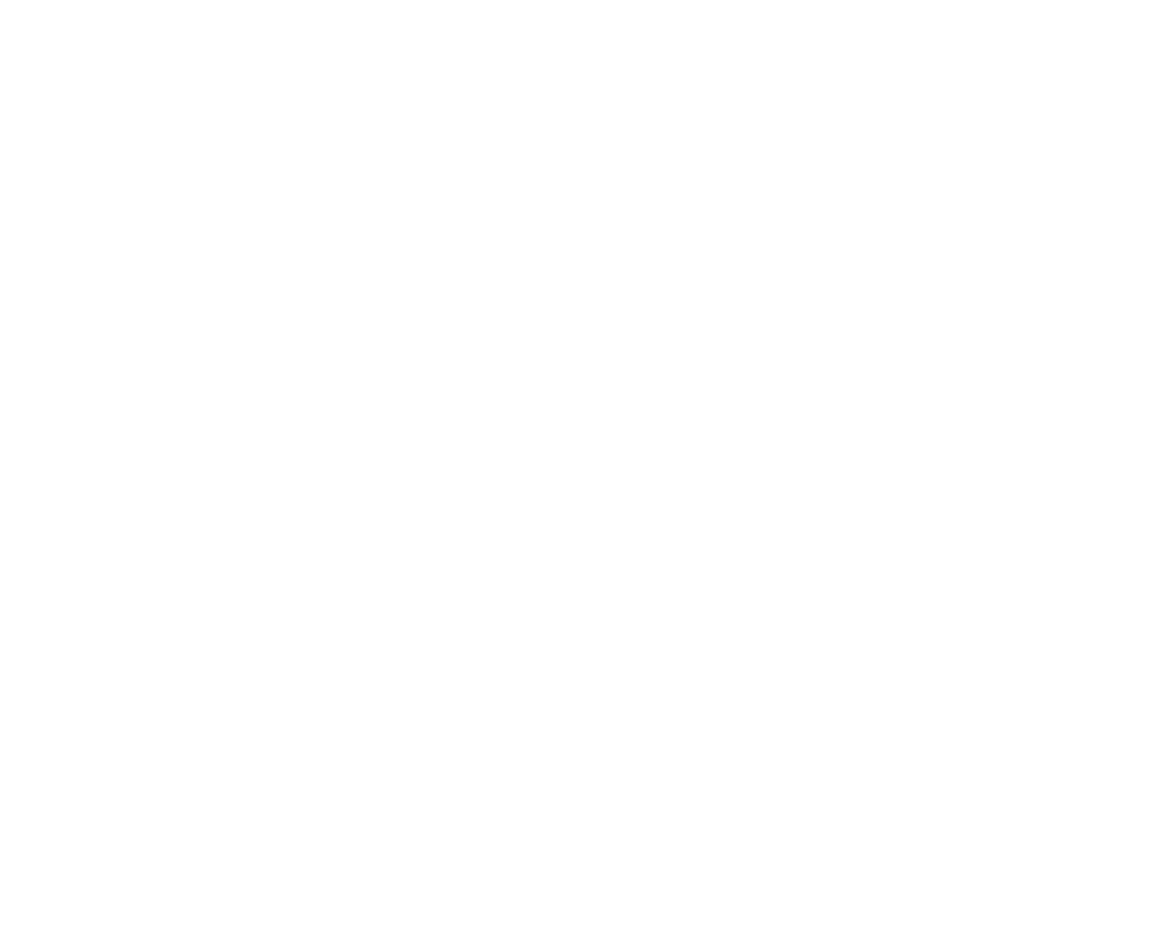 scroll, scrollTop: 0, scrollLeft: 0, axis: both 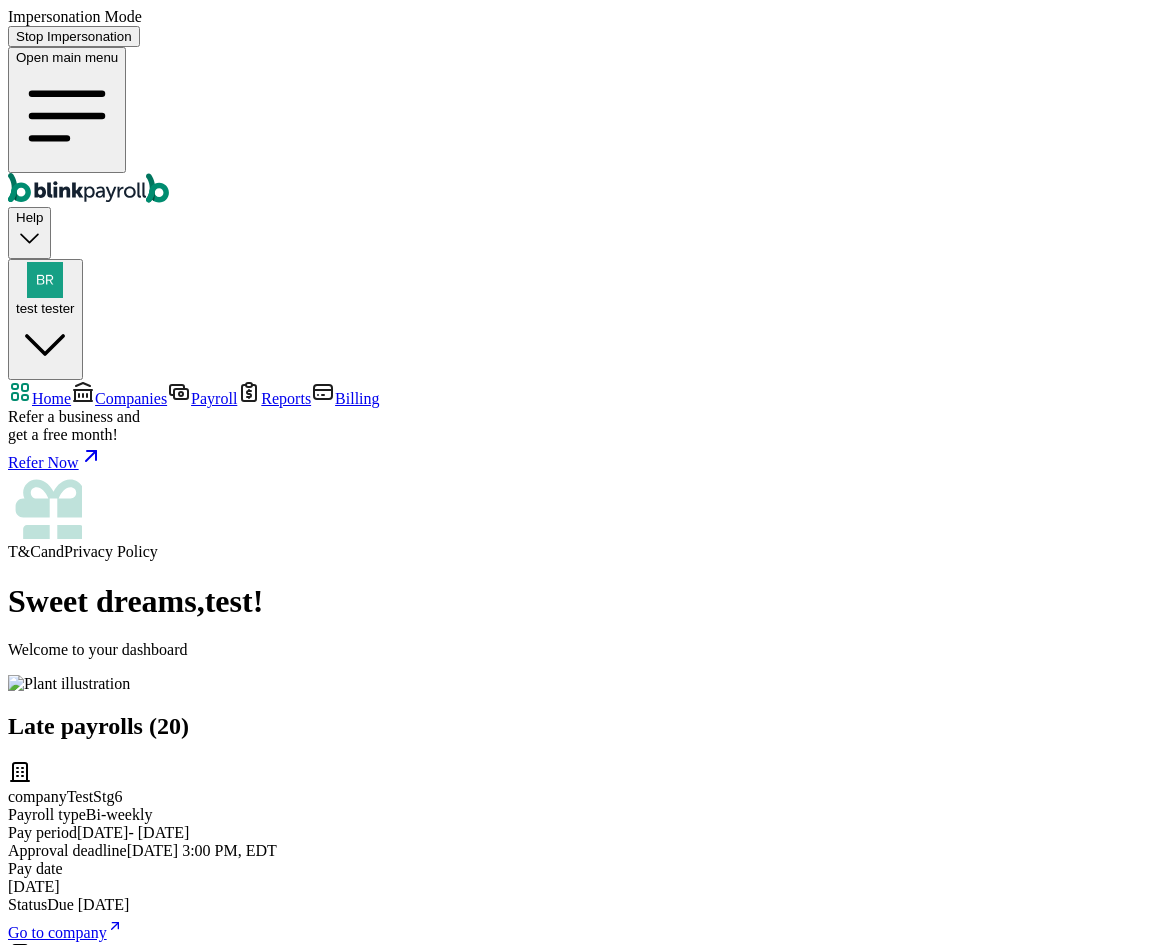 click on "Open main menu Help test tester" at bounding box center [579, 213] 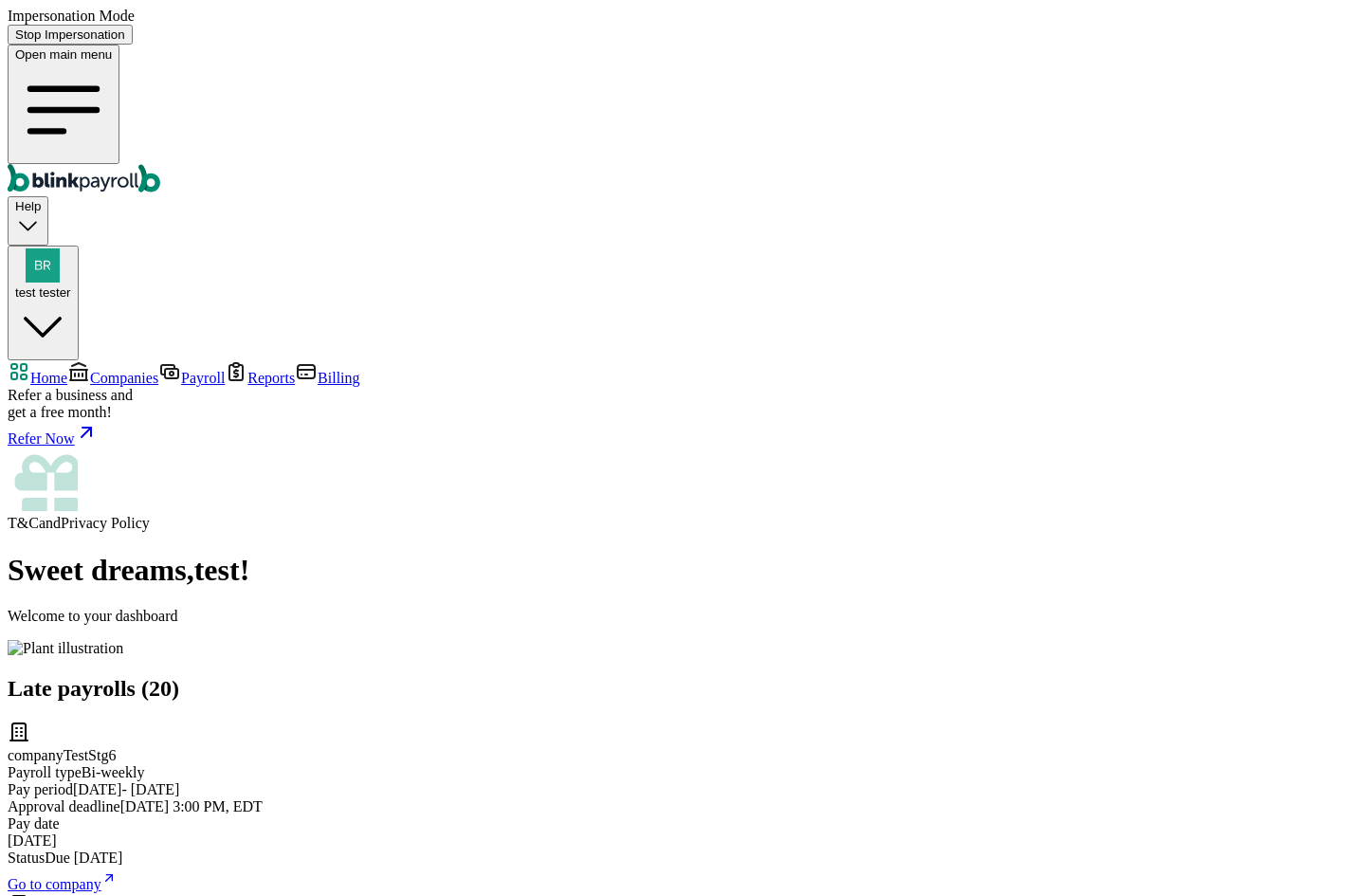 click on "Companies" at bounding box center [124, 377] 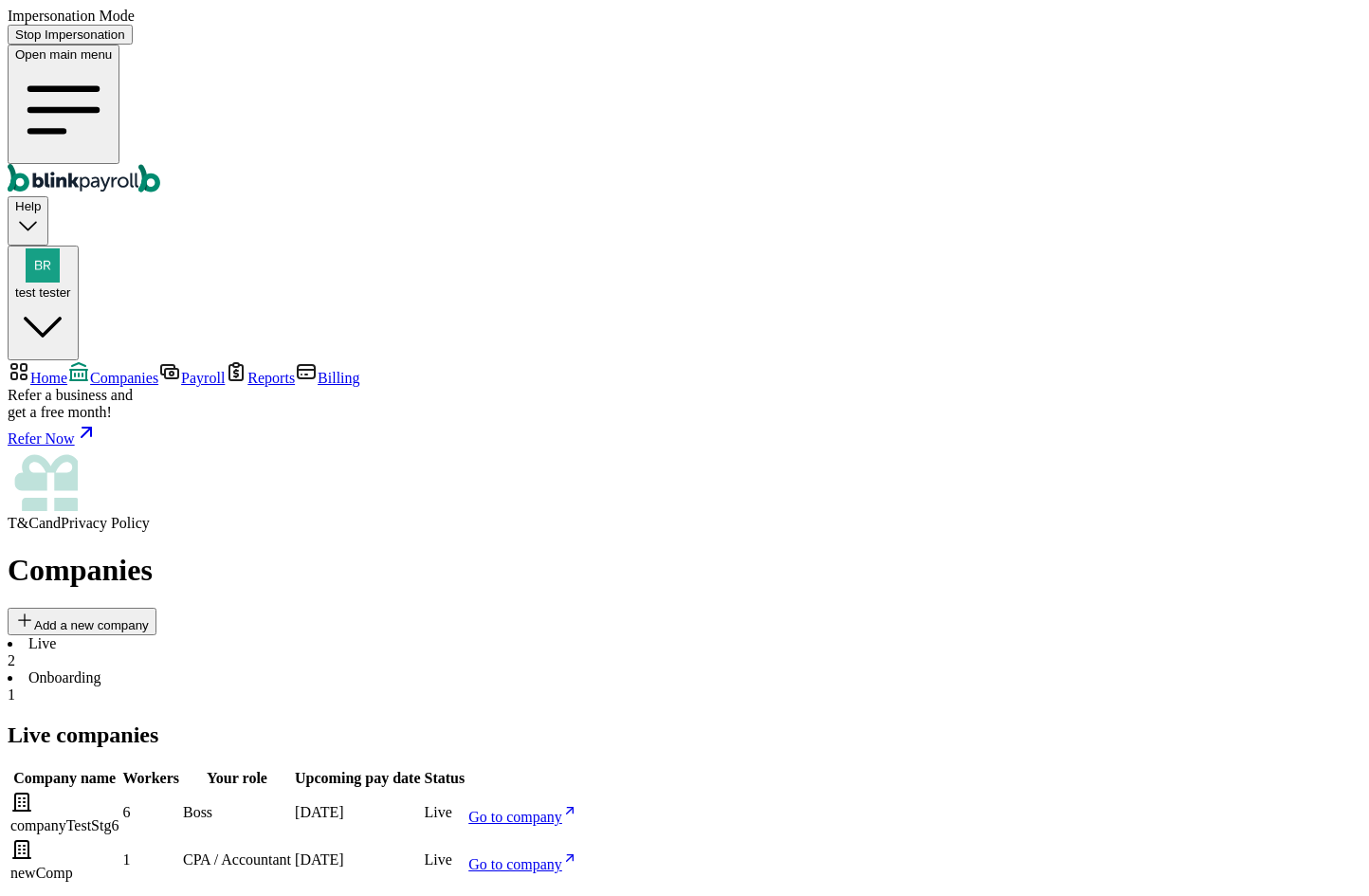 click on "Go to company" at bounding box center (515, 816) 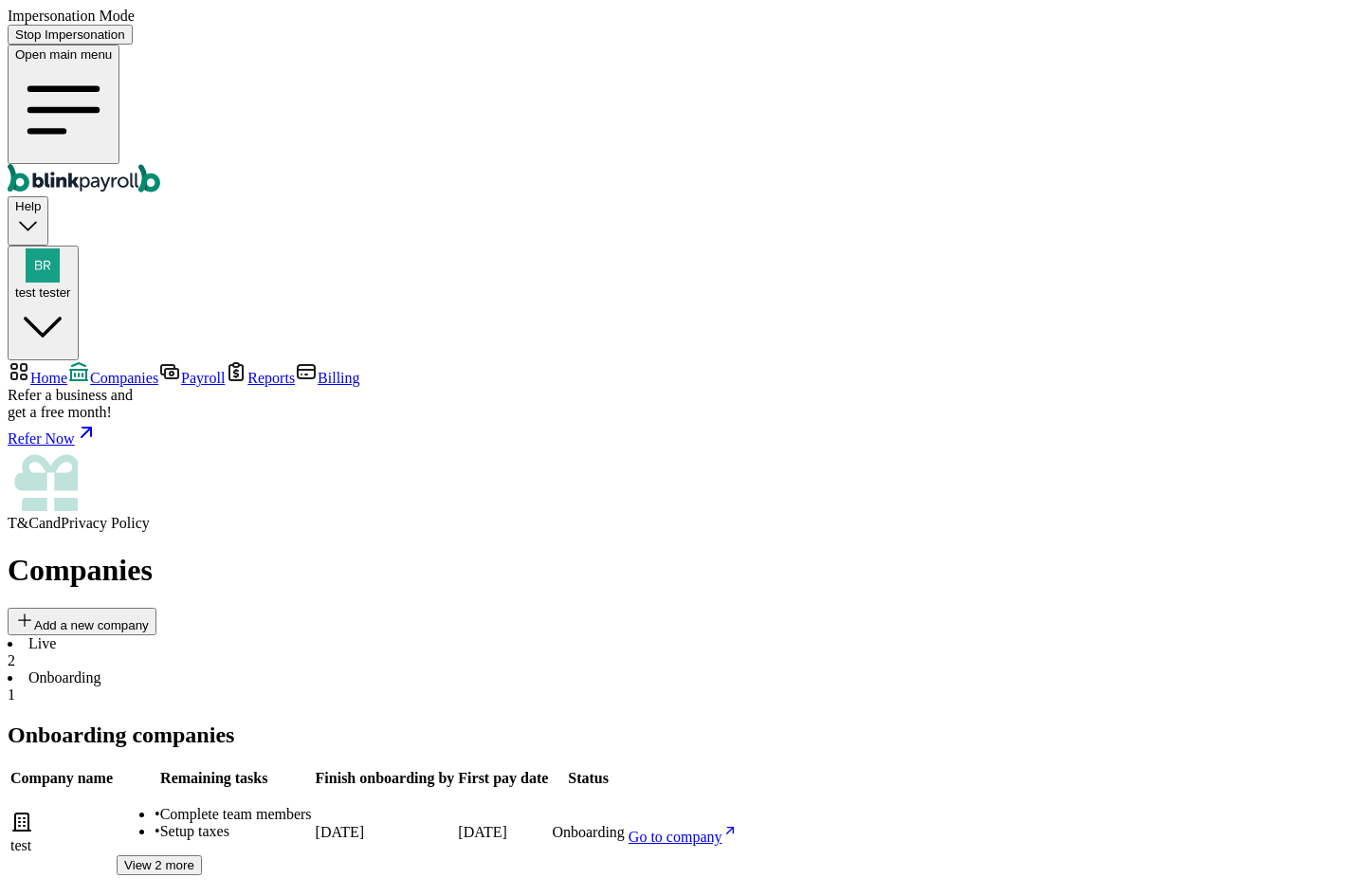 click on "Go to company" at bounding box center [683, 836] 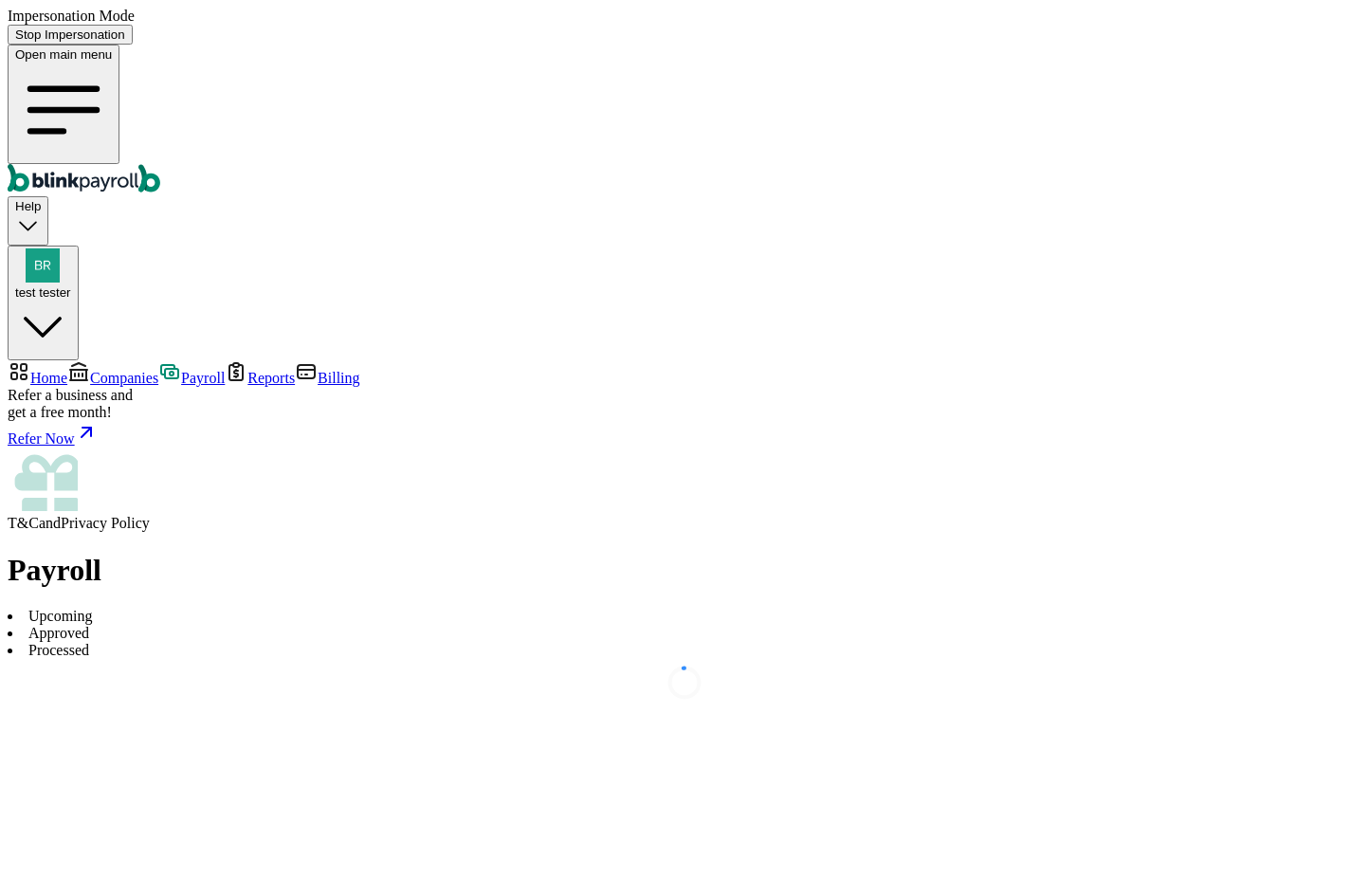 click on "Approved" at bounding box center (684, 633) 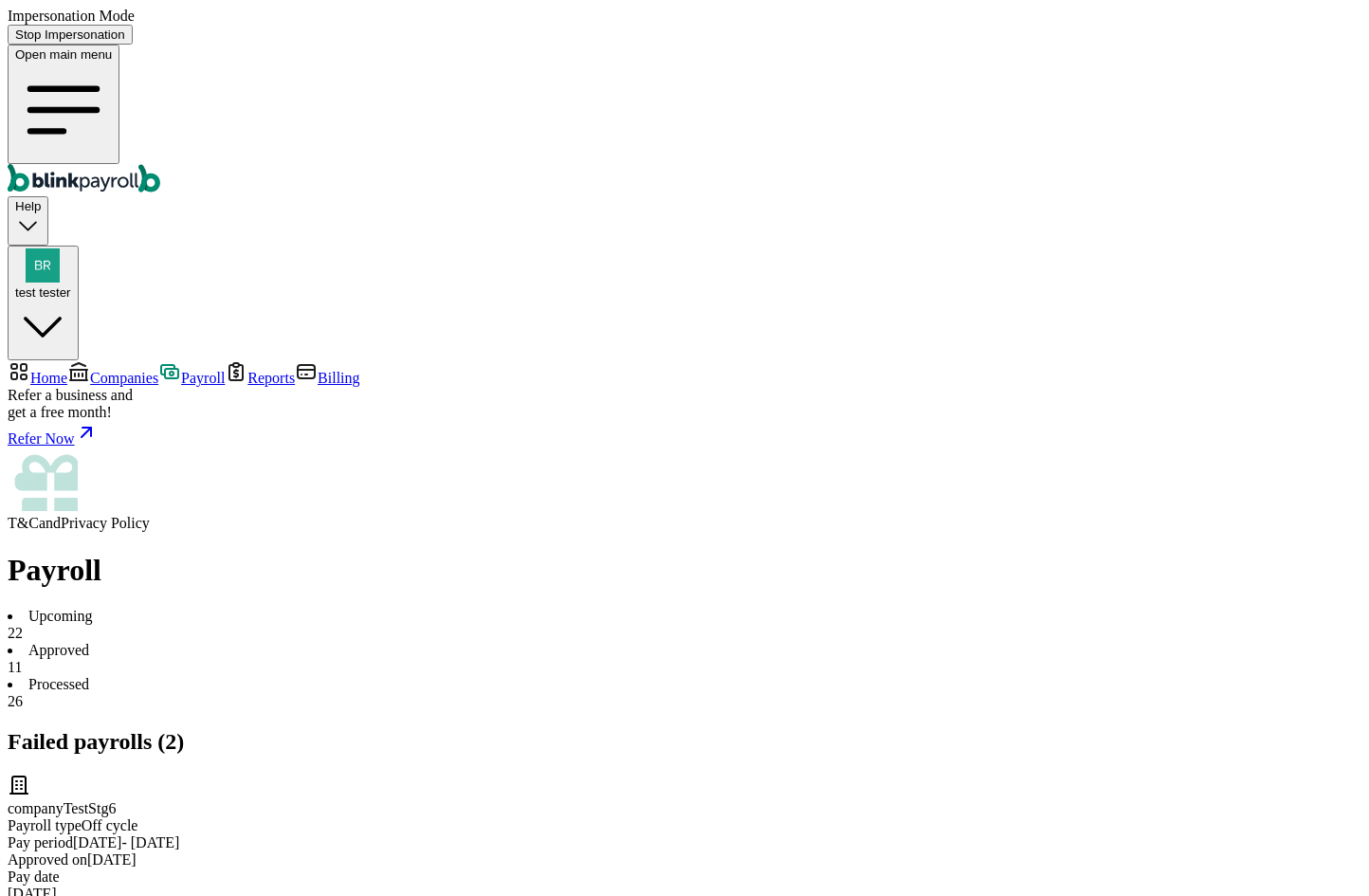 click on "View payroll" at bounding box center [54, 954] 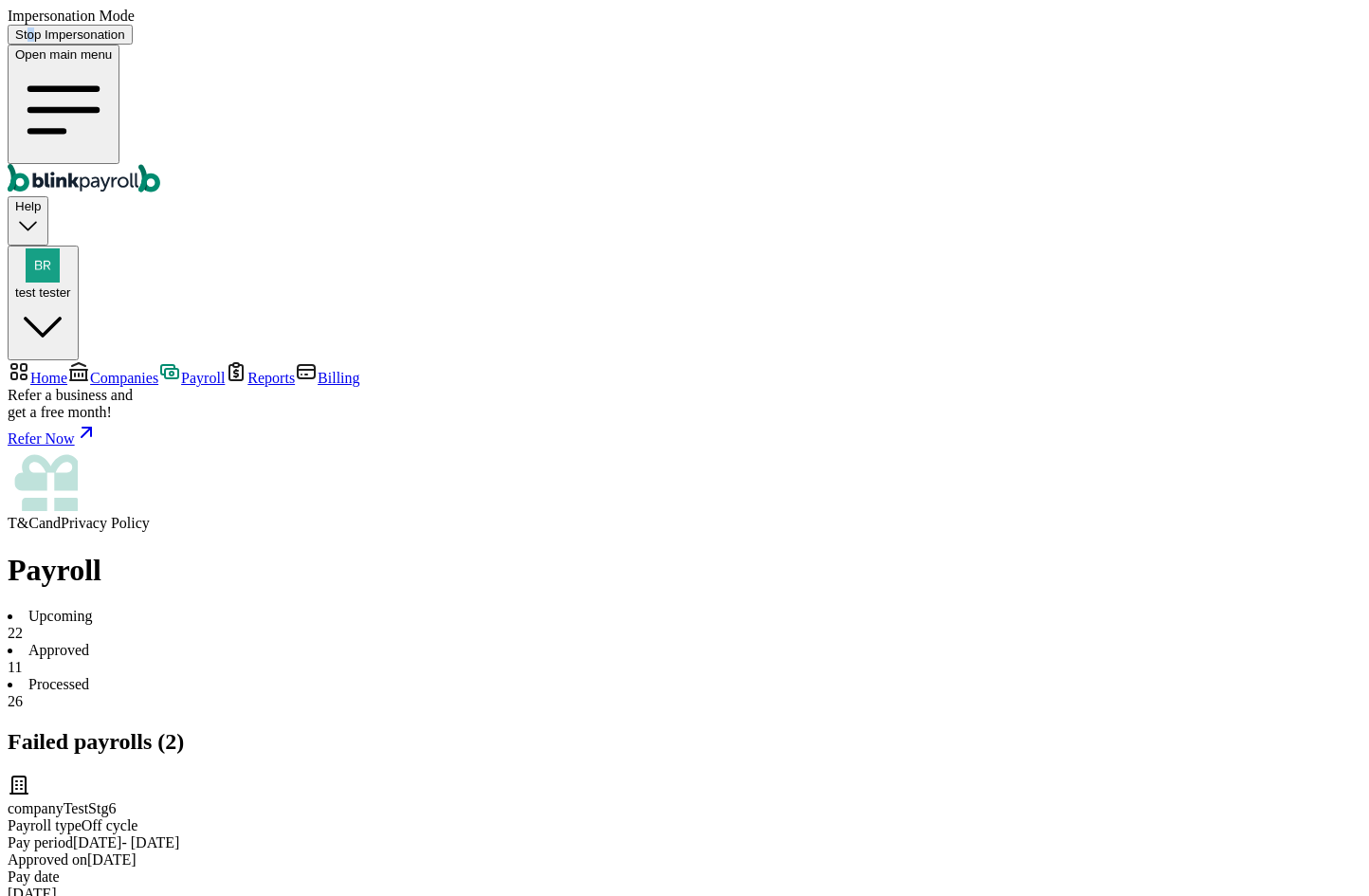 click on "Stop Impersonation" at bounding box center [70, 34] 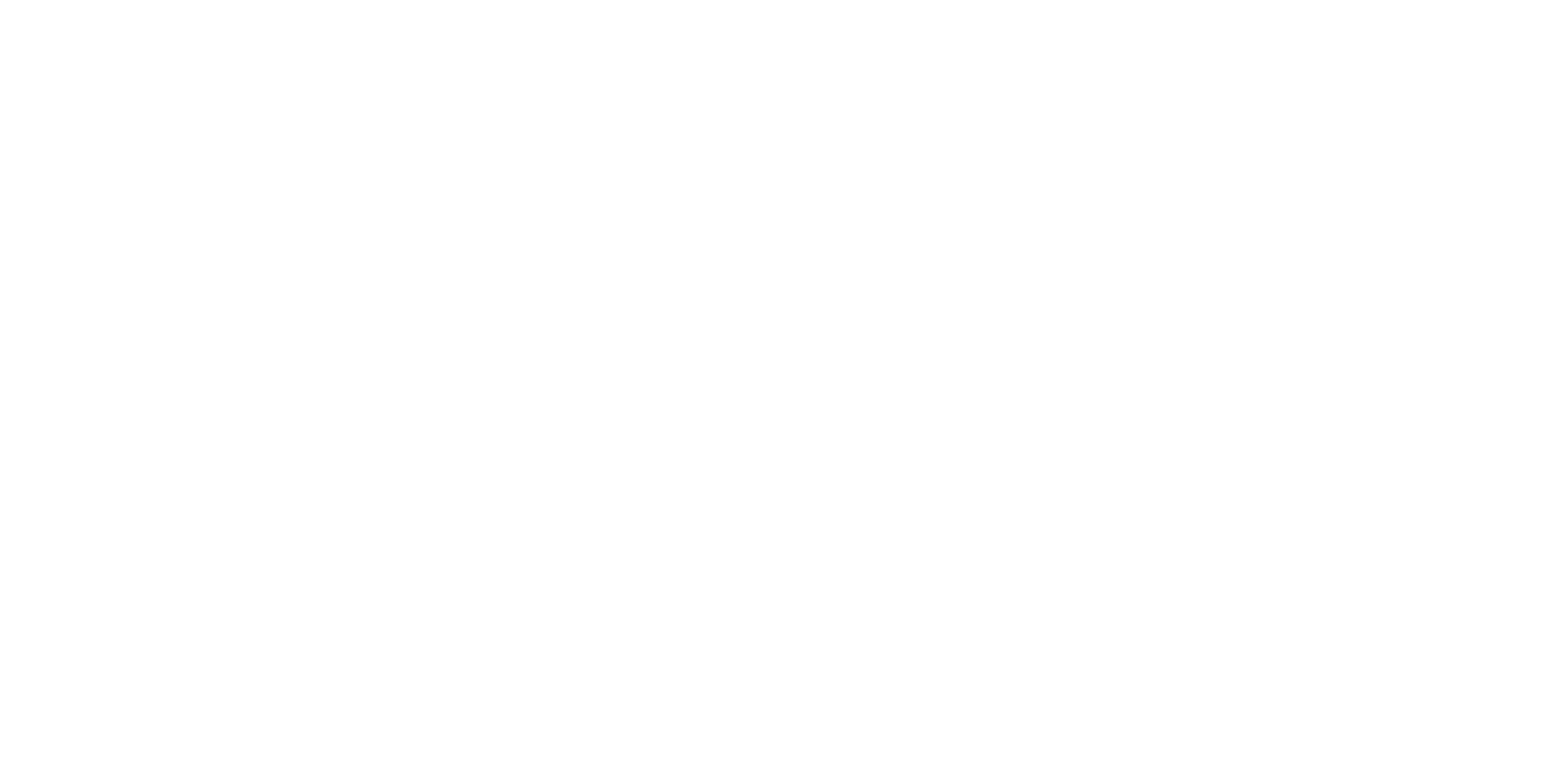 scroll, scrollTop: 0, scrollLeft: 0, axis: both 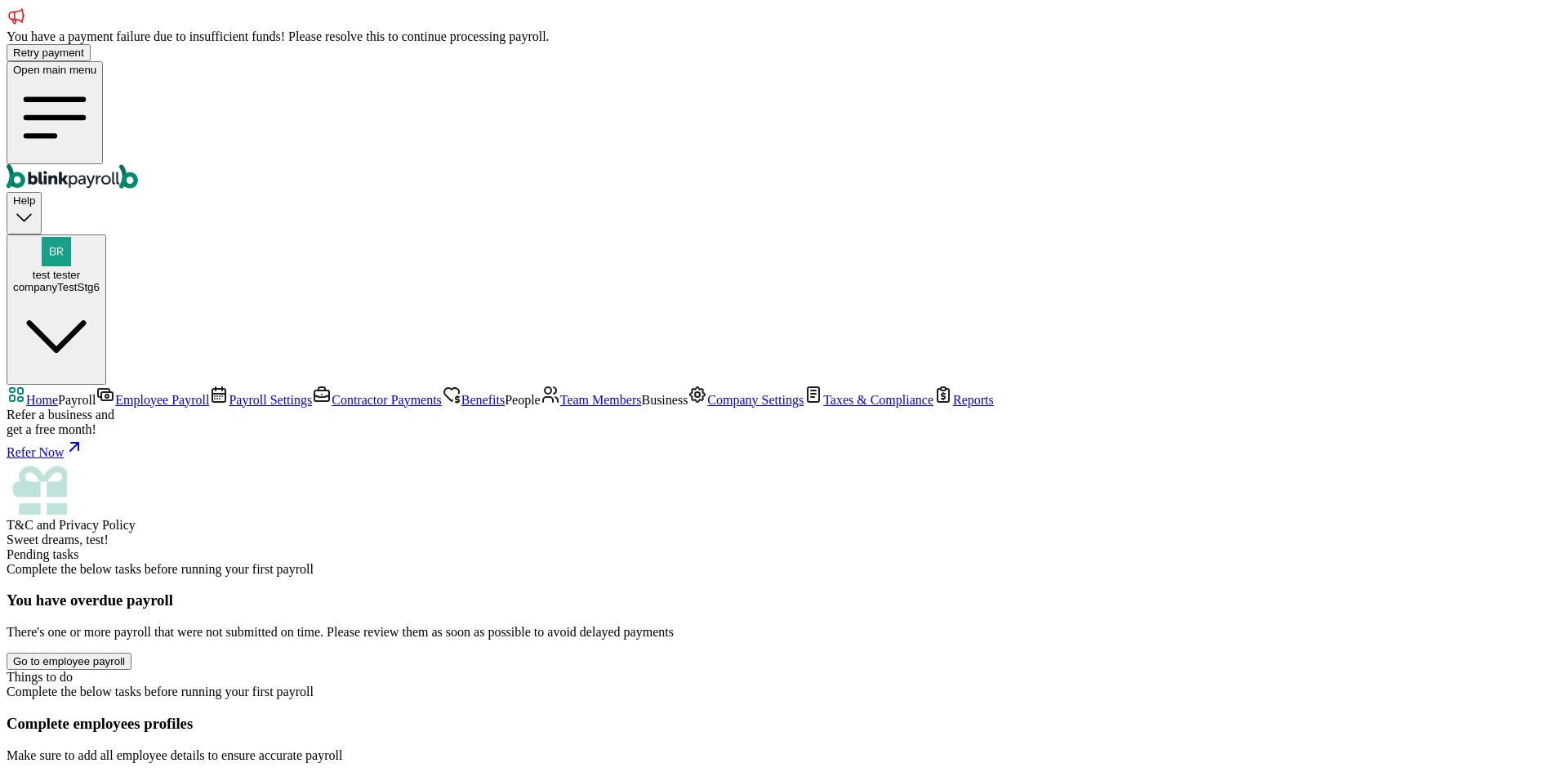 click on "Contractor Payments" at bounding box center [386, 399] 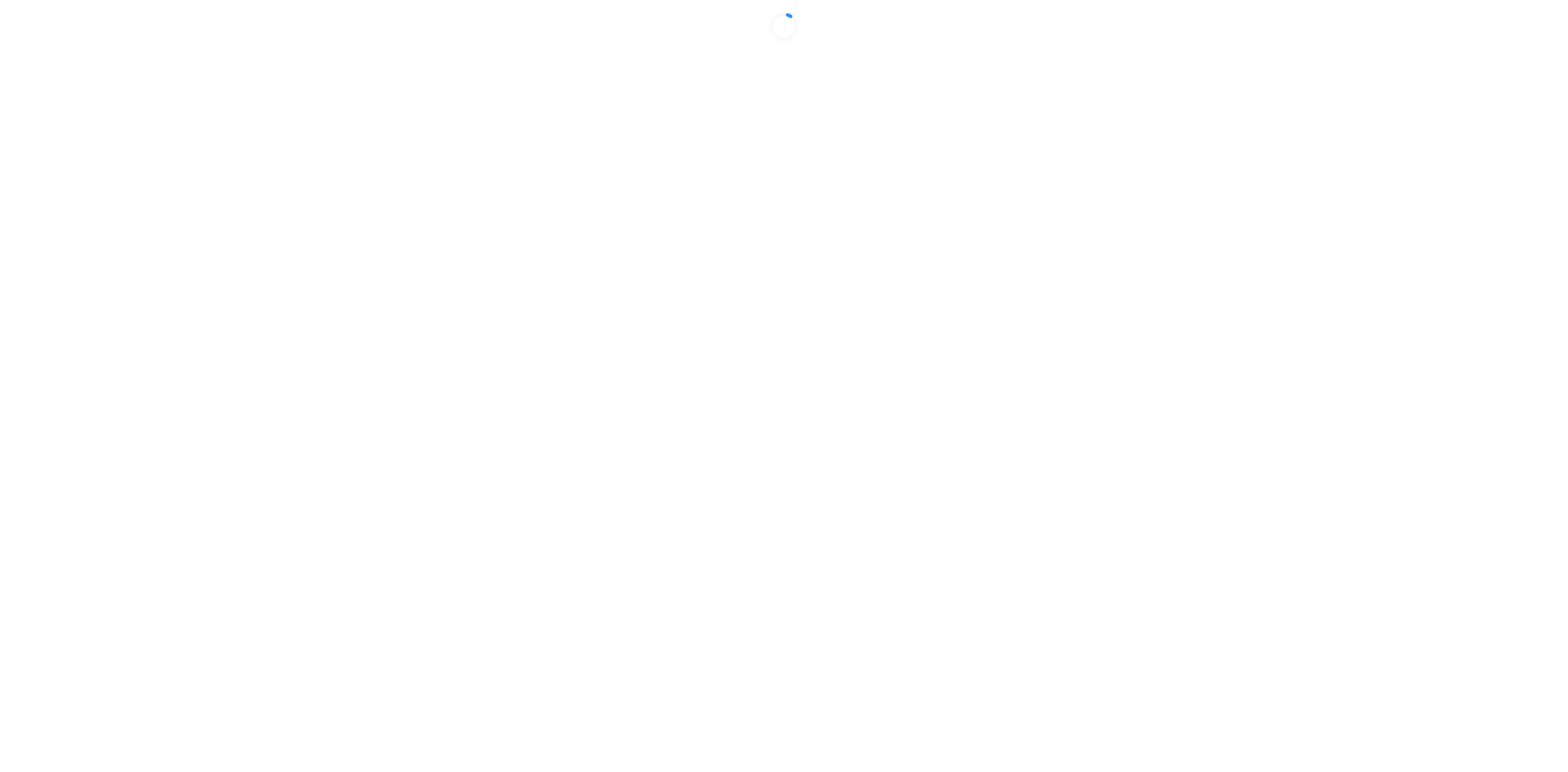 scroll, scrollTop: 0, scrollLeft: 0, axis: both 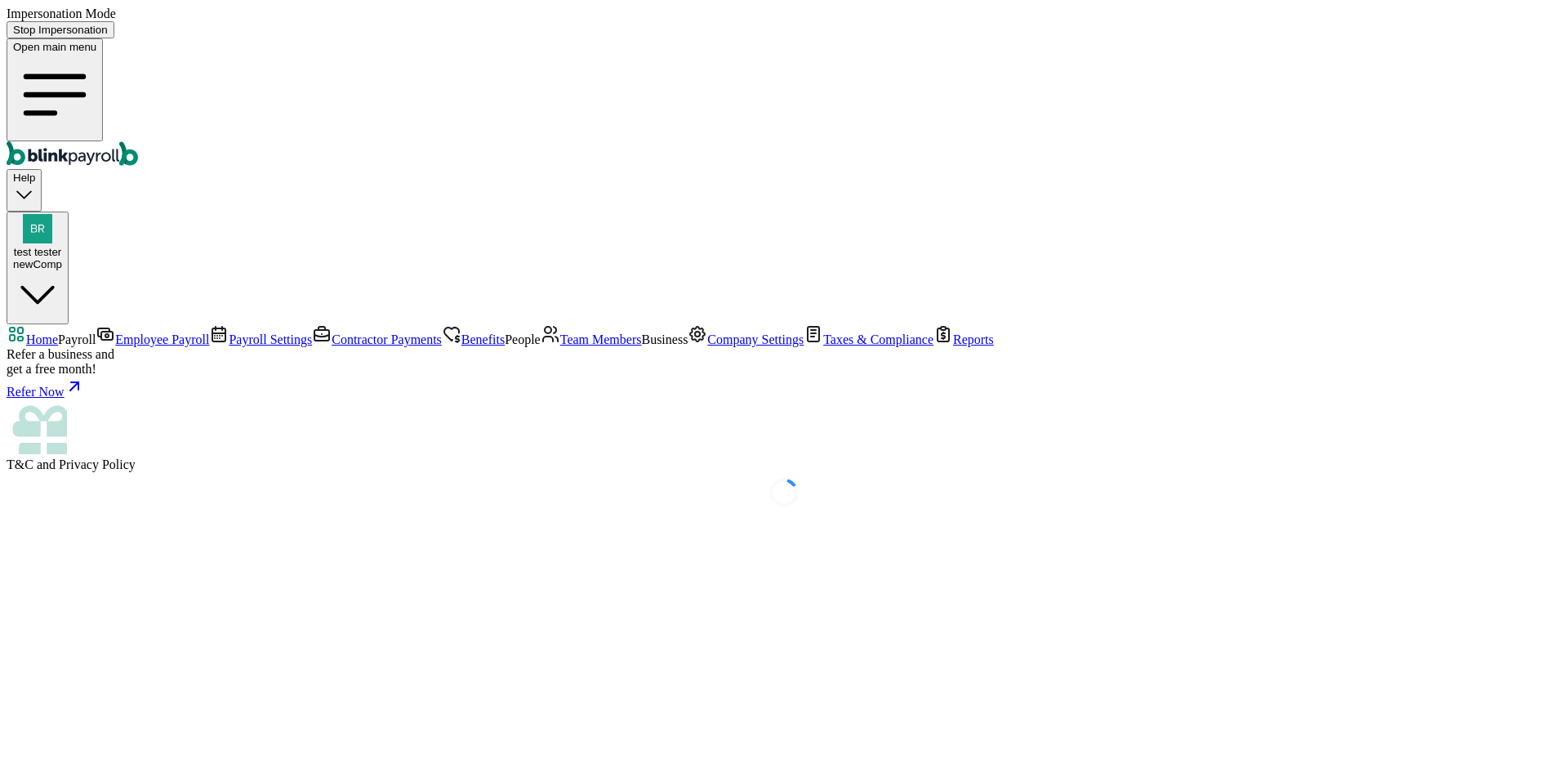 click on "Employee Payroll" at bounding box center (162, 339) 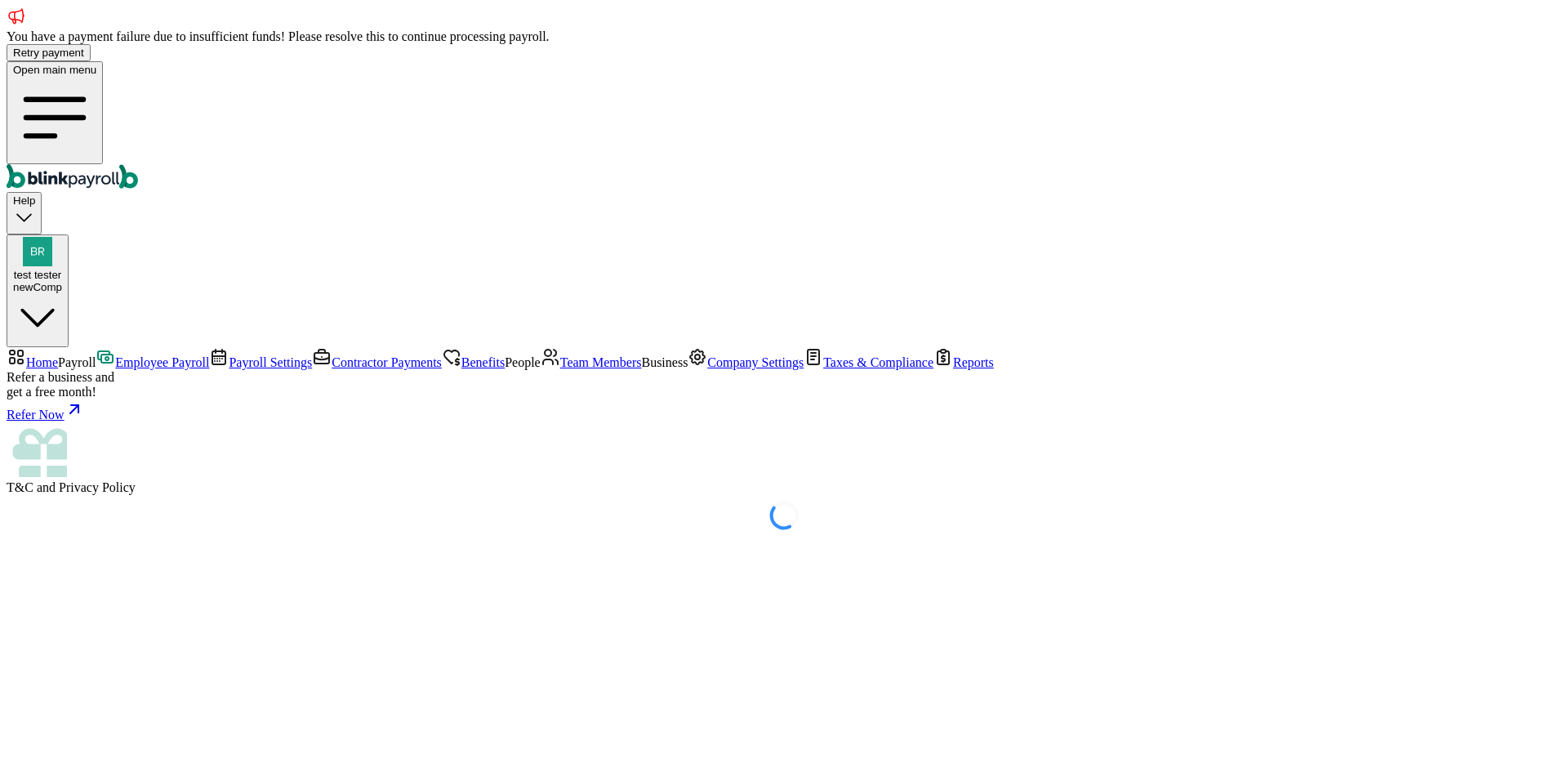click on "Payroll Settings" at bounding box center (270, 362) 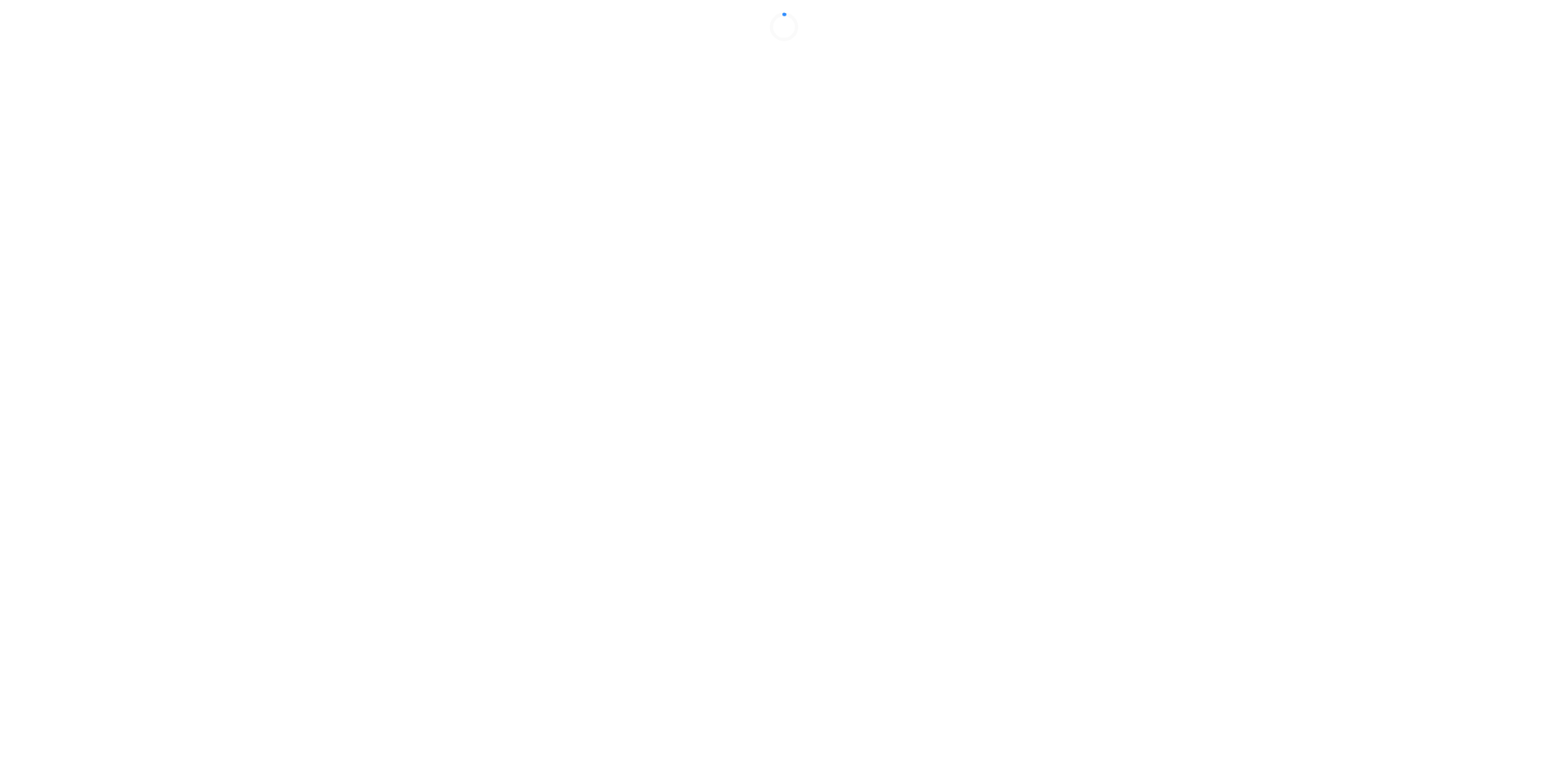 scroll, scrollTop: 0, scrollLeft: 0, axis: both 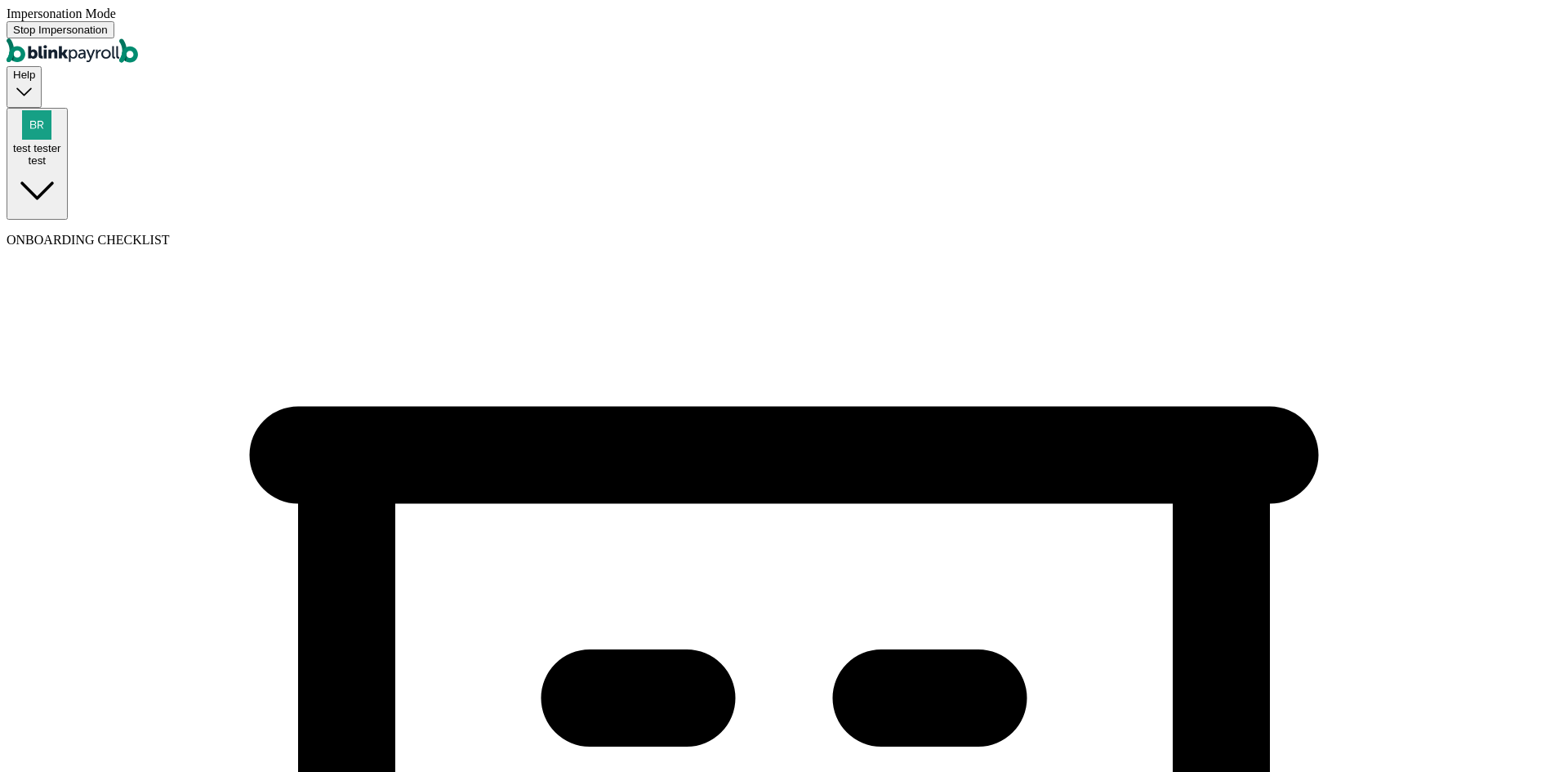 select on "Limited Liability Company (LLC)" 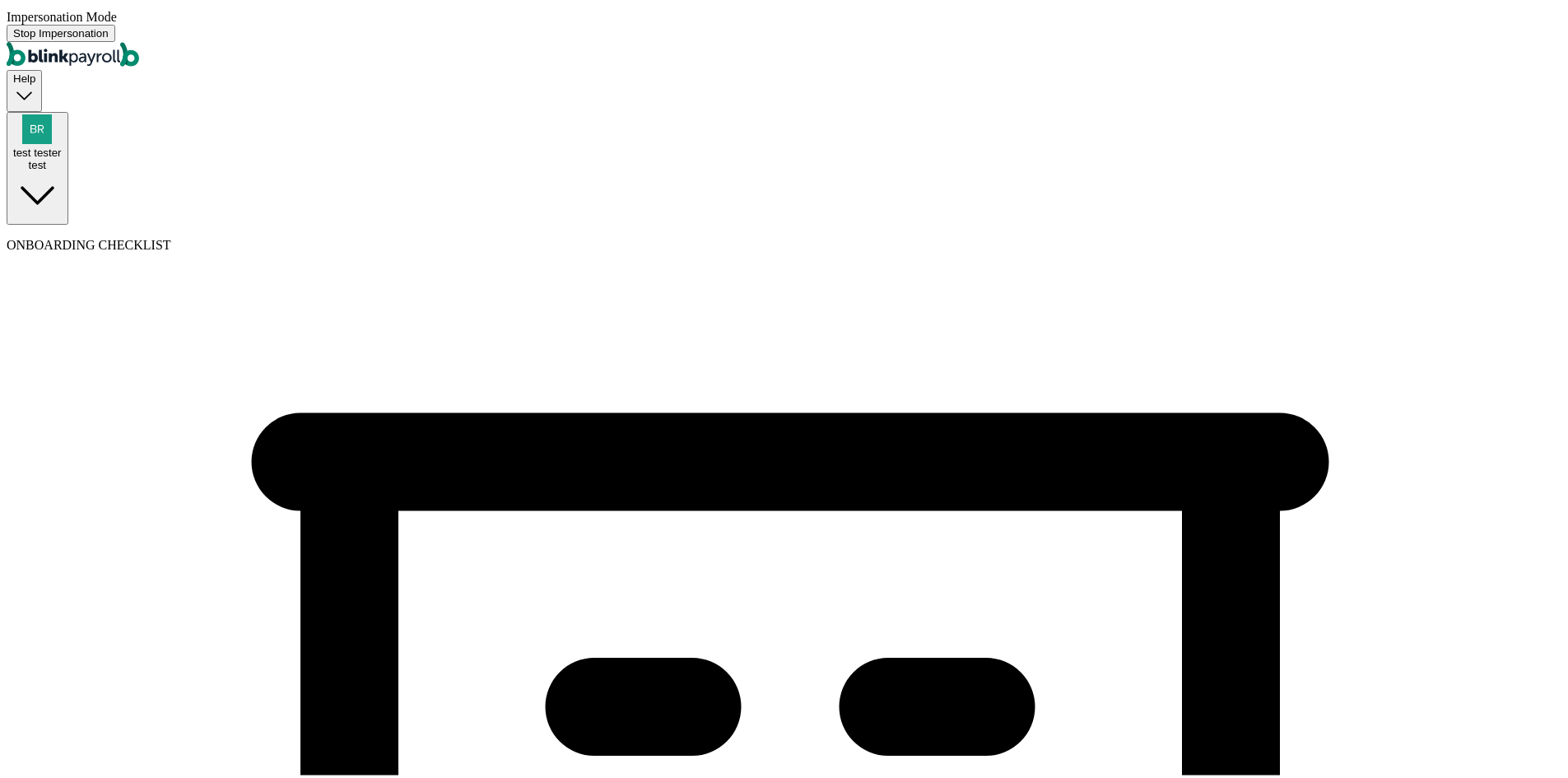 select on "HVAC or Plumbing or Electrical Contracting" 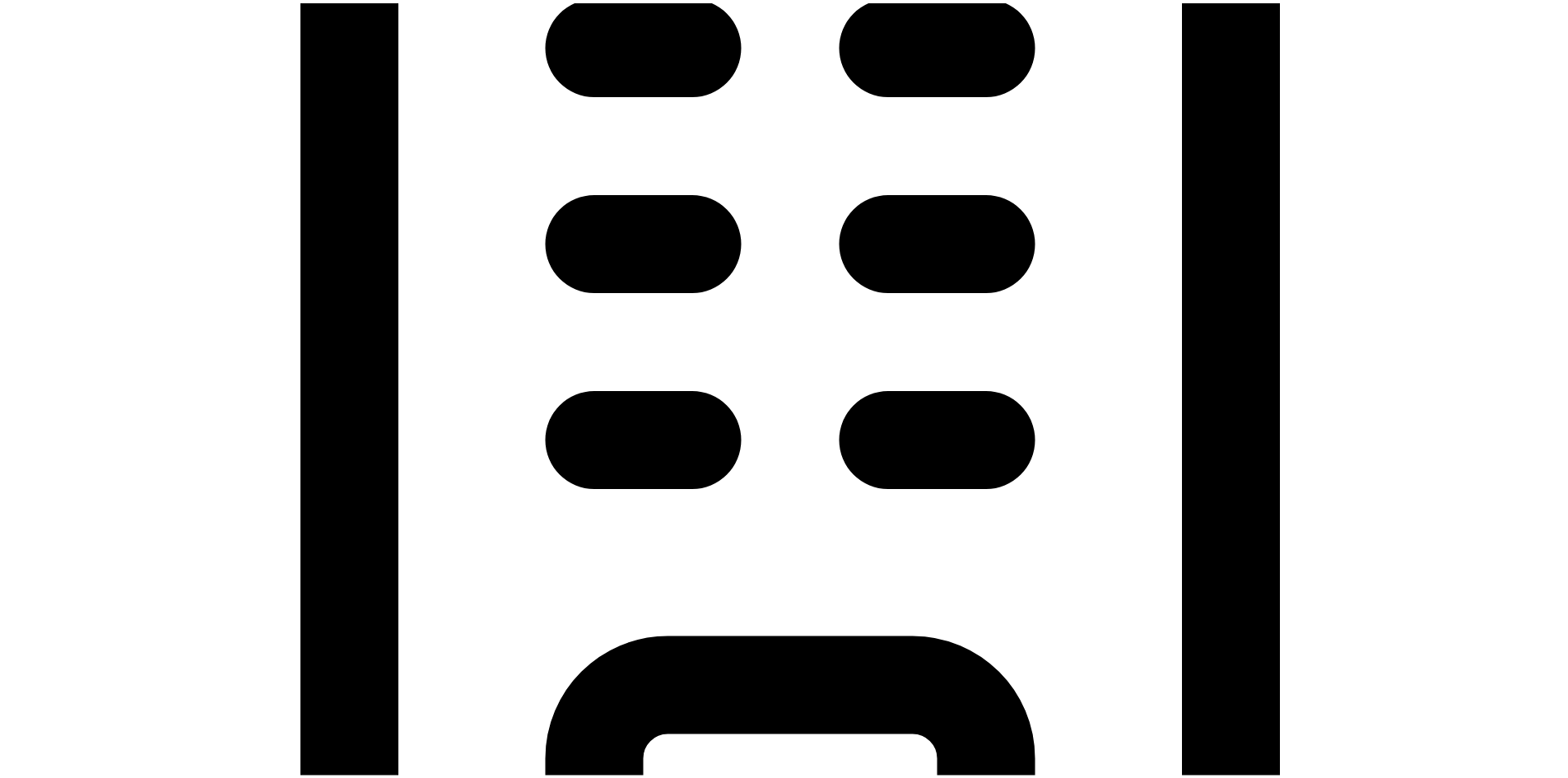 scroll, scrollTop: 0, scrollLeft: 0, axis: both 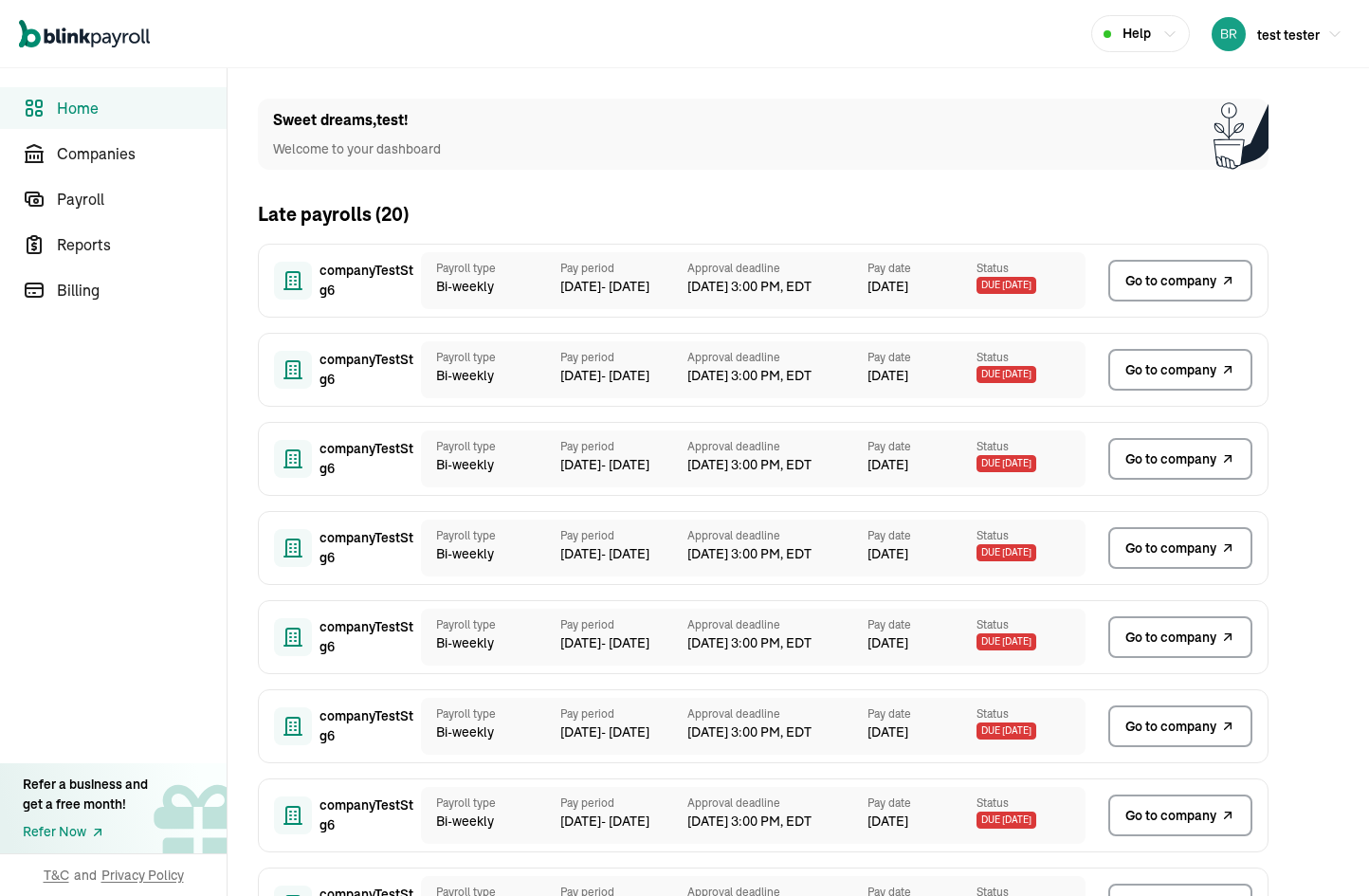 click on "test tester" at bounding box center [1288, 35] 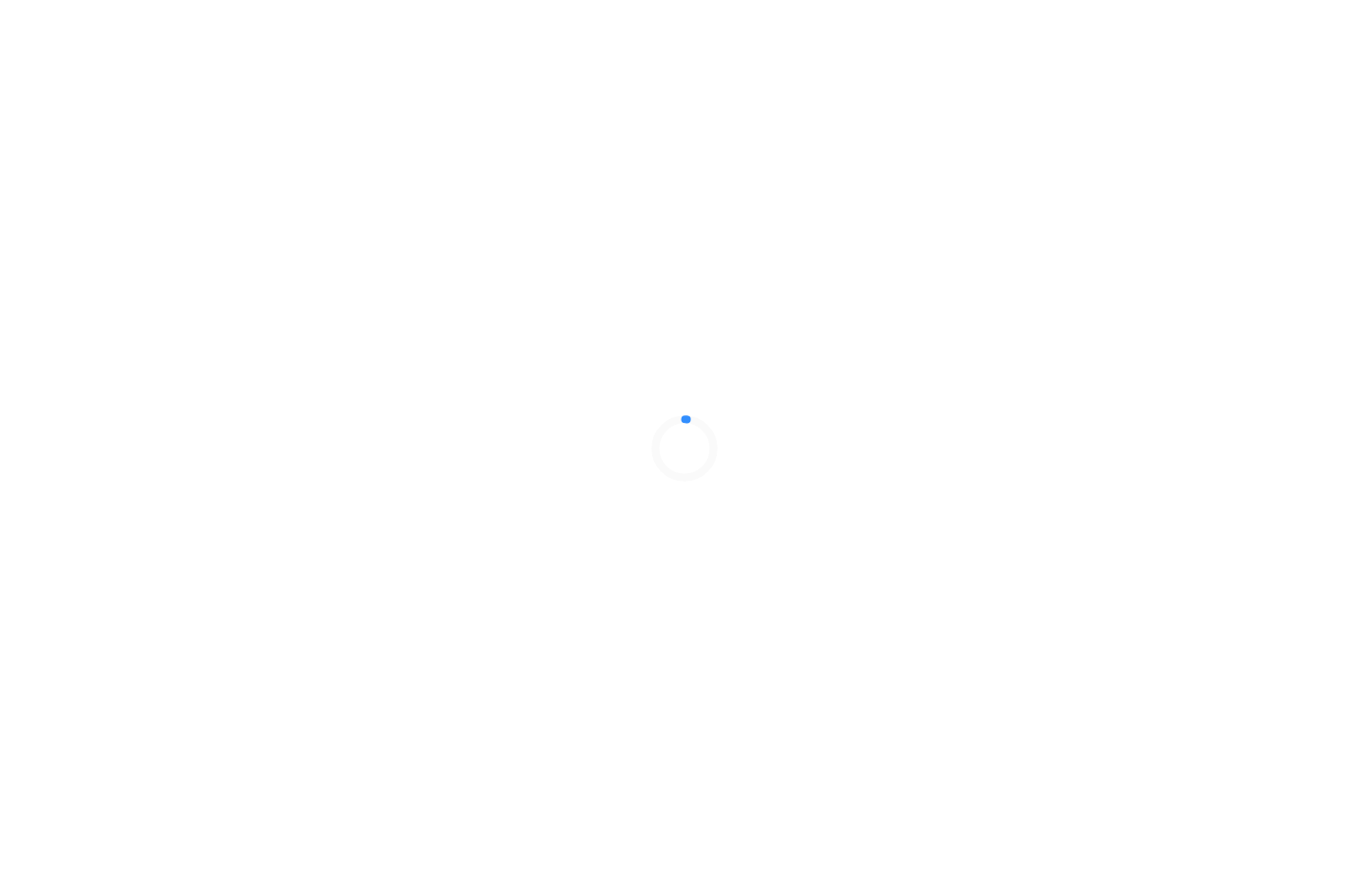 scroll, scrollTop: 0, scrollLeft: 0, axis: both 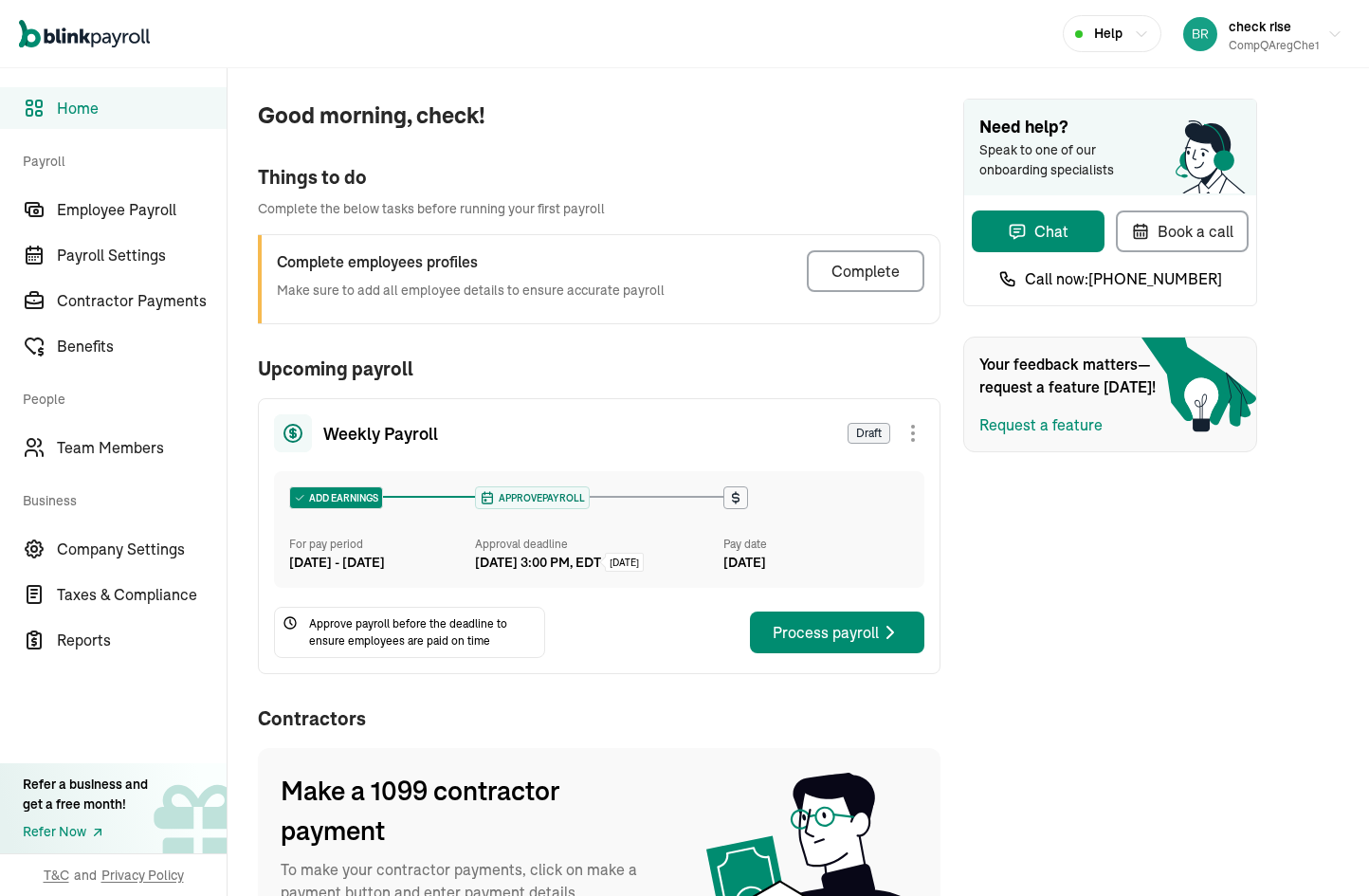 click on "Home Payroll Employee Payroll Payroll Settings Contractor Payments Benefits People Team Members Business Company Settings Taxes & Compliance Reports Refer a business and   get a free month! Refer Now T&C   and   Privacy Policy" at bounding box center [113, 482] 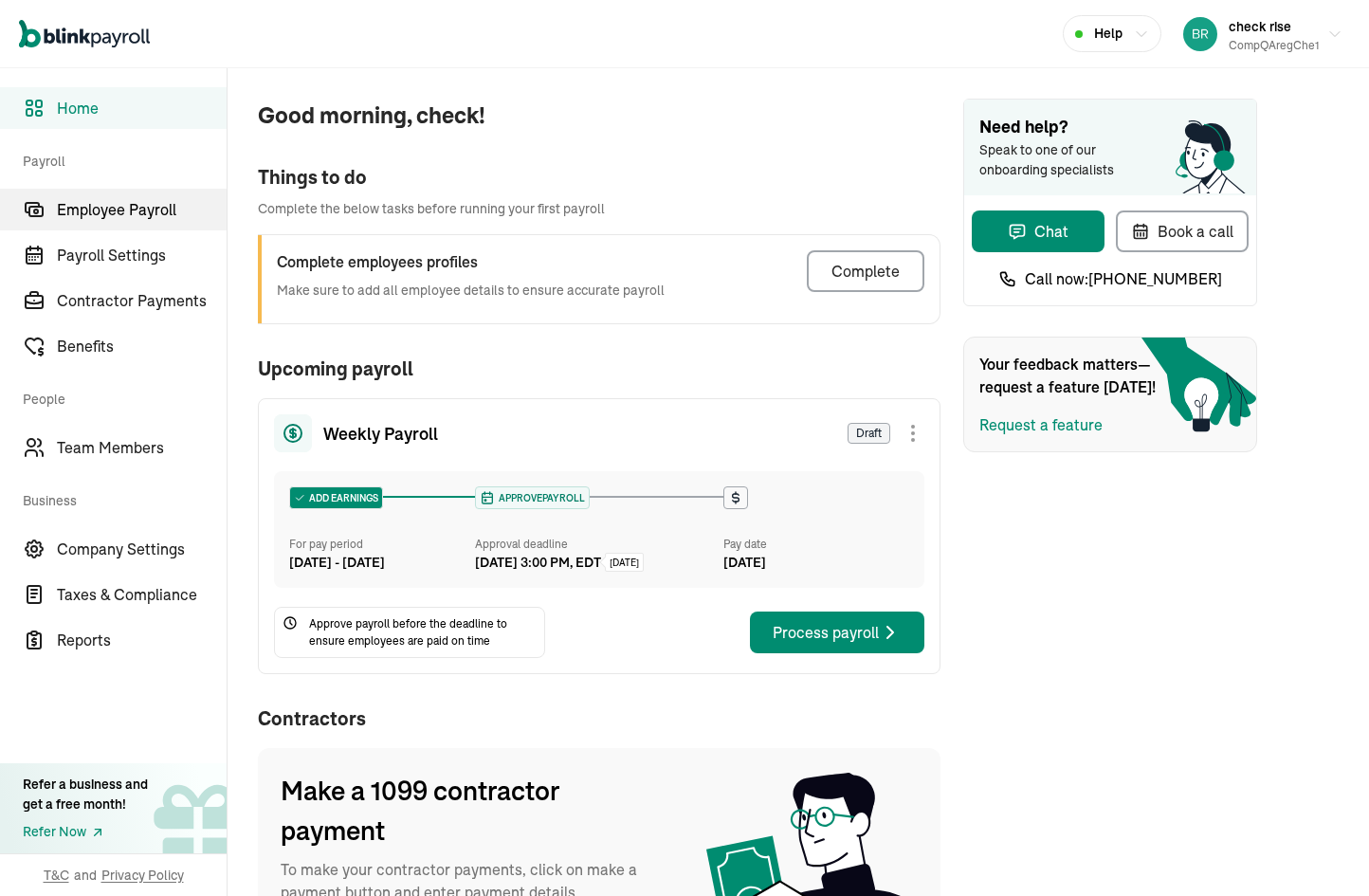 click on "Employee Payroll" at bounding box center [141, 210] 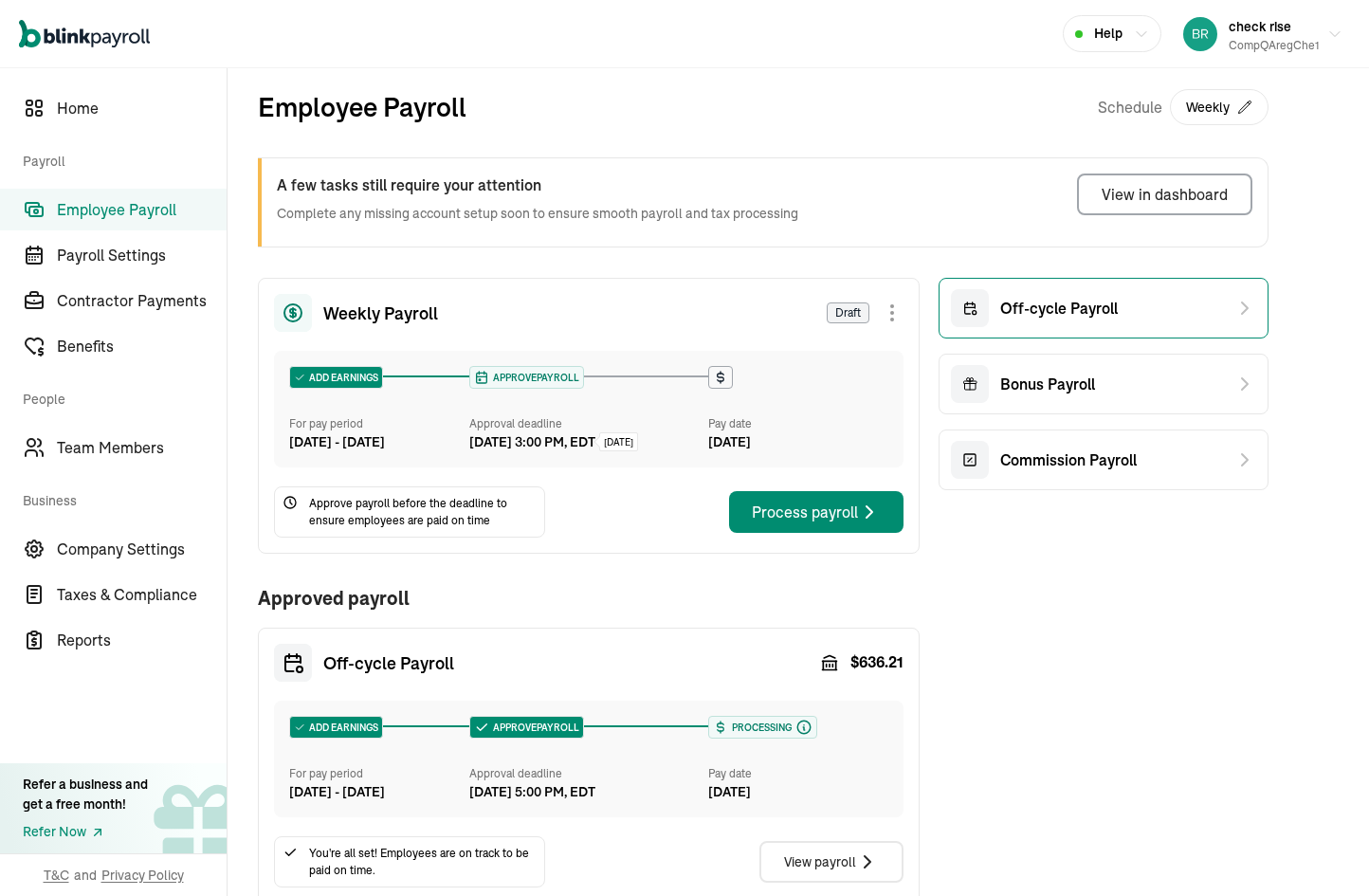 click on "Off-cycle Payroll" at bounding box center (1059, 308) 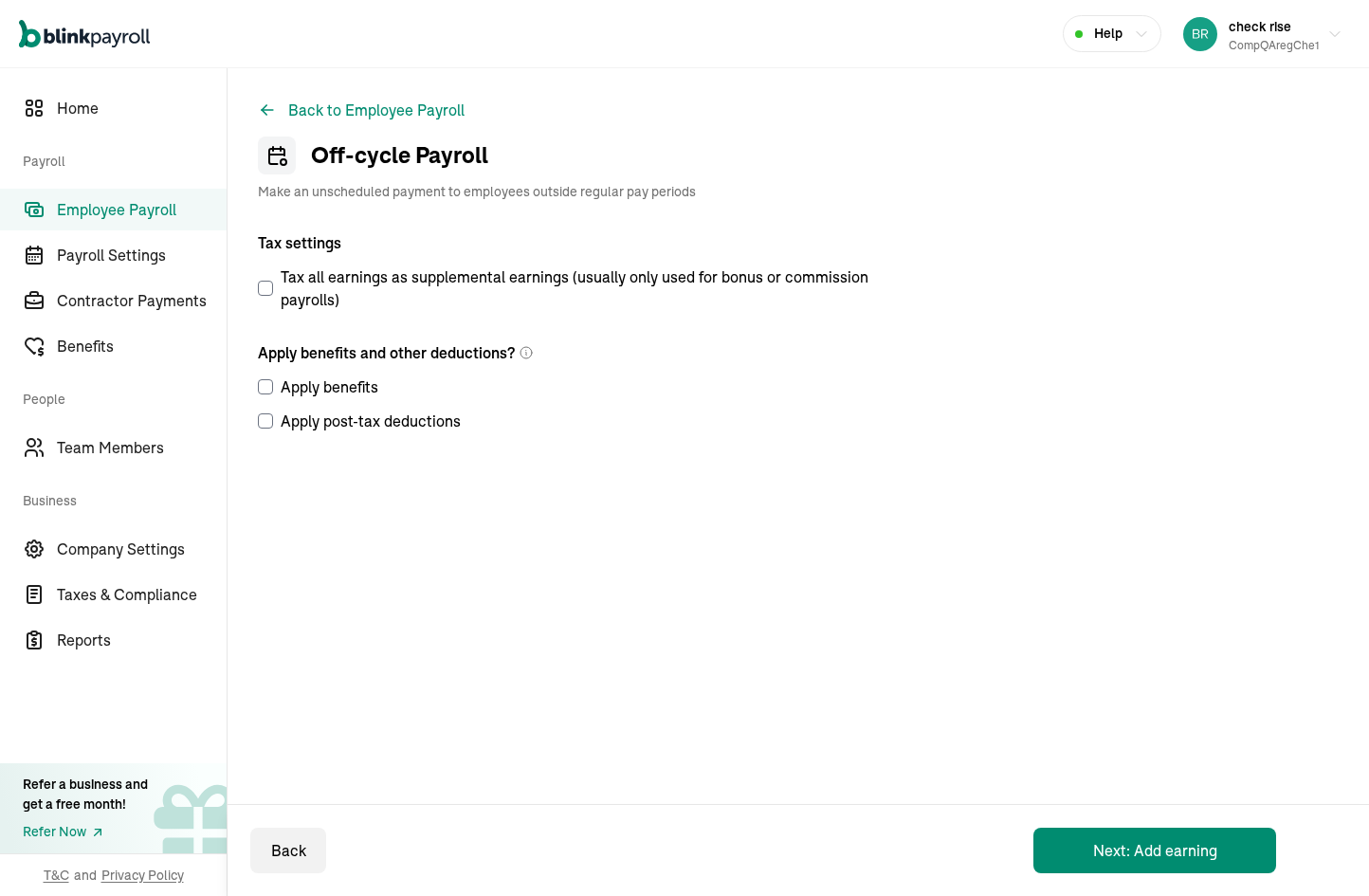 click on "Apply benefits" at bounding box center [571, 387] 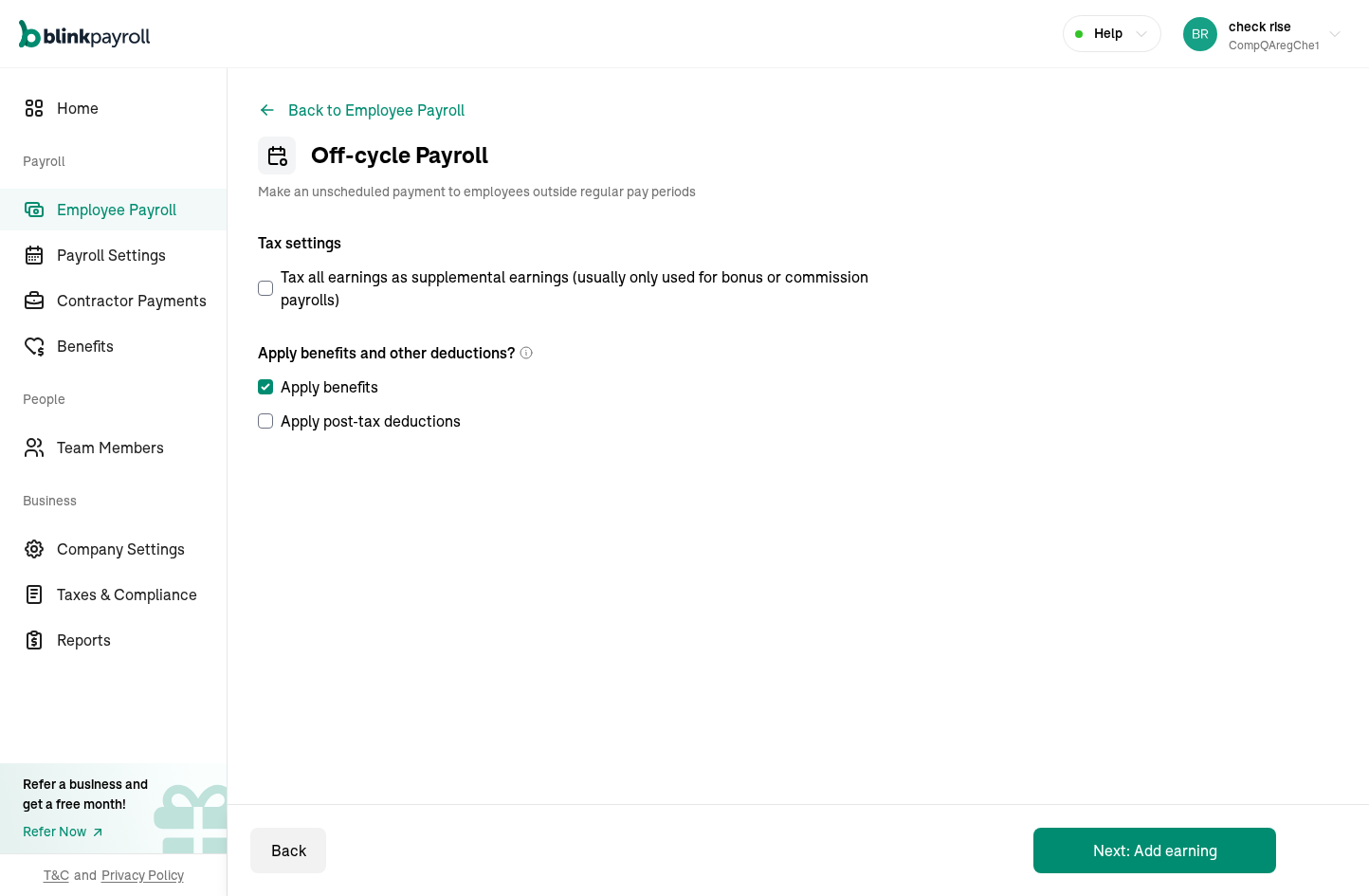 checkbox on "true" 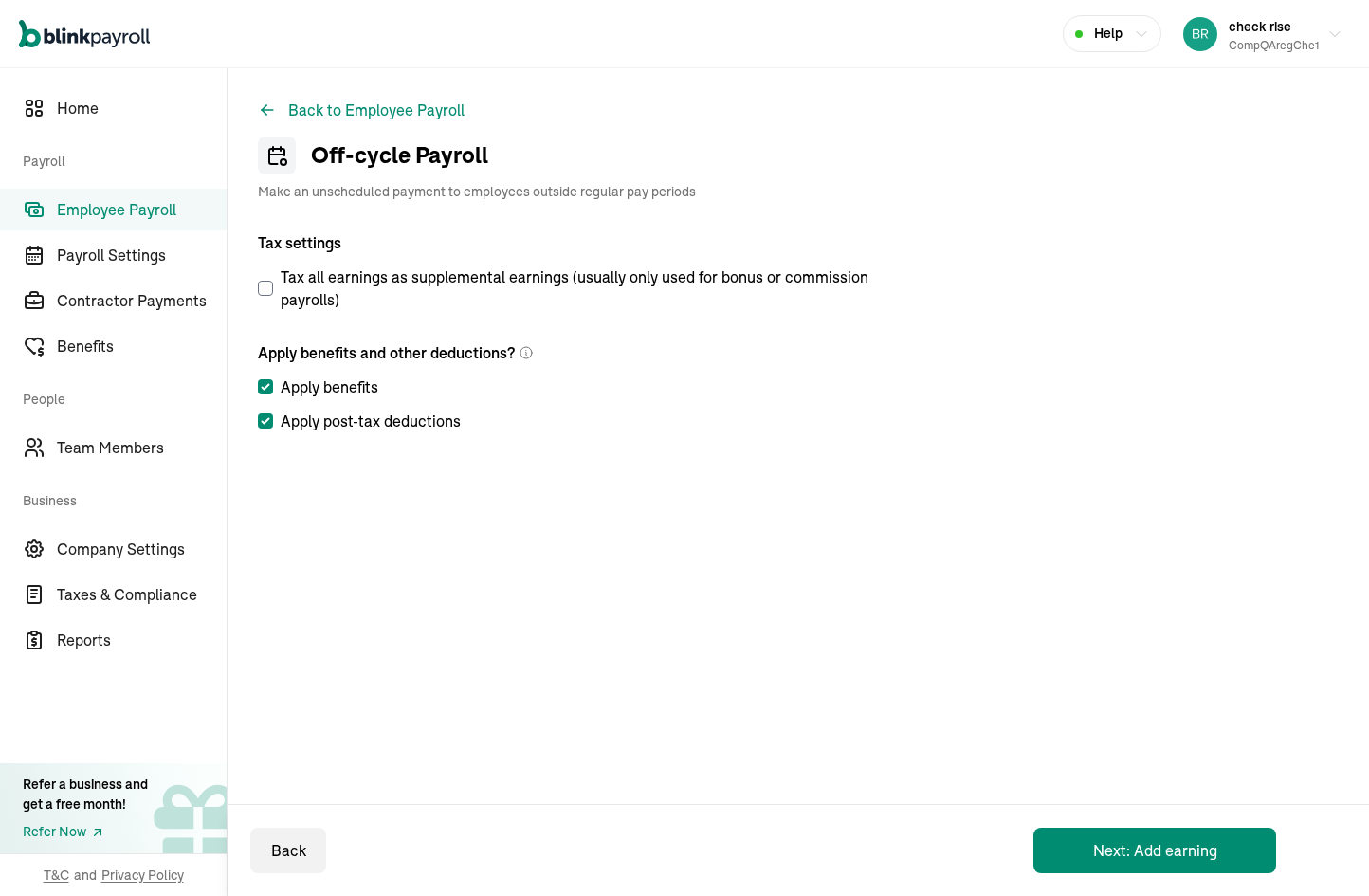 checkbox on "true" 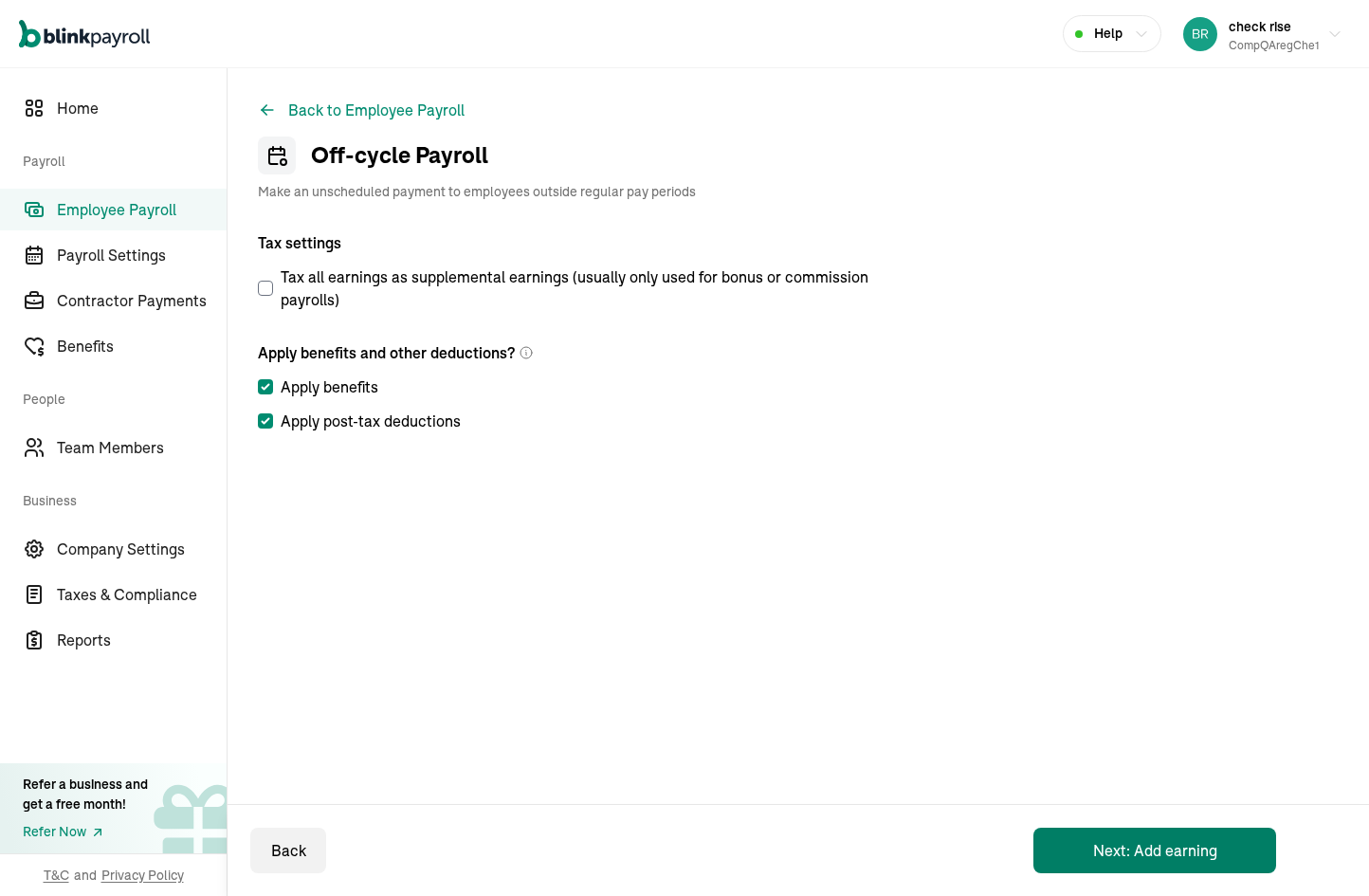 click on "Next: Add earning" at bounding box center (1155, 850) 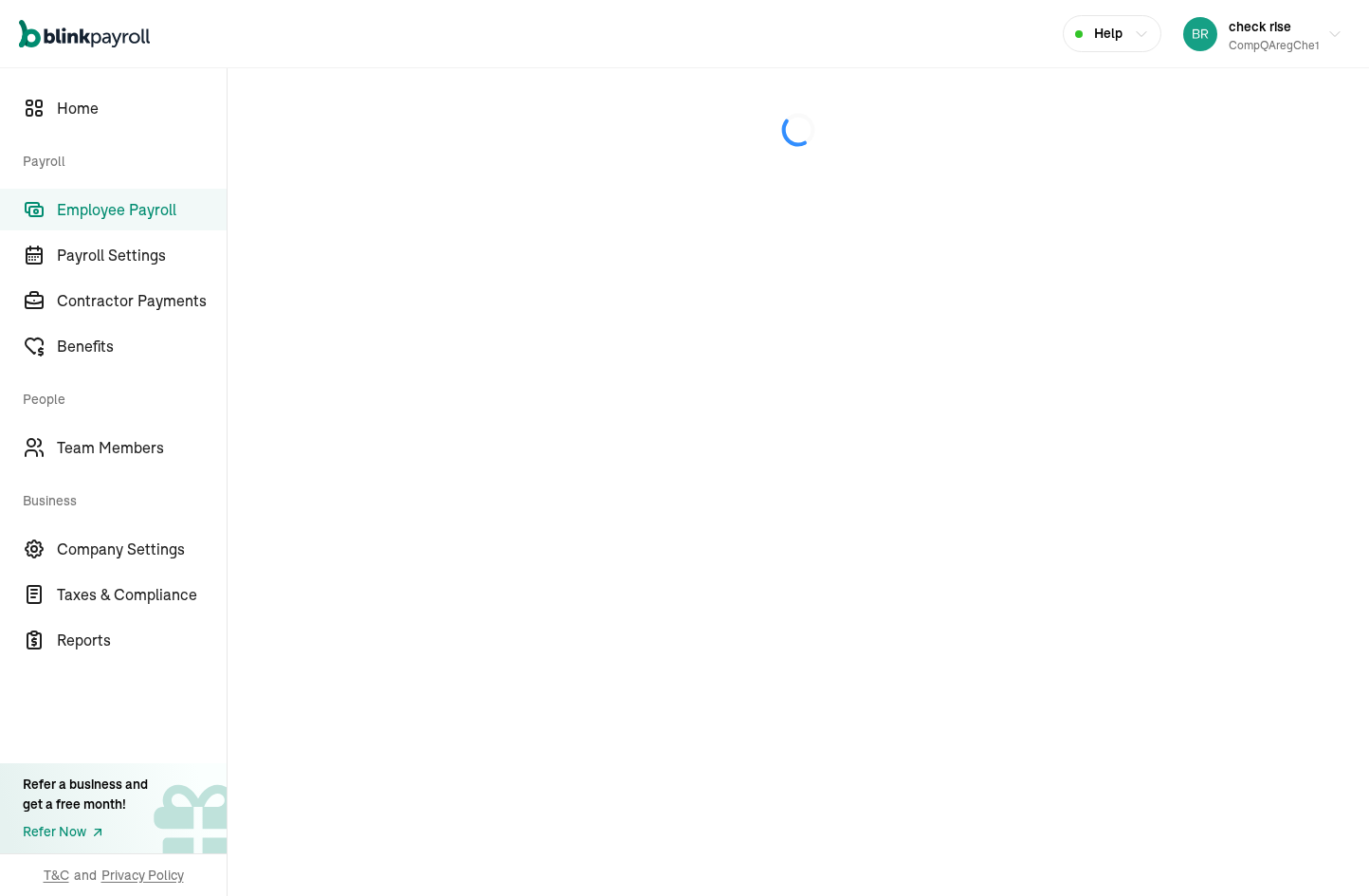 select on "direct_deposit" 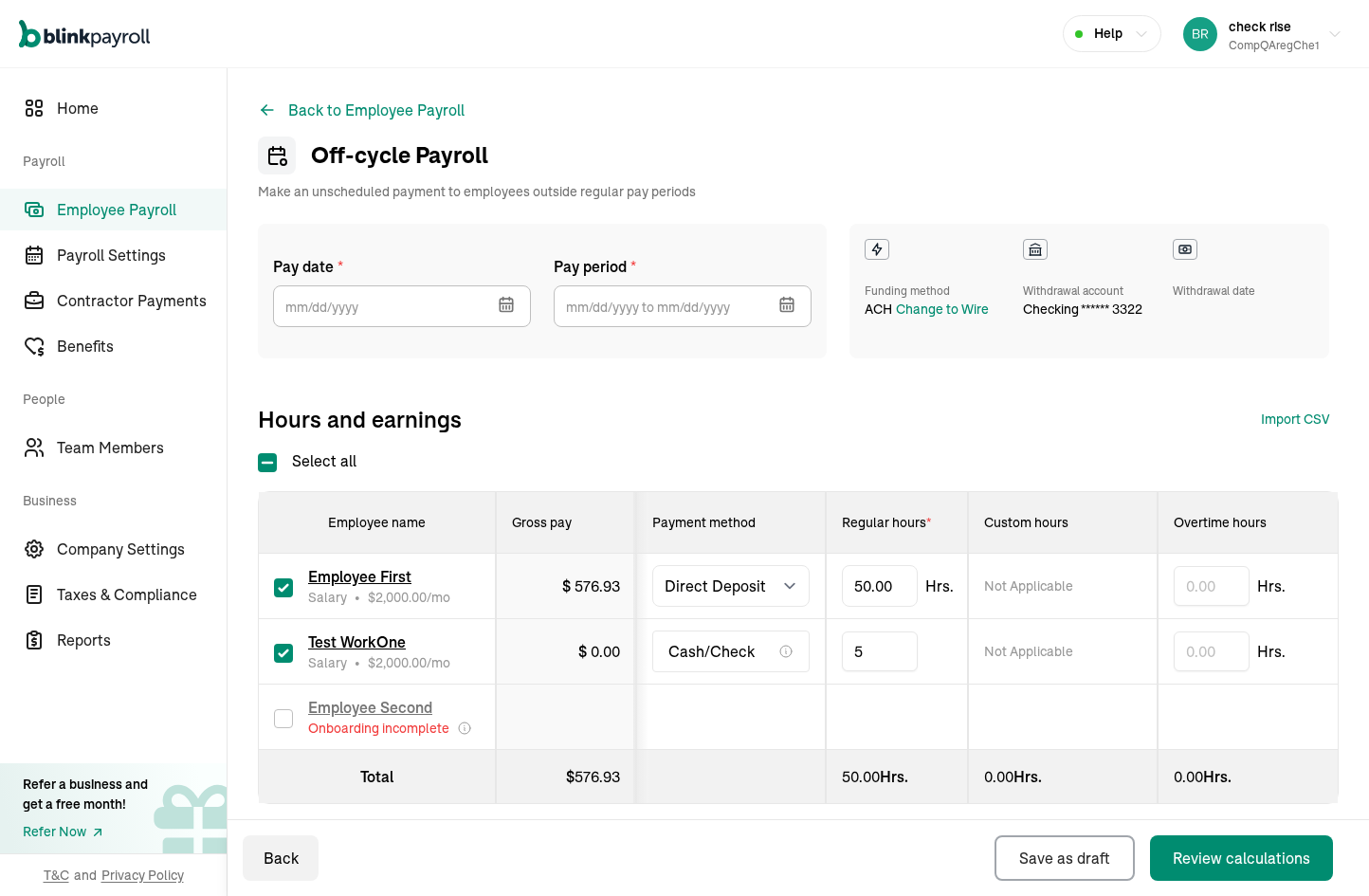 type on "50" 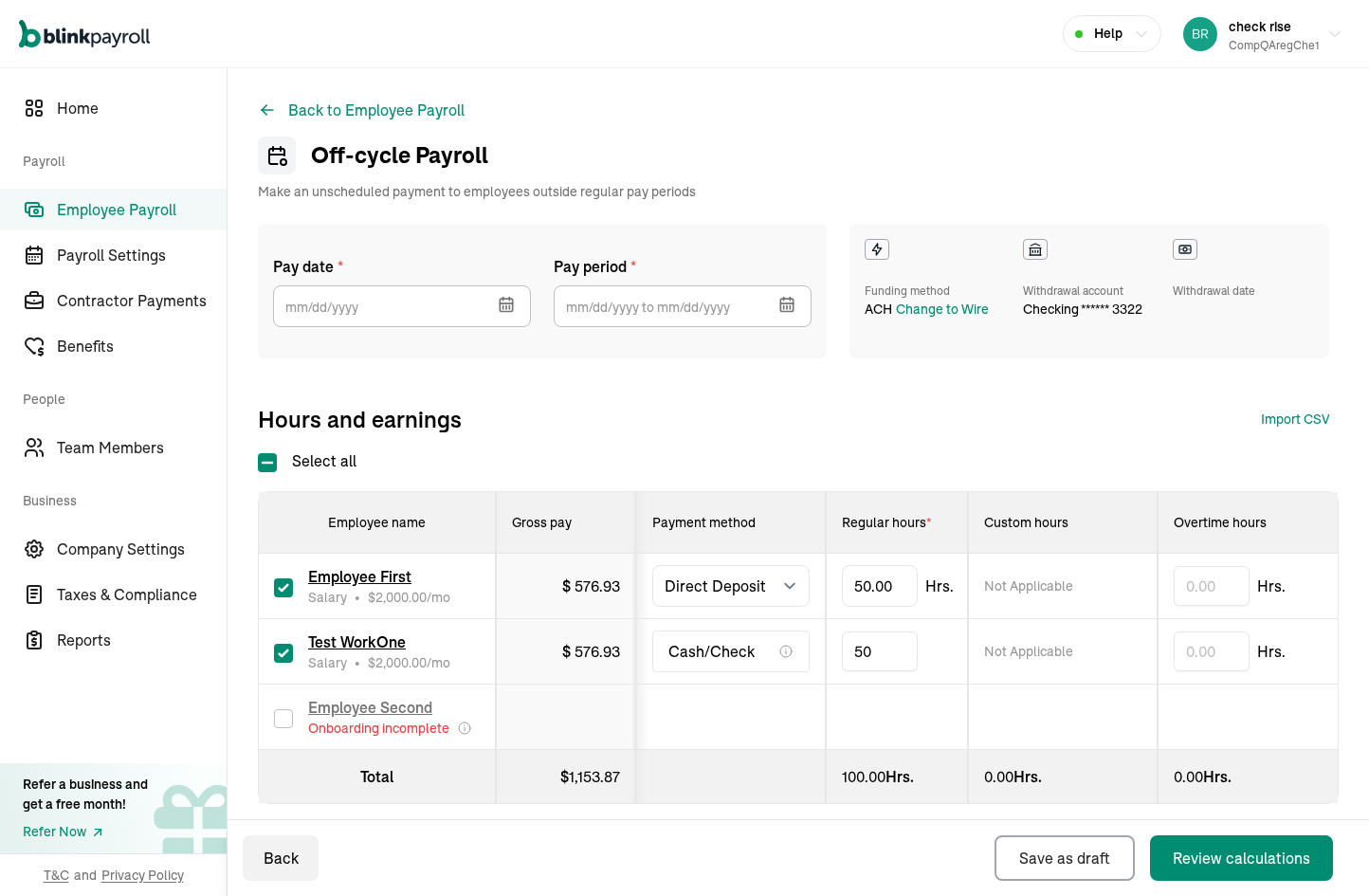 click on "Pay date * Jul 2025 Mon Tue Wed Thu Fri Sat Sun 30 1 2 3 4 5 6 7 8 9 10 11 12 13 14 15 16 17 18 19 20 21 22 23 24 25 26 27 28 29 30 31 1 2 3 4 5 6 7 8 9 10 Pay period * Jul 2025 Mon Tue Wed Thu Fri Sat Sun 30 1 2 3 4 5 6 7 8 9 10 11 12 13 14 15 16 17 18 19 20 21 22 23 24 25 26 27 28 29 30 31 1 2 3 4 5 6 7 8 9 10" at bounding box center (542, 291) 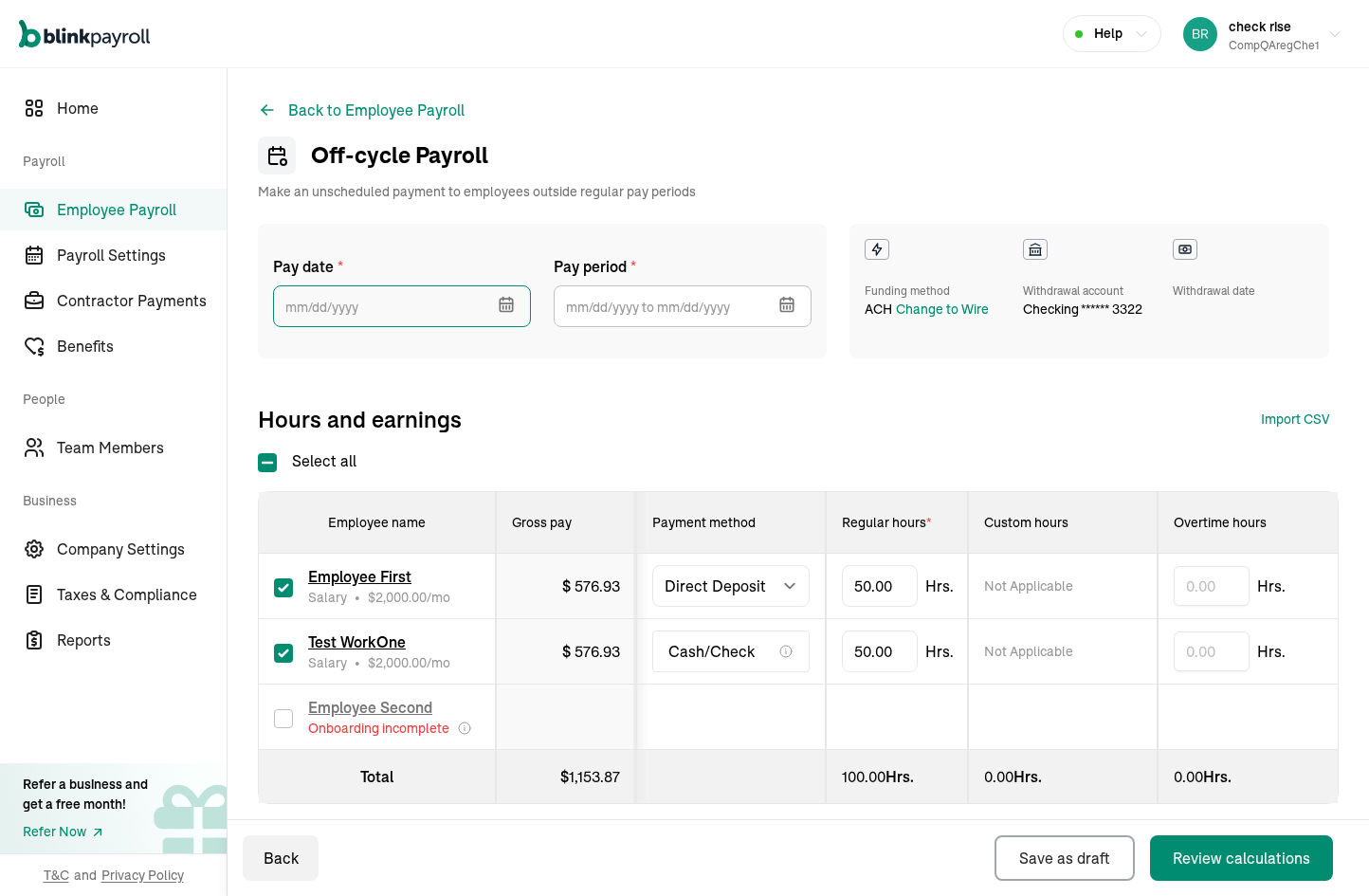 click at bounding box center (402, 306) 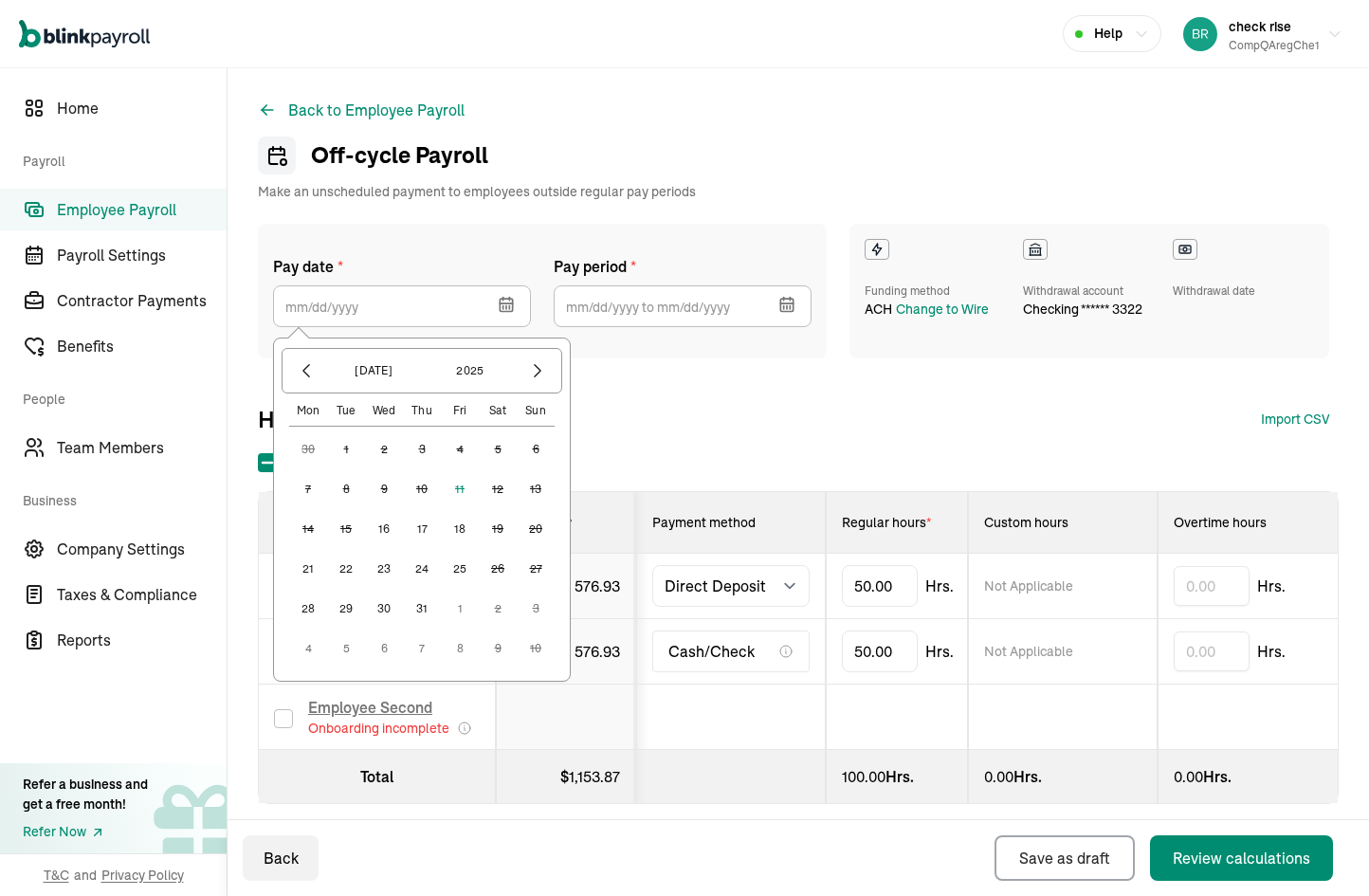 click on "16" at bounding box center [384, 529] 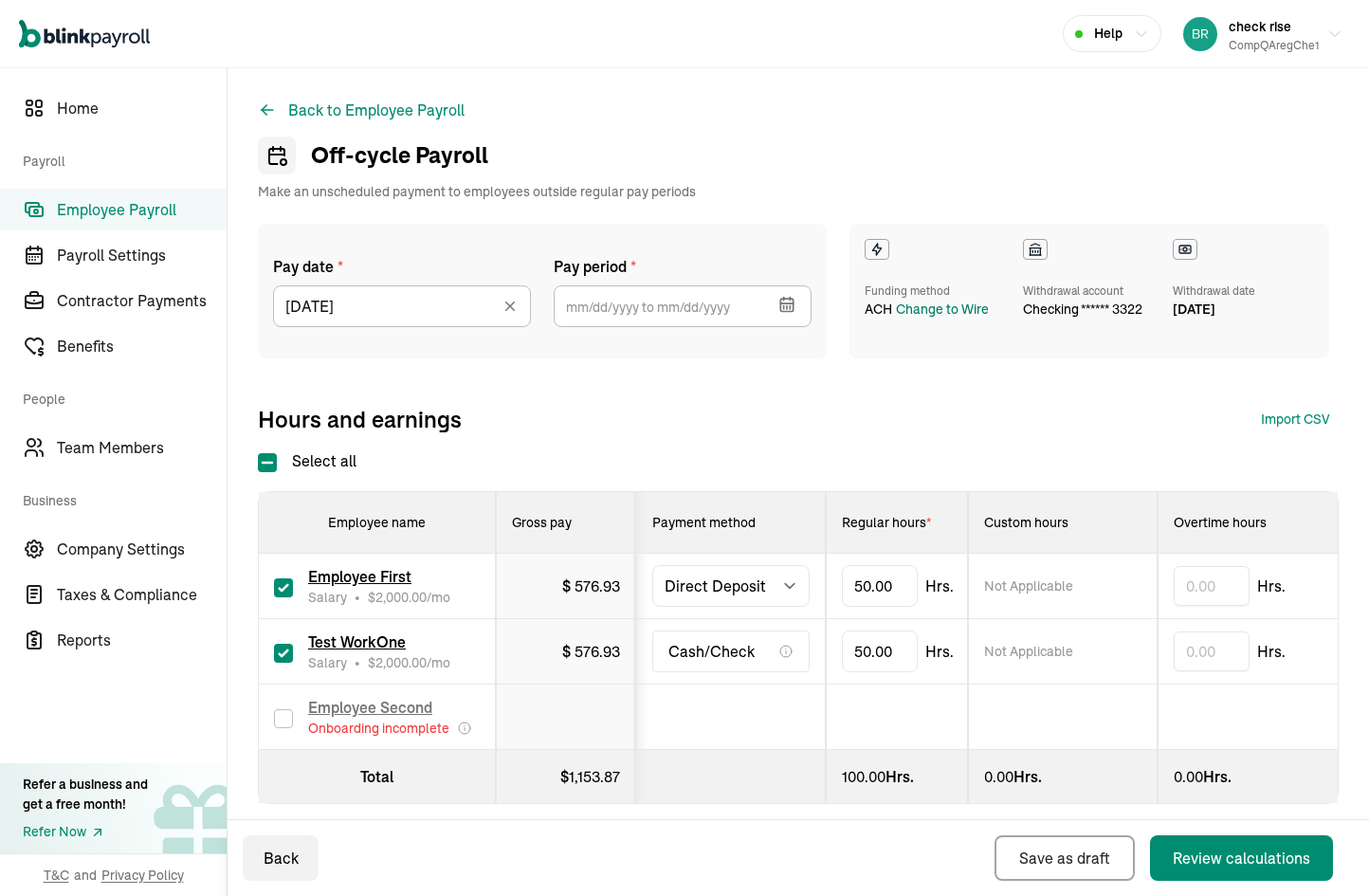 click on "Change to Wire" at bounding box center [942, 309] 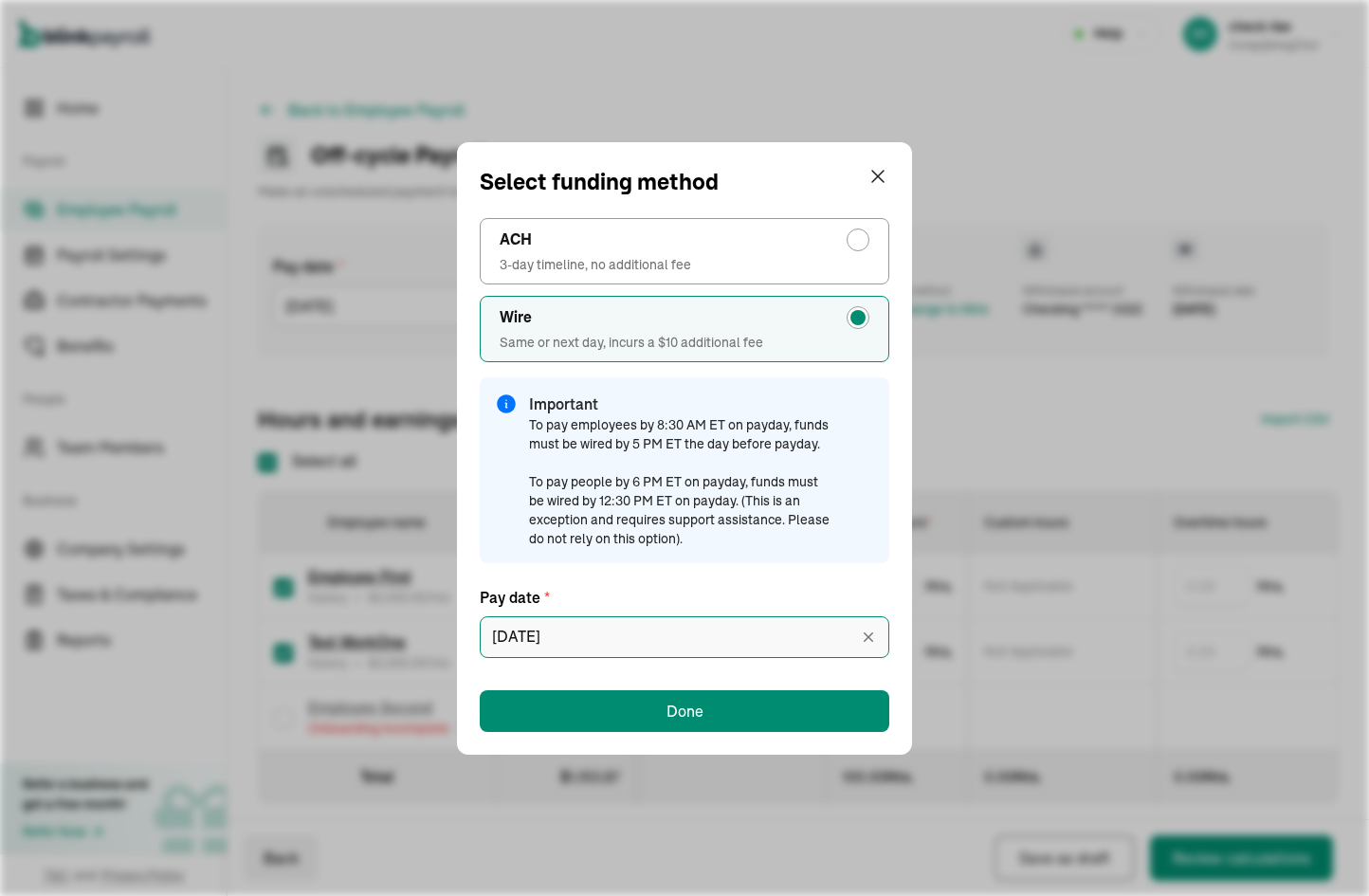 click on "07/16/2025" at bounding box center (684, 637) 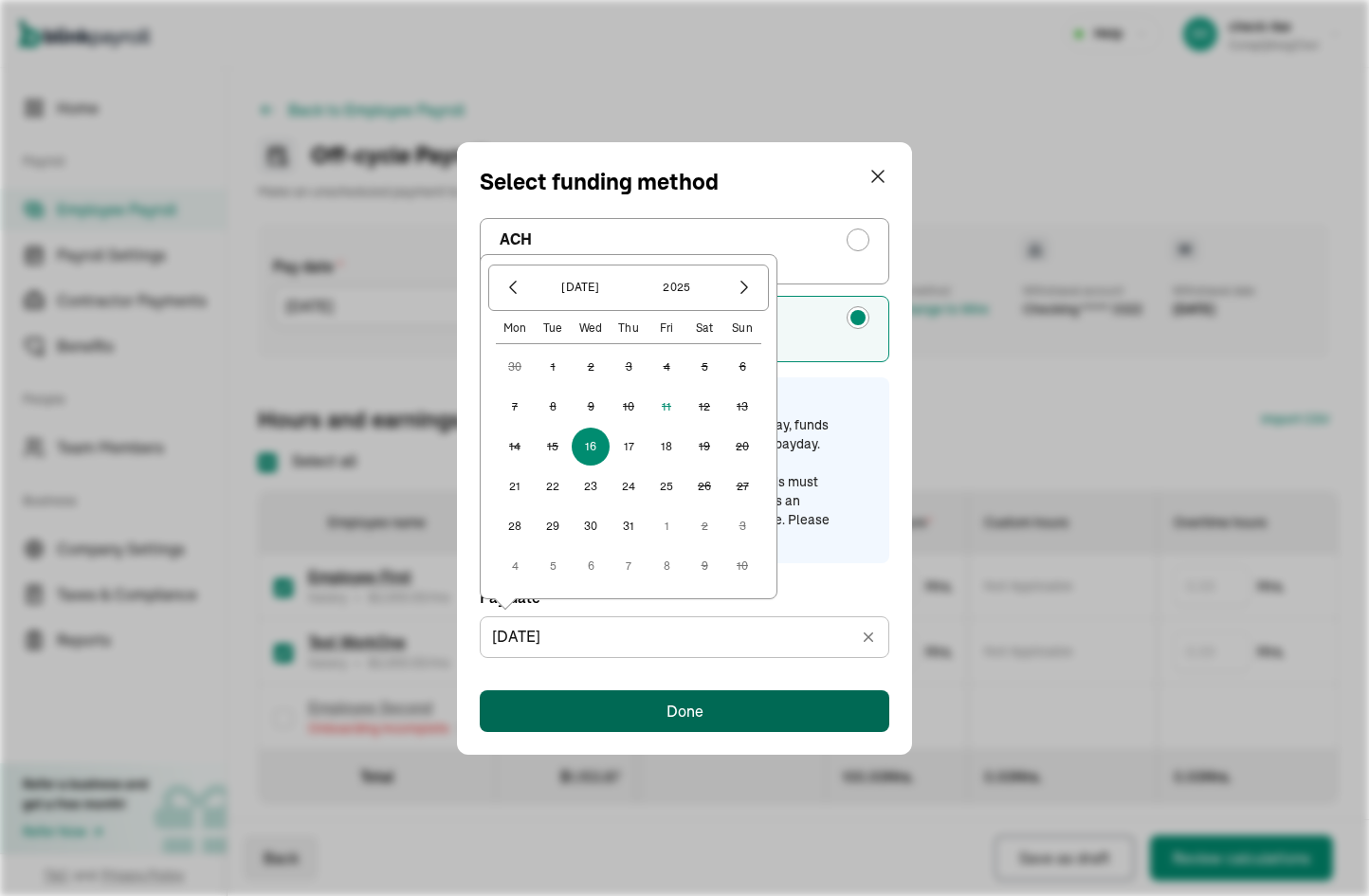 click on "Done" at bounding box center (684, 711) 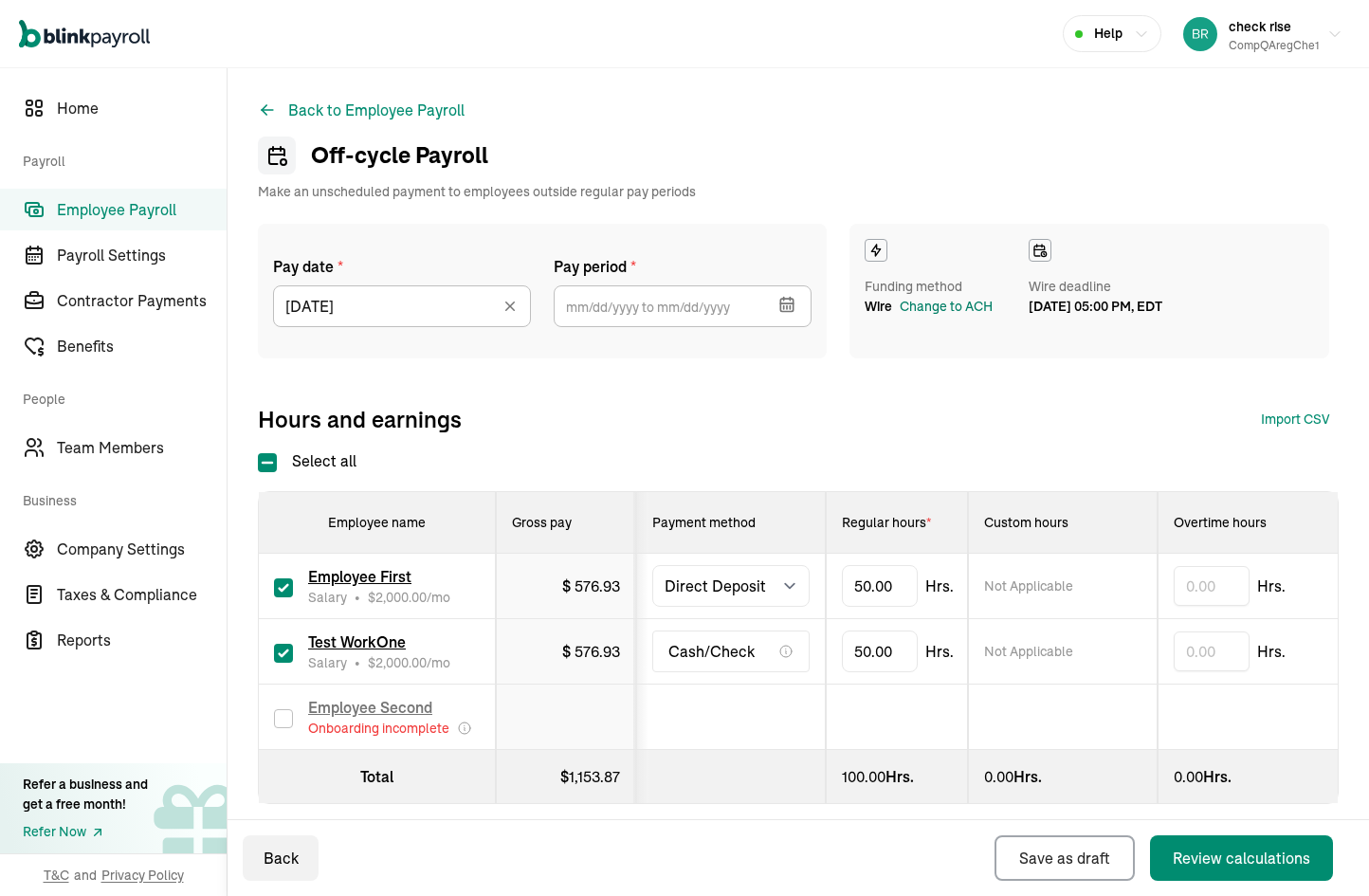 click on "Change to ACH" at bounding box center [946, 306] 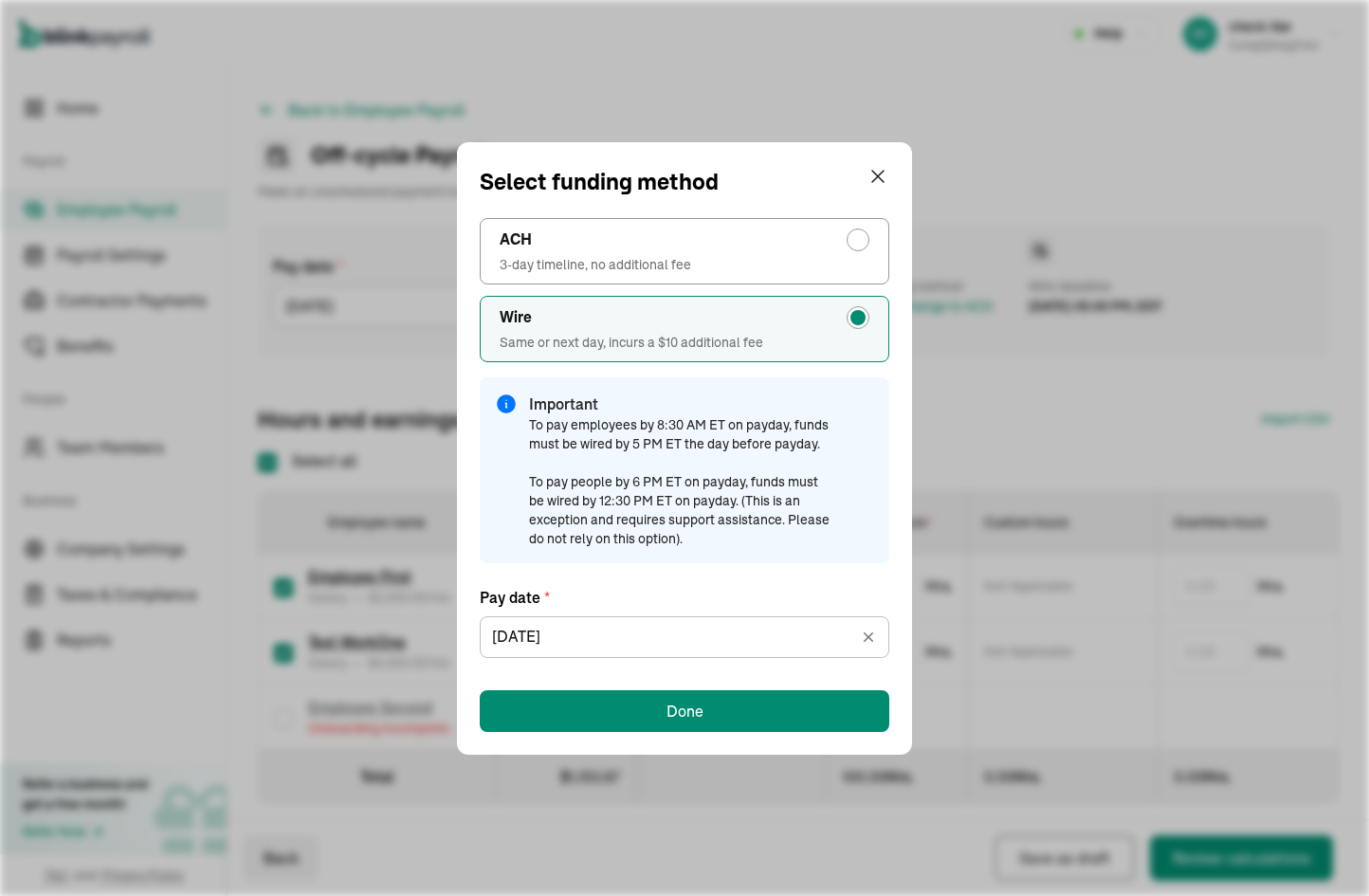 click on "ACH" at bounding box center [684, 240] 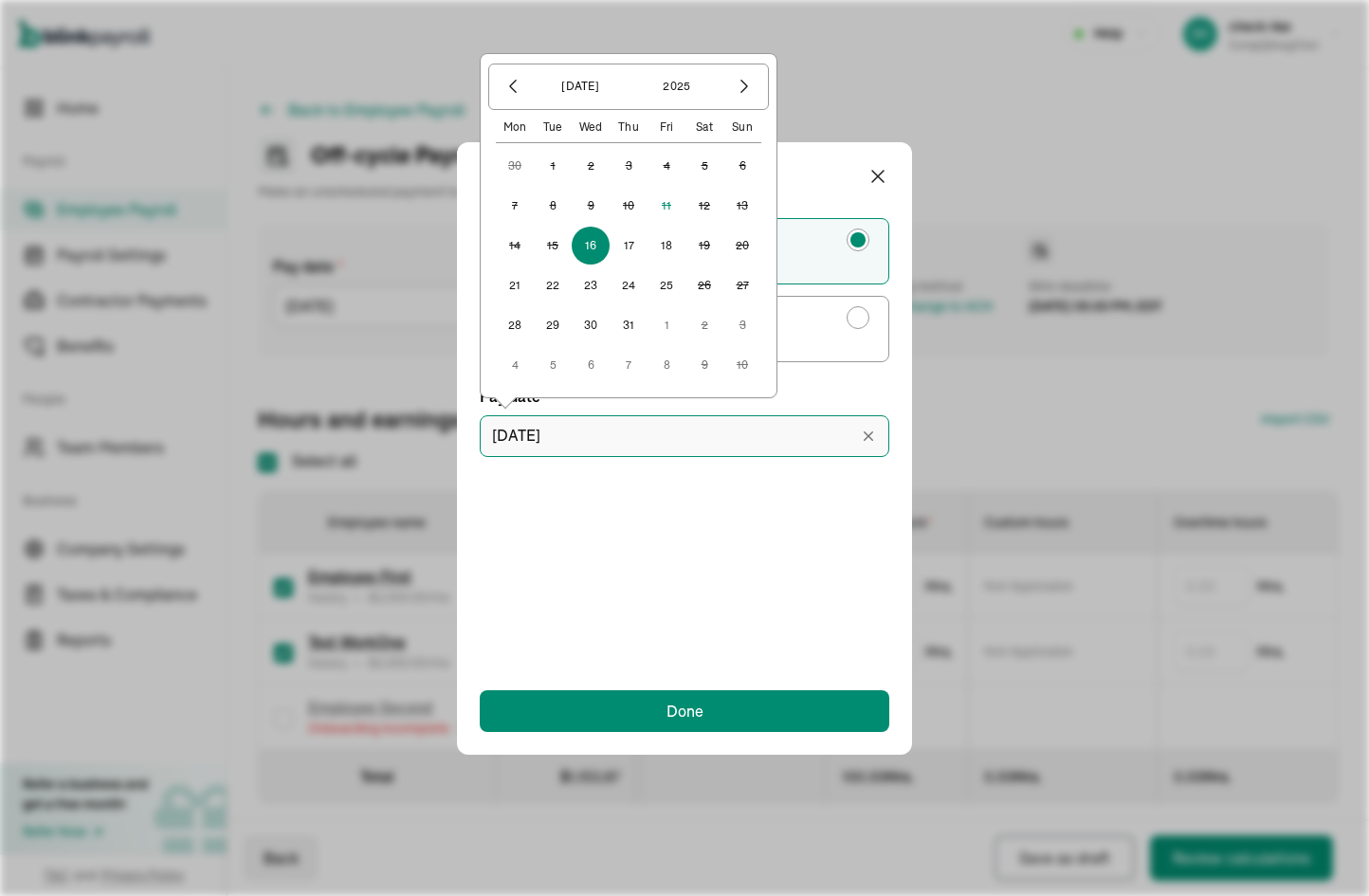 click on "07/16/2025" at bounding box center (684, 436) 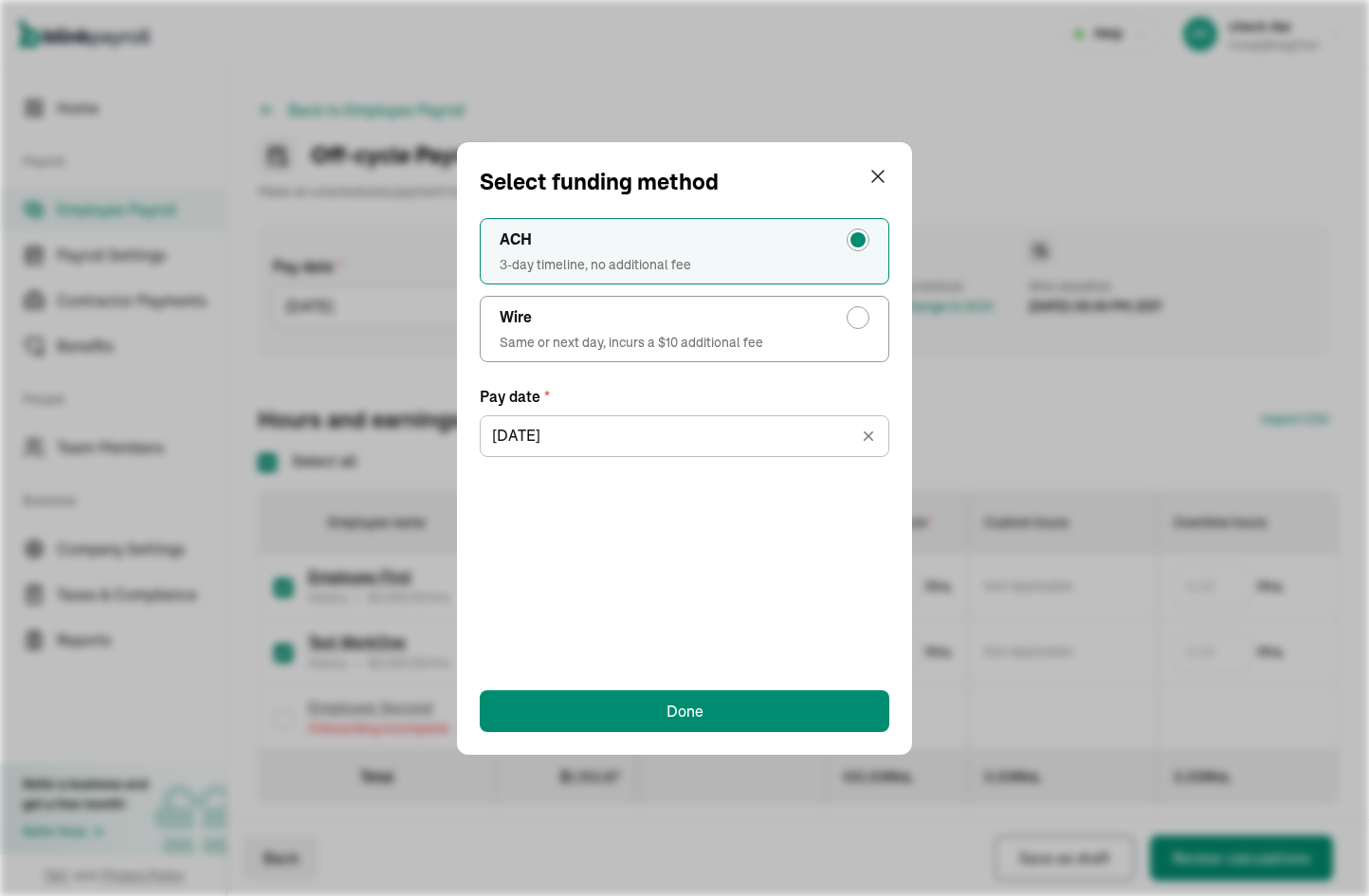 click on "ACH 3-day timeline, no additional fee Wire Same or next day, incurs a $10 additional fee Pay date * 07/16/2025 Jul 2025 Mon Tue Wed Thu Fri Sat Sun 30 1 2 3 4 5 6 7 8 9 10 11 12 13 14 15 16 17 18 19 20 21 22 23 24 25 26 27 28 29 30 31 1 2 3 4 5 6 7 8 9 10" at bounding box center [684, 433] 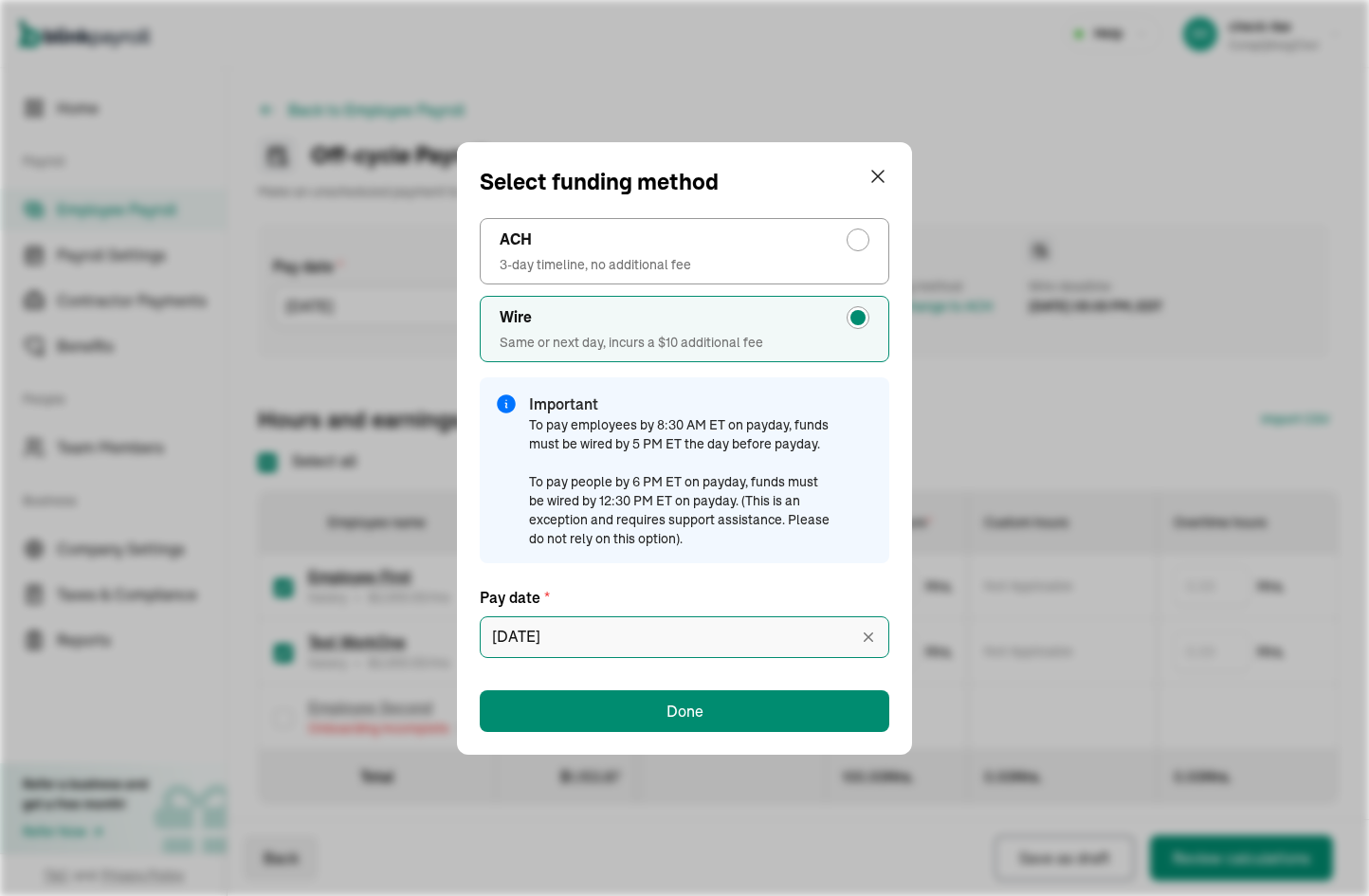 click on "07/16/2025" at bounding box center (684, 637) 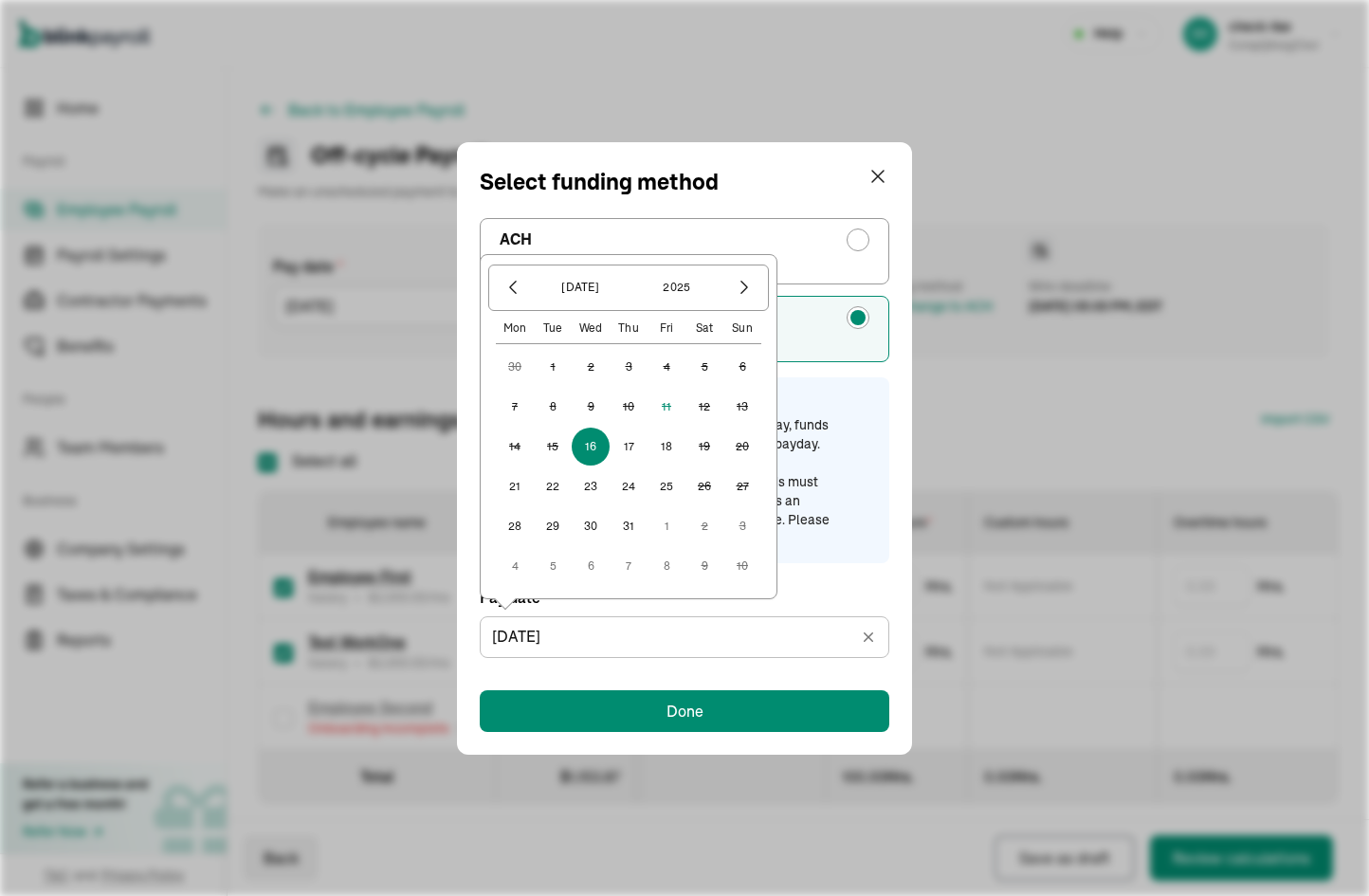 click on "16" at bounding box center (591, 447) 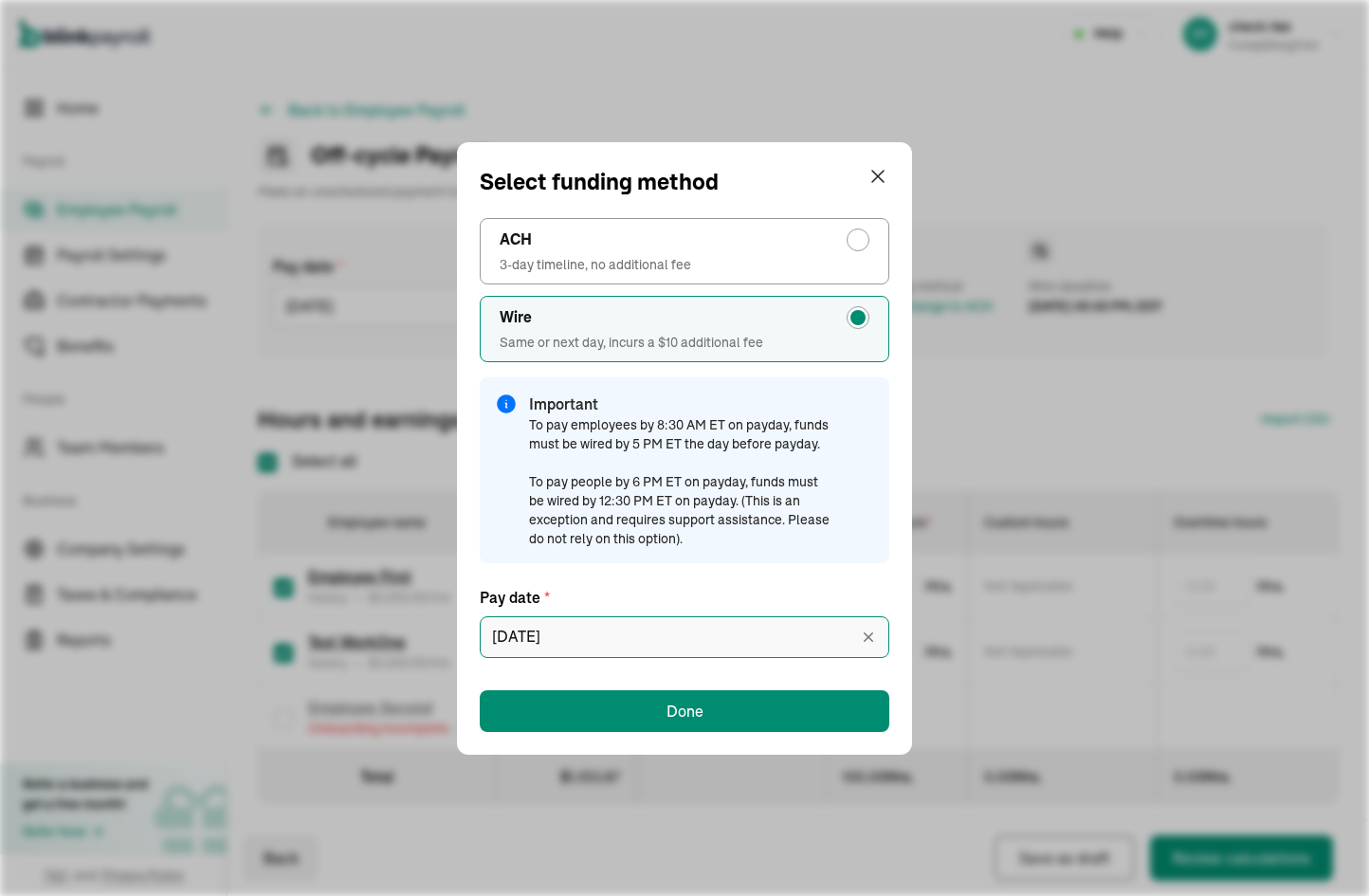 click on "07/16/2025" at bounding box center [684, 637] 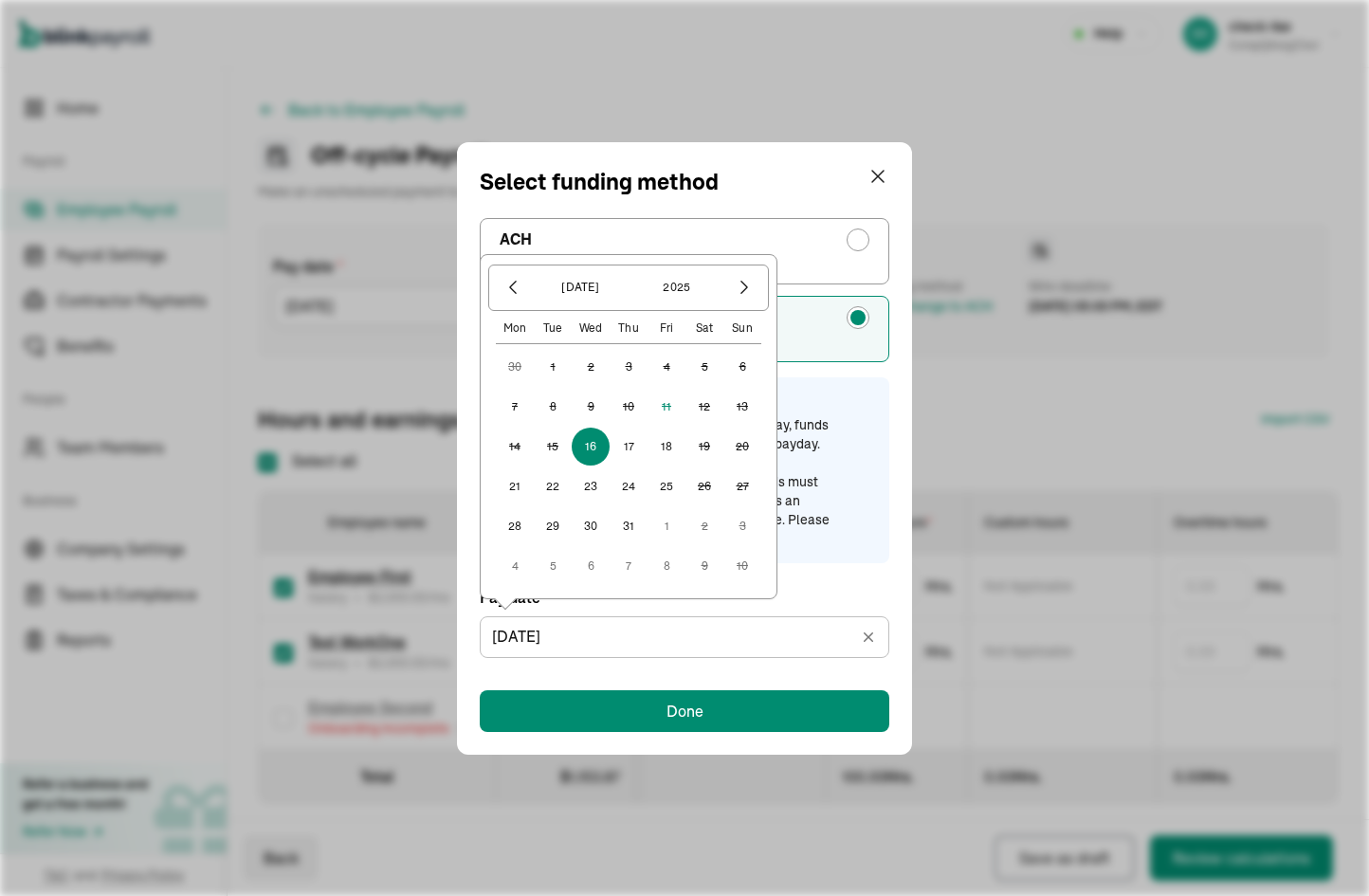 click on "Select funding method   ACH 3-day timeline, no additional fee Wire Same or next day, incurs a $10 additional fee Important To pay employees by 8:30 AM ET on payday, funds must be wired by 5 PM ET the day before payday. To pay people by 6 PM ET on payday, funds must be wired by 12:30 PM ET on payday. (This is an exception and requires support assistance. Please do not rely on this option). Pay date * 07/16/2025 Jul 2025 Mon Tue Wed Thu Fri Sat Sun 30 1 2 3 4 5 6 7 8 9 10 11 12 13 14 15 16 17 18 19 20 21 22 23 24 25 26 27 28 29 30 31 1 2 3 4 5 6 7 8 9 10 Done" at bounding box center [684, 448] 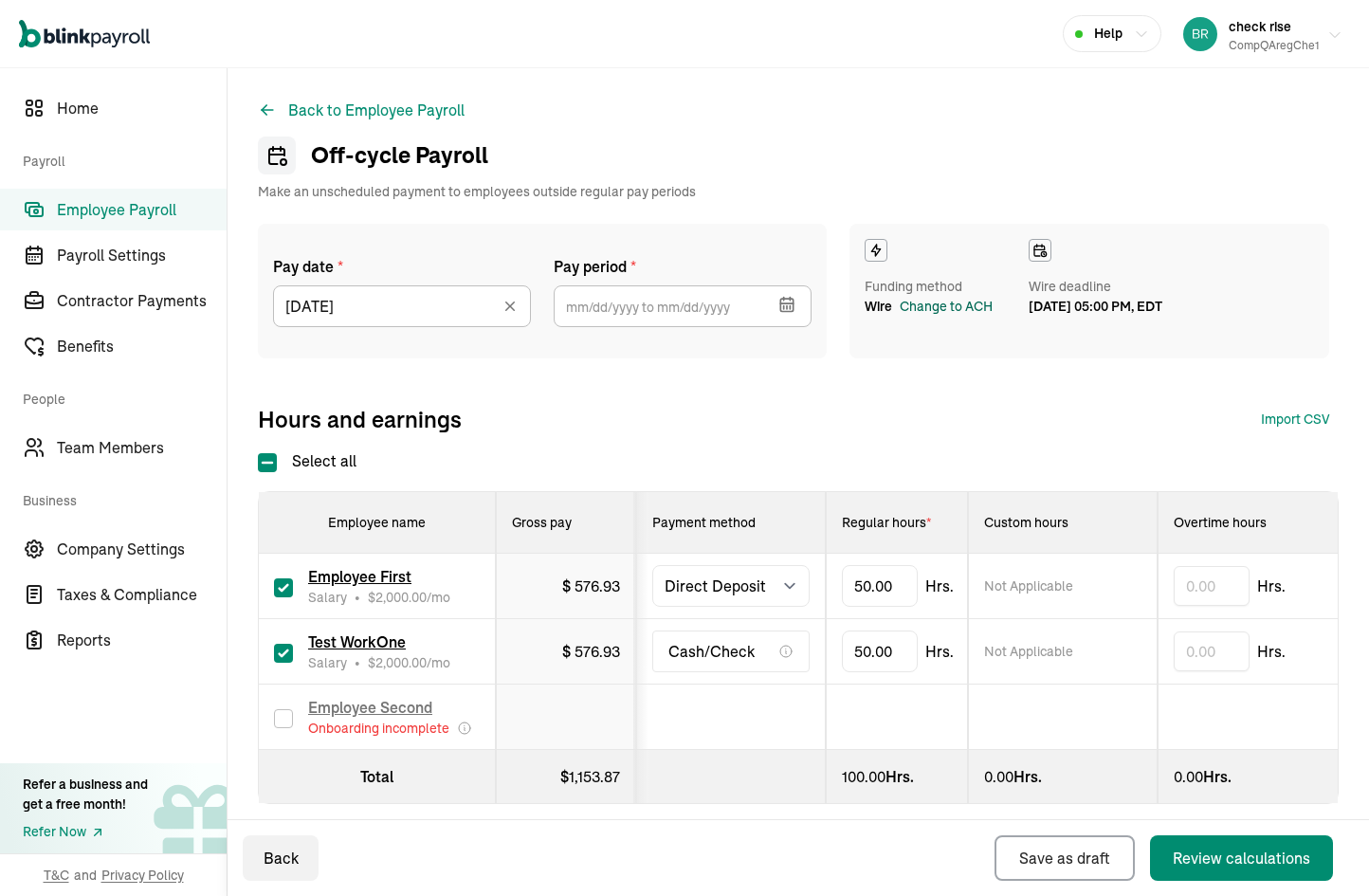 click on "check rise" at bounding box center (1260, 27) 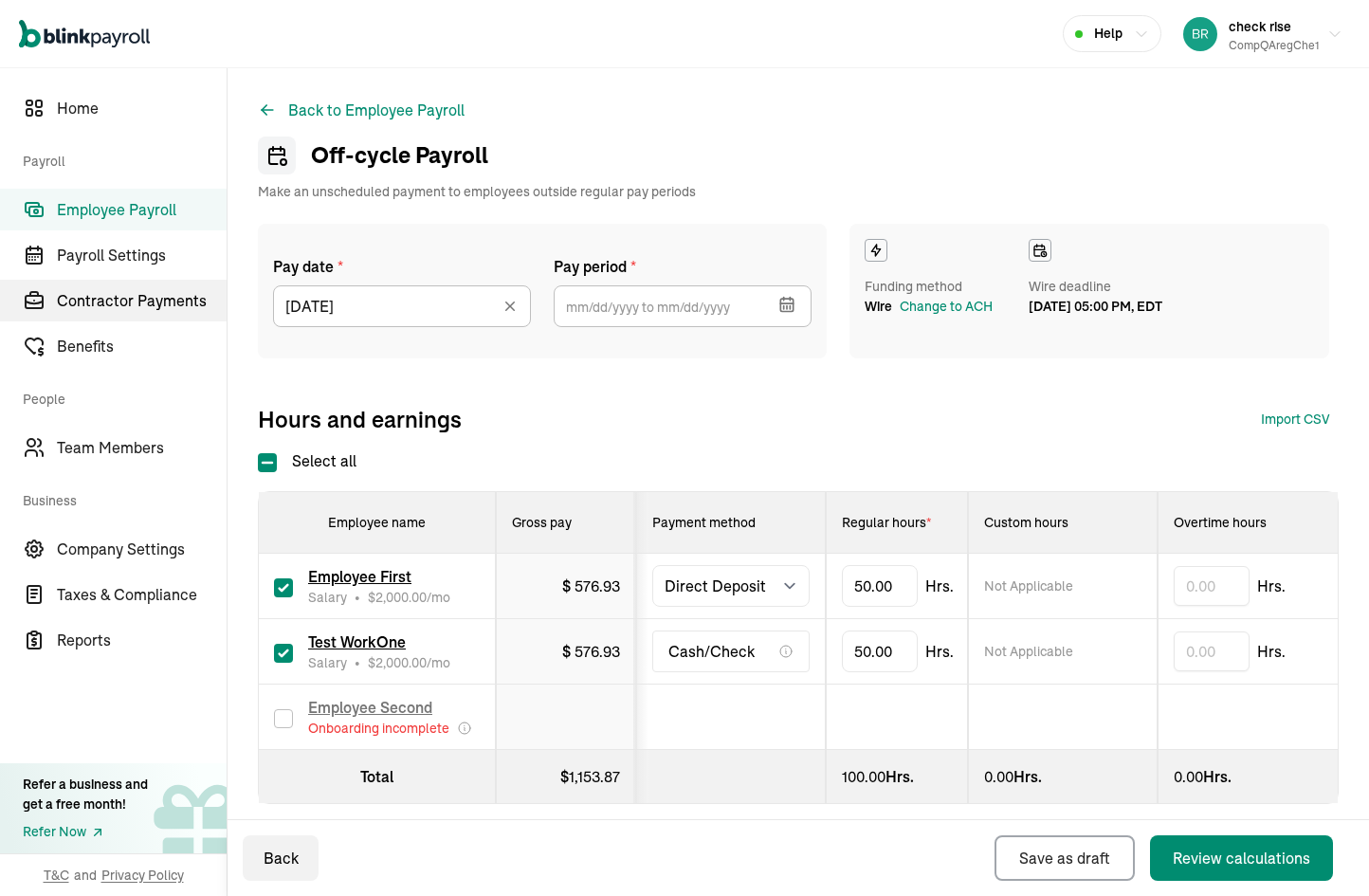 click on "Contractor Payments" at bounding box center [141, 301] 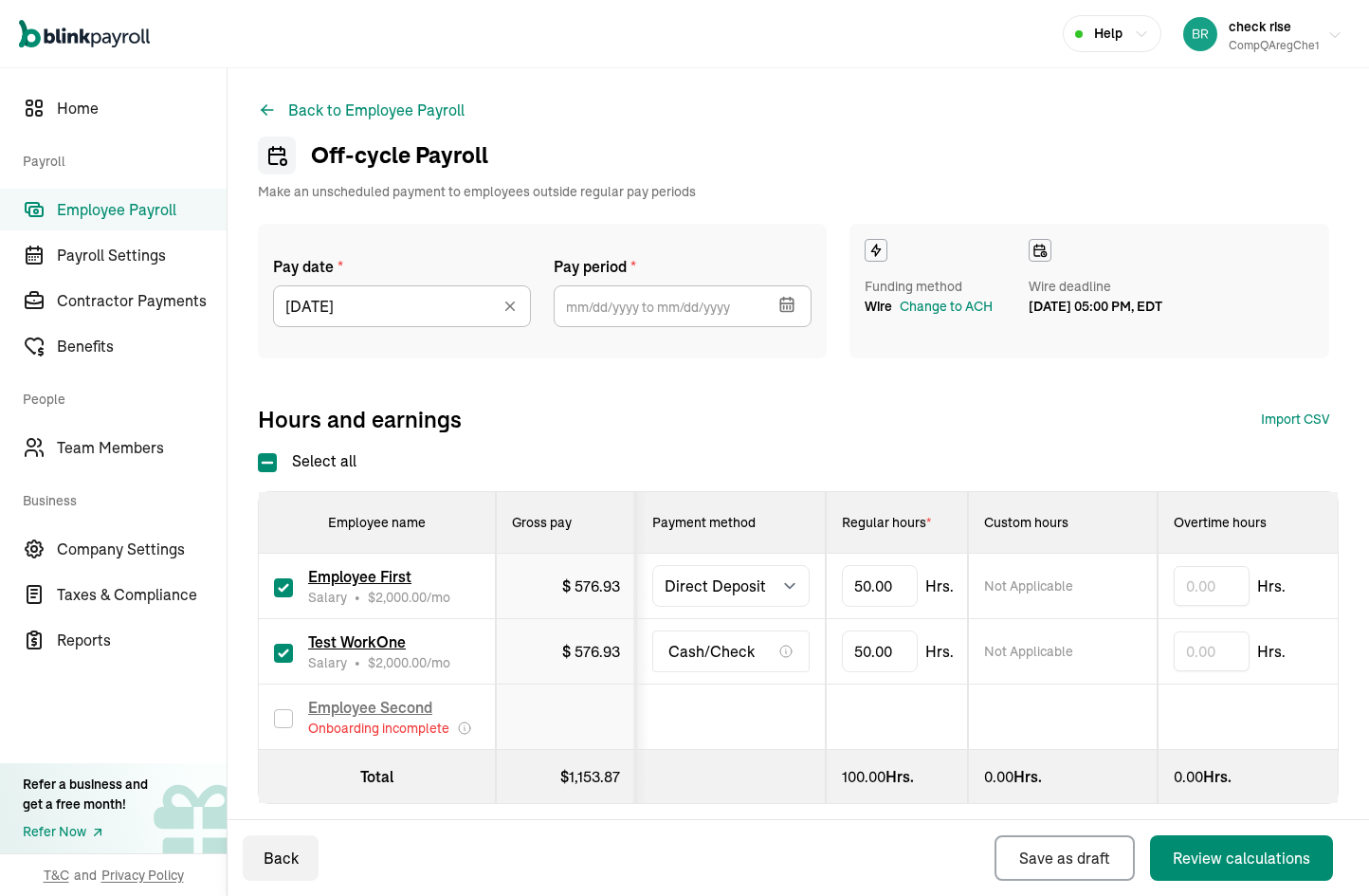 click on "compQAregChe1" at bounding box center (1274, 46) 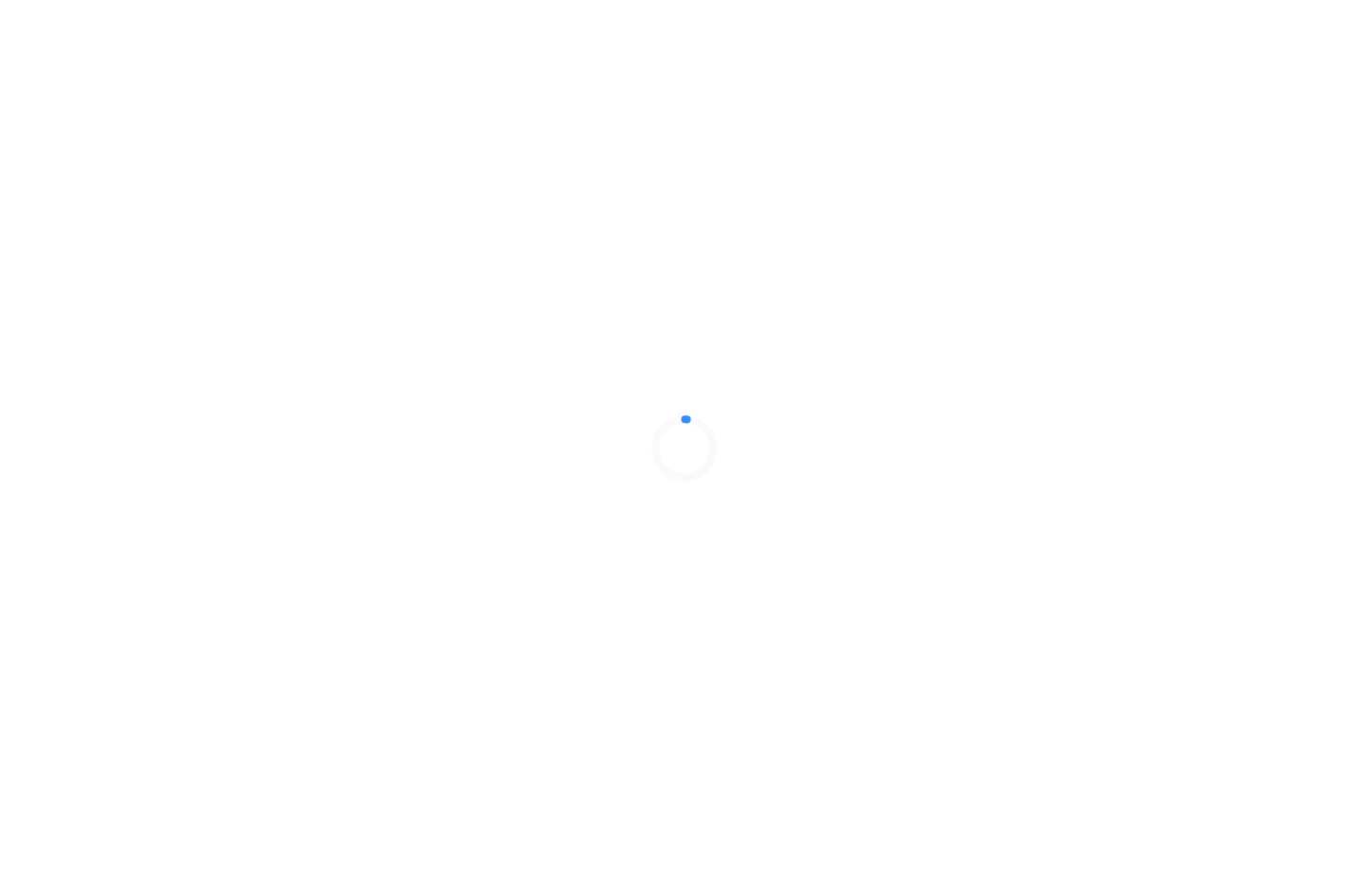 scroll, scrollTop: 0, scrollLeft: 0, axis: both 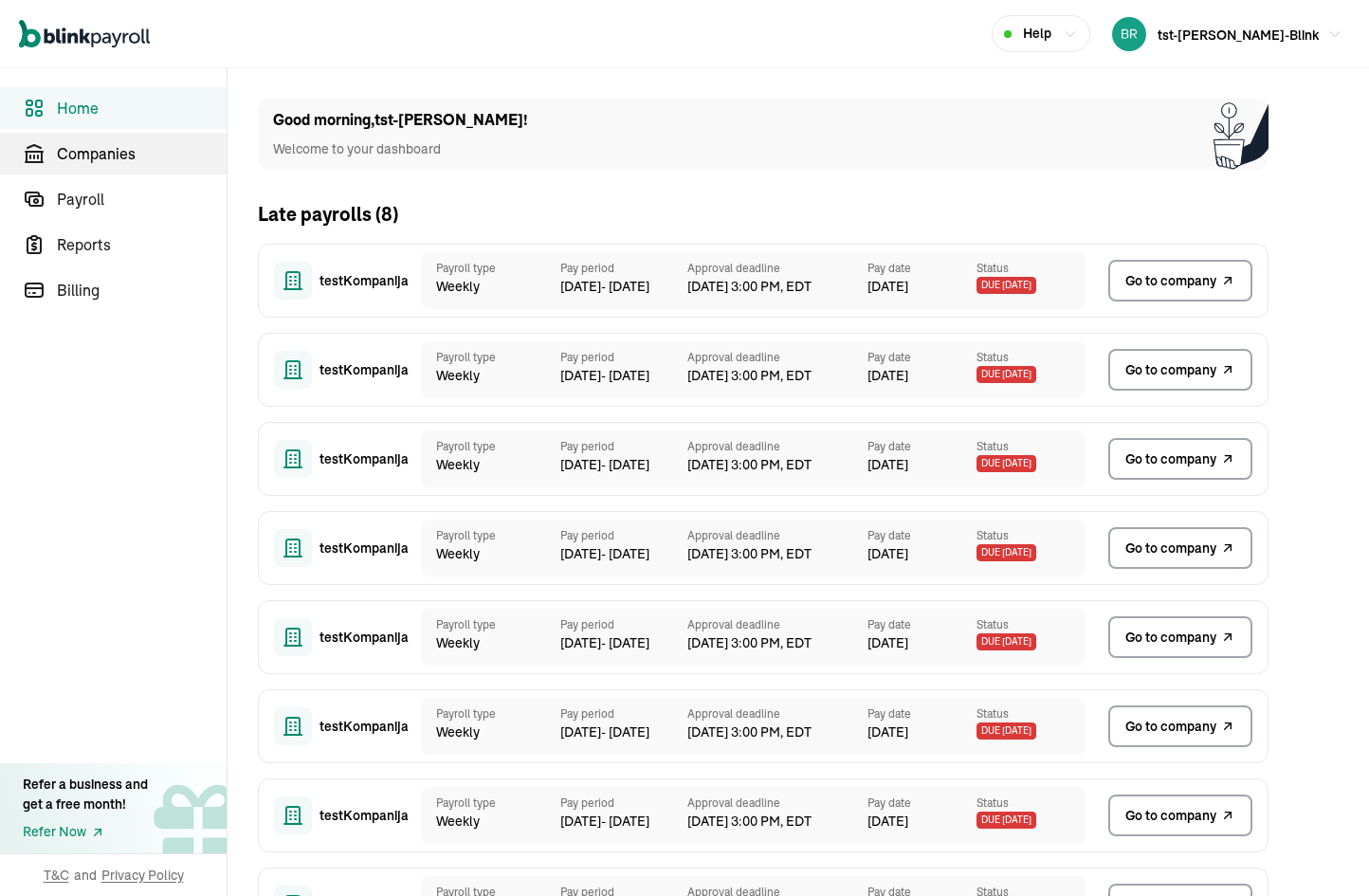 click on "Companies" at bounding box center [141, 154] 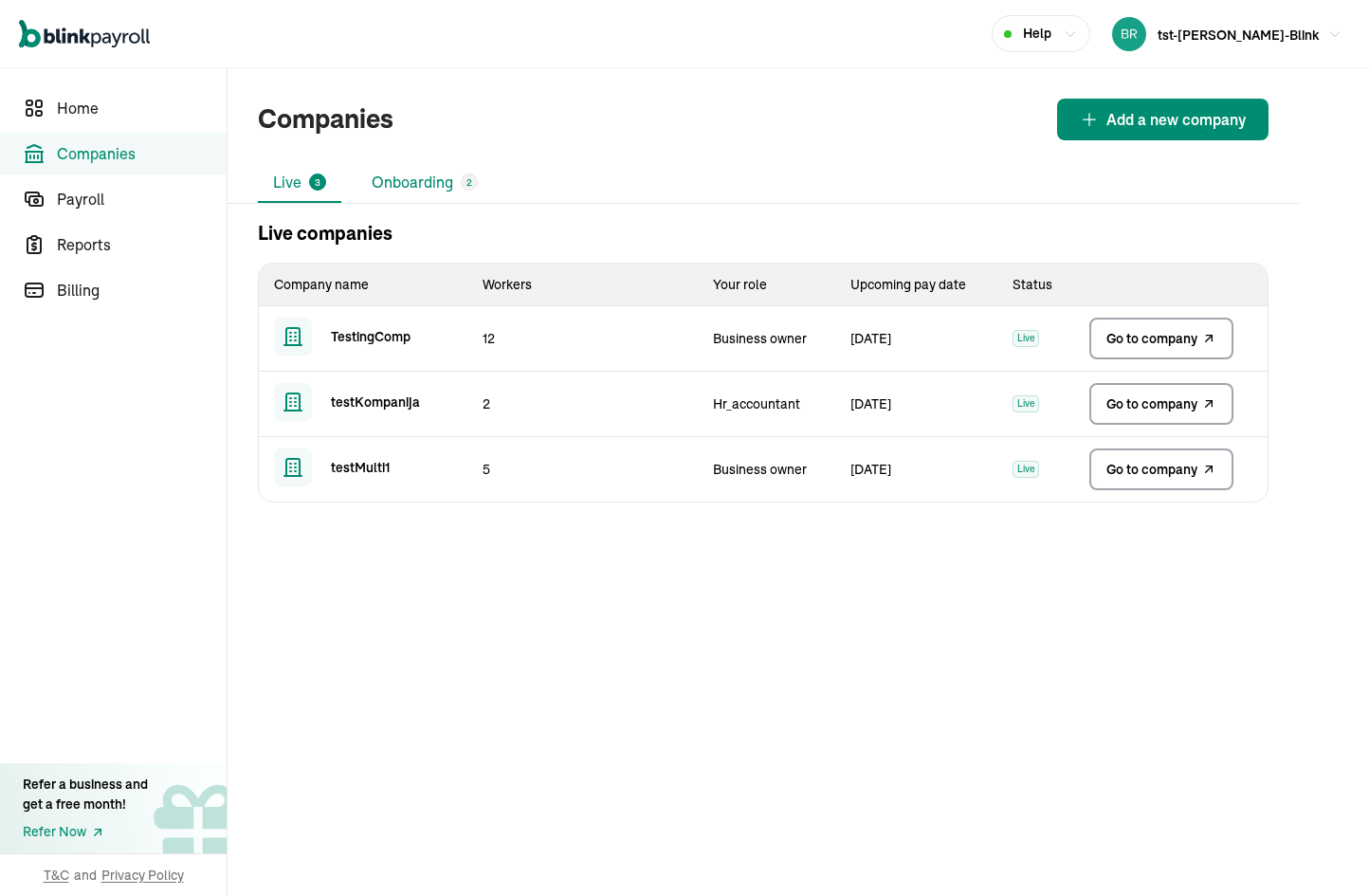 click on "Onboarding 2" at bounding box center [425, 183] 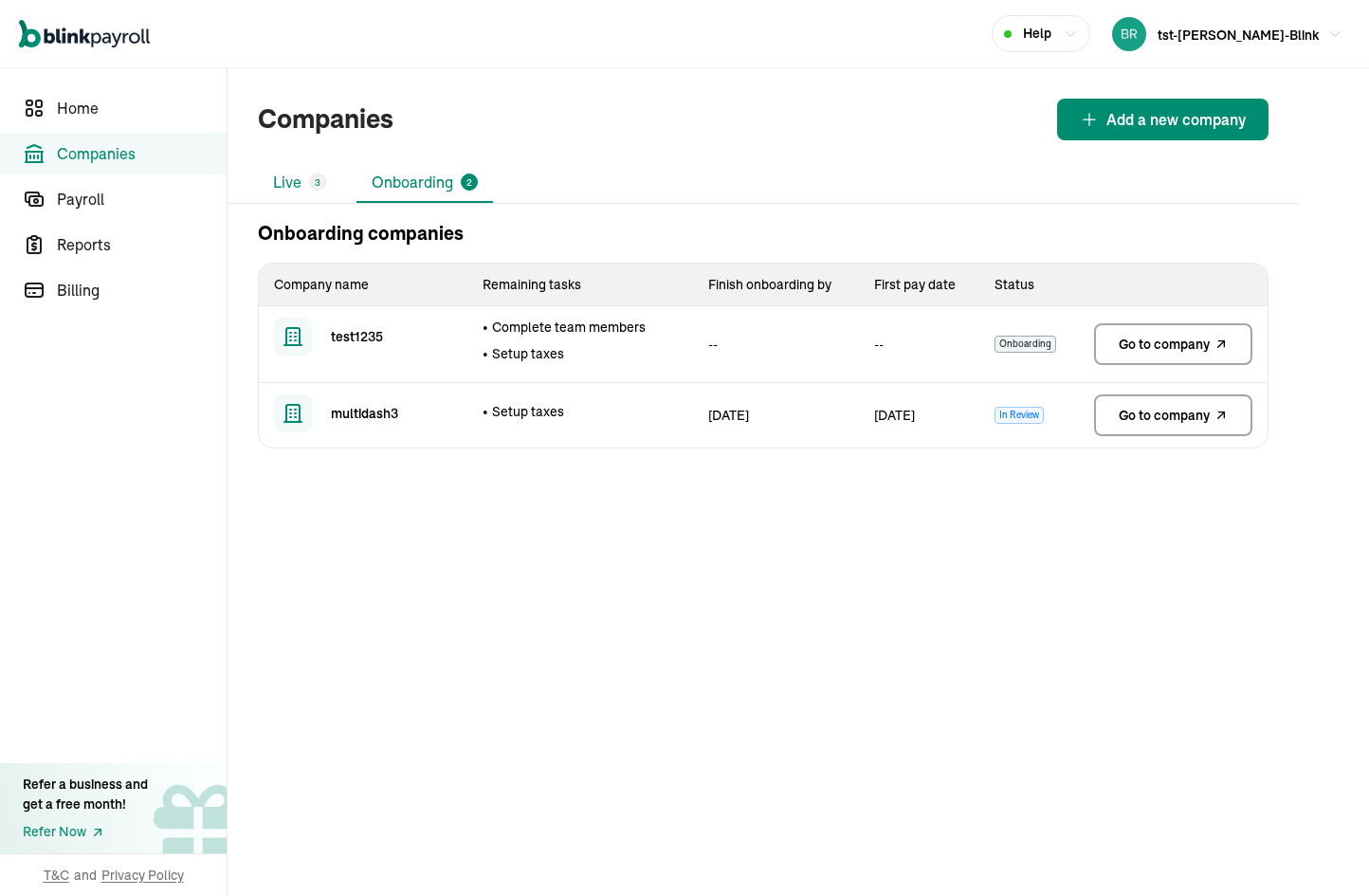 click on "Live 3" at bounding box center [300, 183] 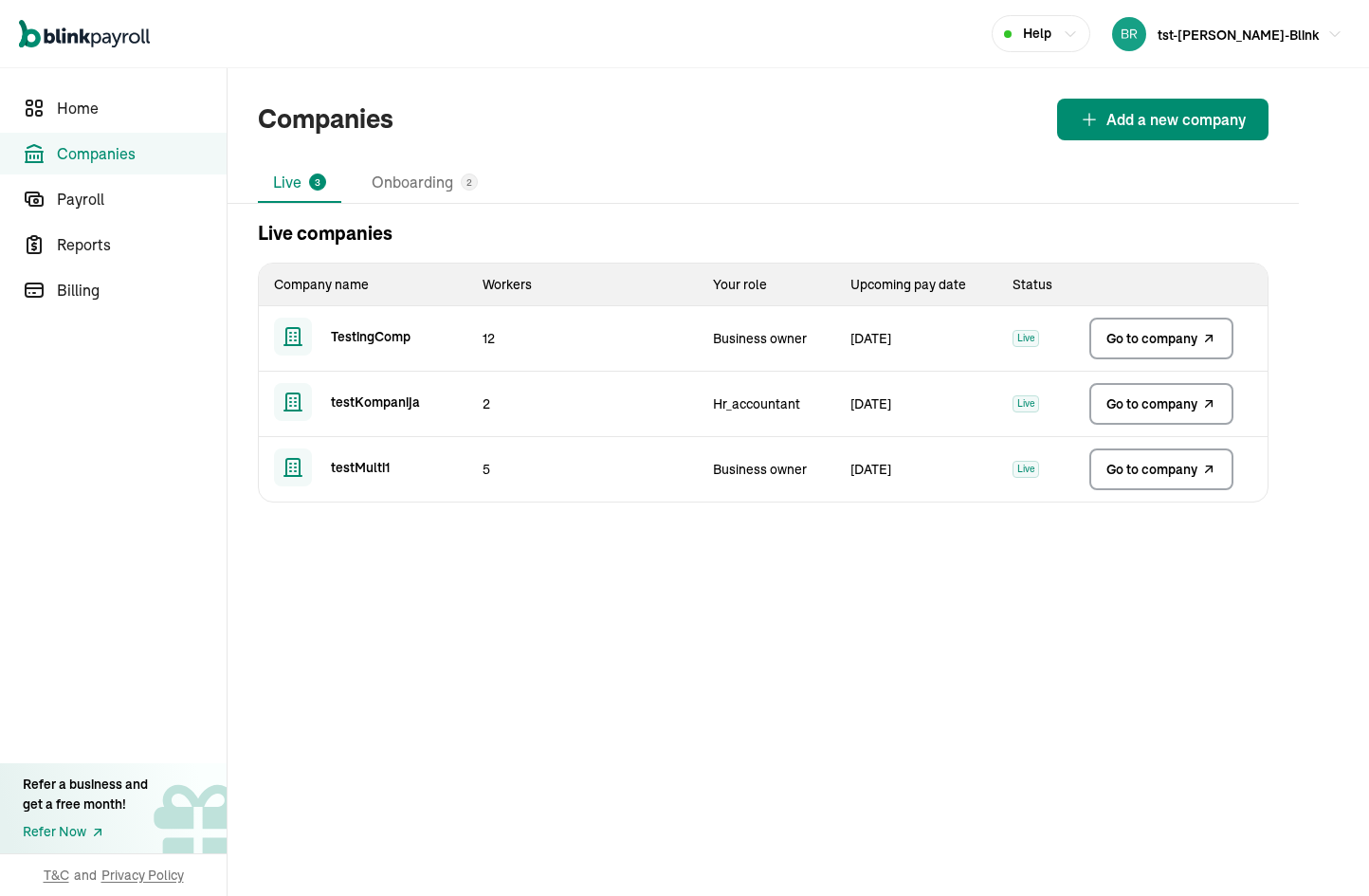 click on "Go to company" at bounding box center (1152, 338) 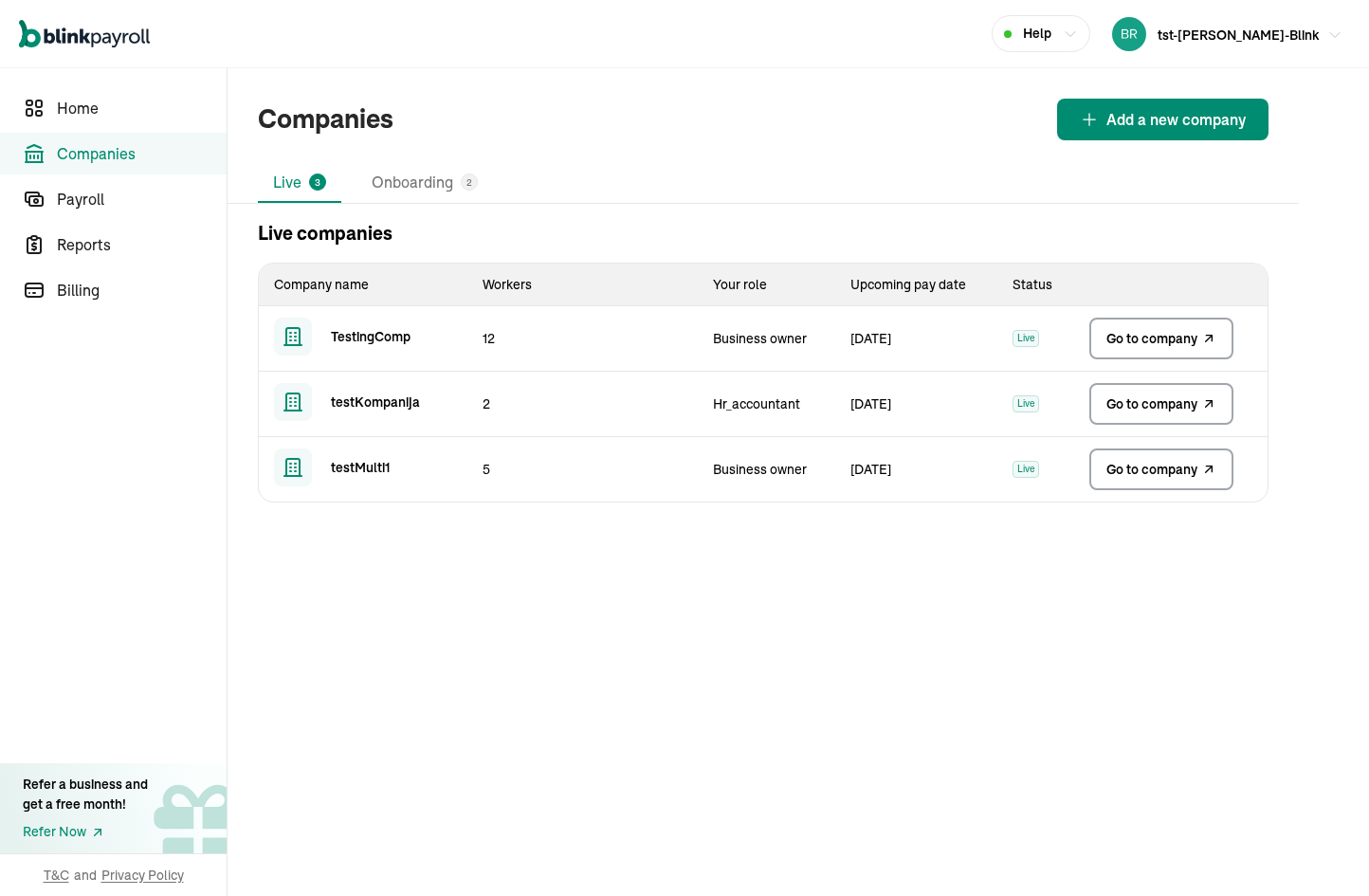click on "tst-[PERSON_NAME]-Blink" at bounding box center (1227, 34) 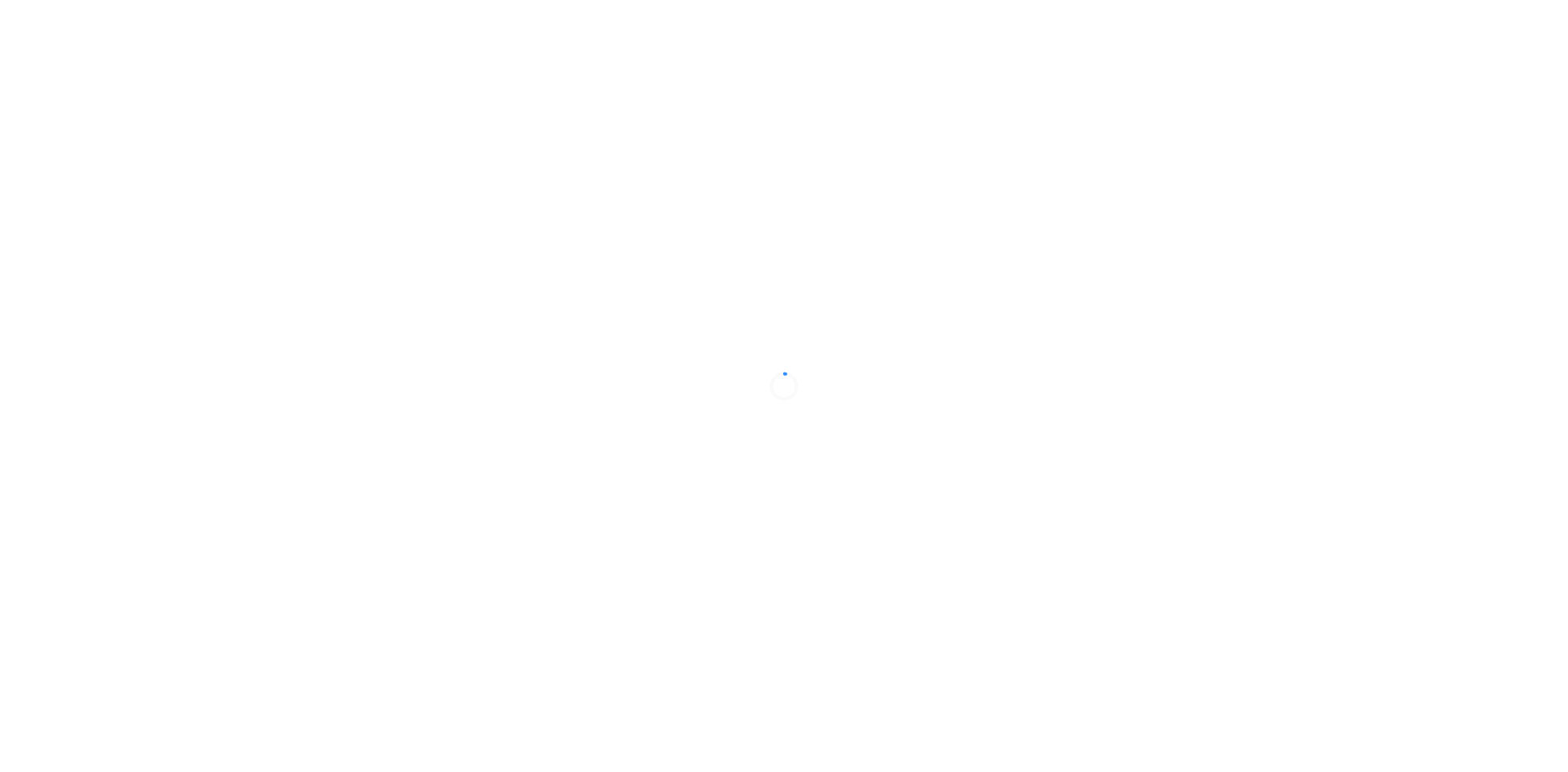 scroll, scrollTop: 0, scrollLeft: 0, axis: both 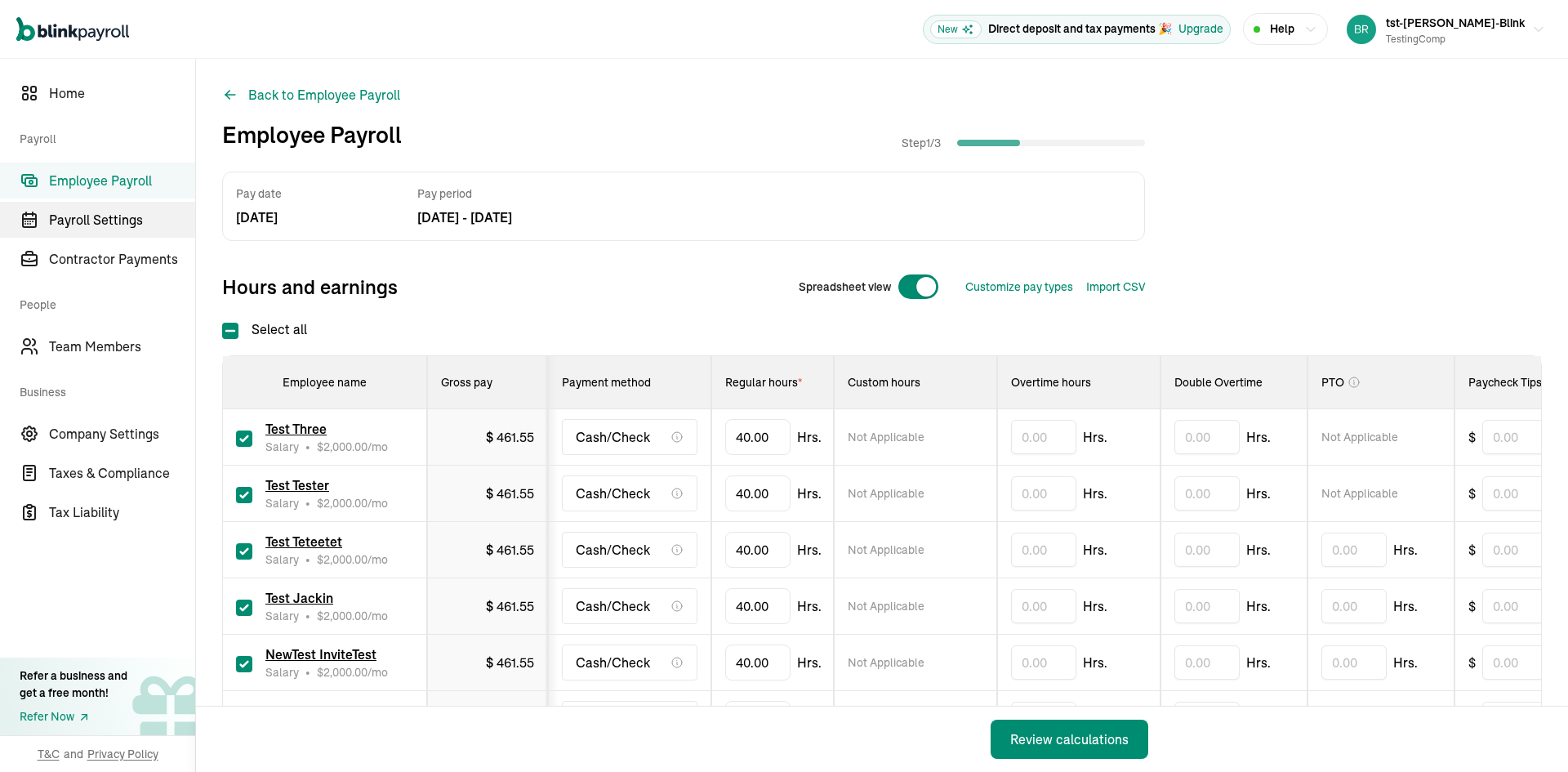 click on "Payroll Settings" at bounding box center [122, 220] 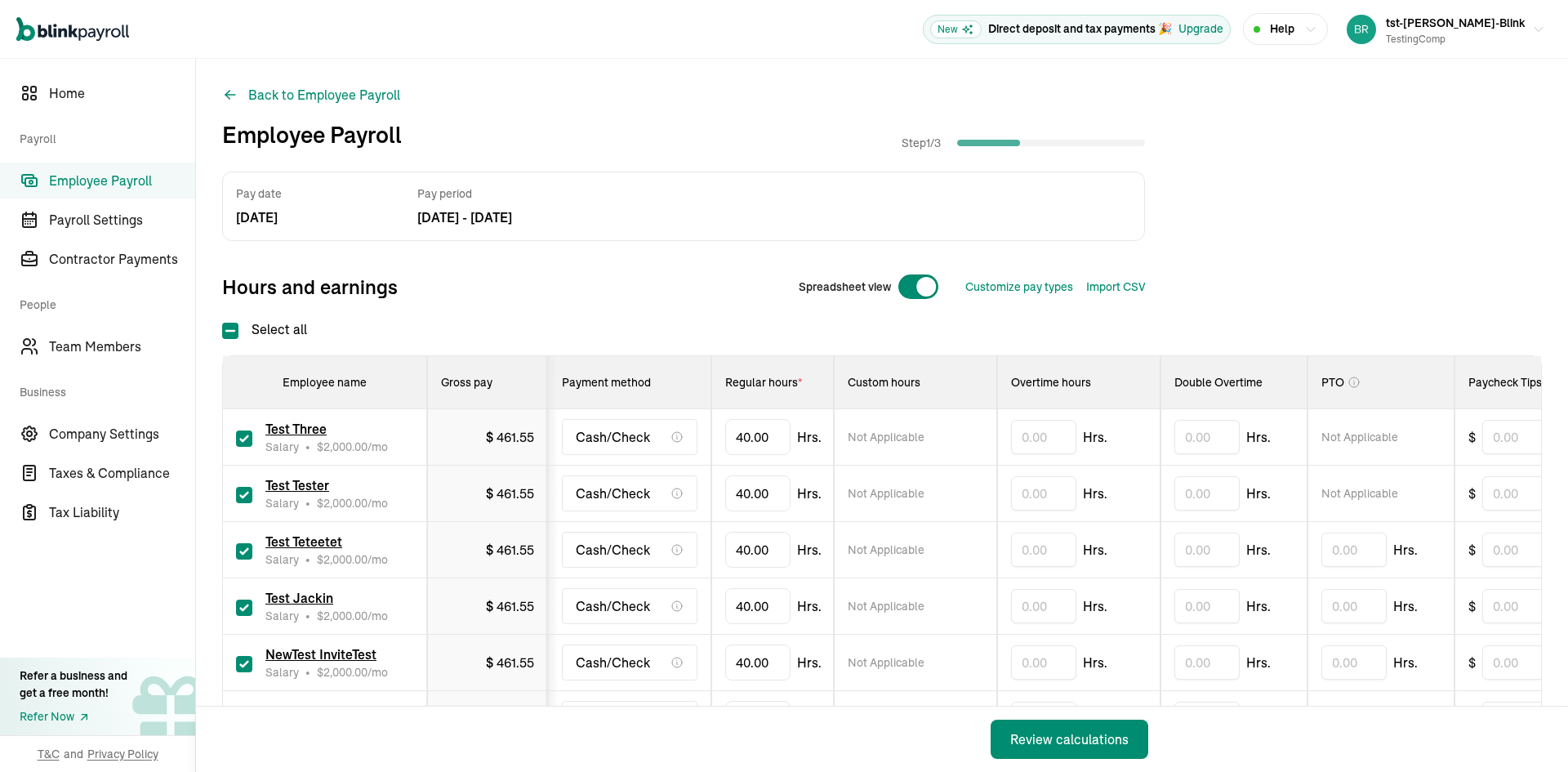 click on "Employee Payroll" at bounding box center (122, 181) 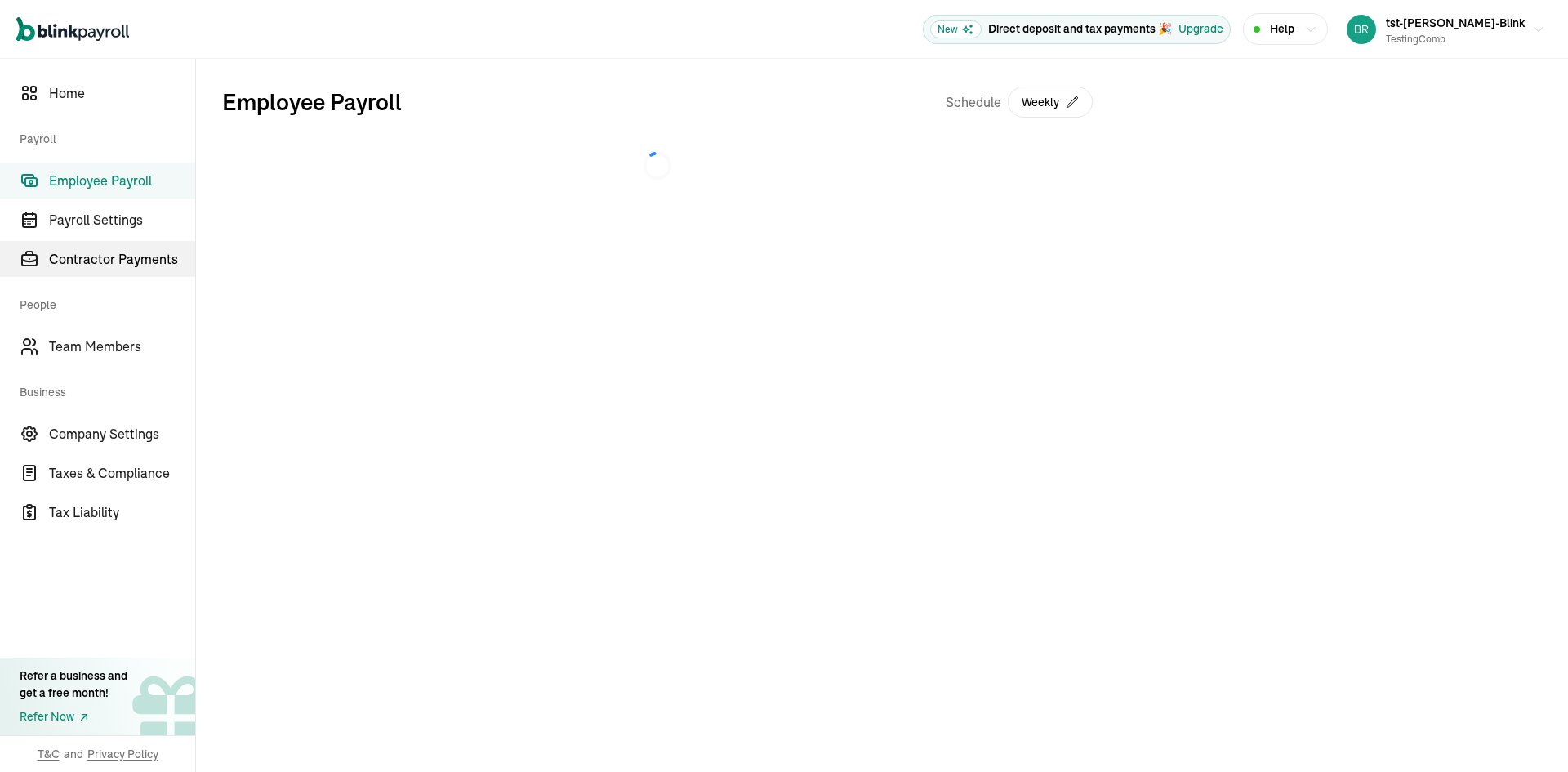 click on "Contractor Payments" at bounding box center [122, 259] 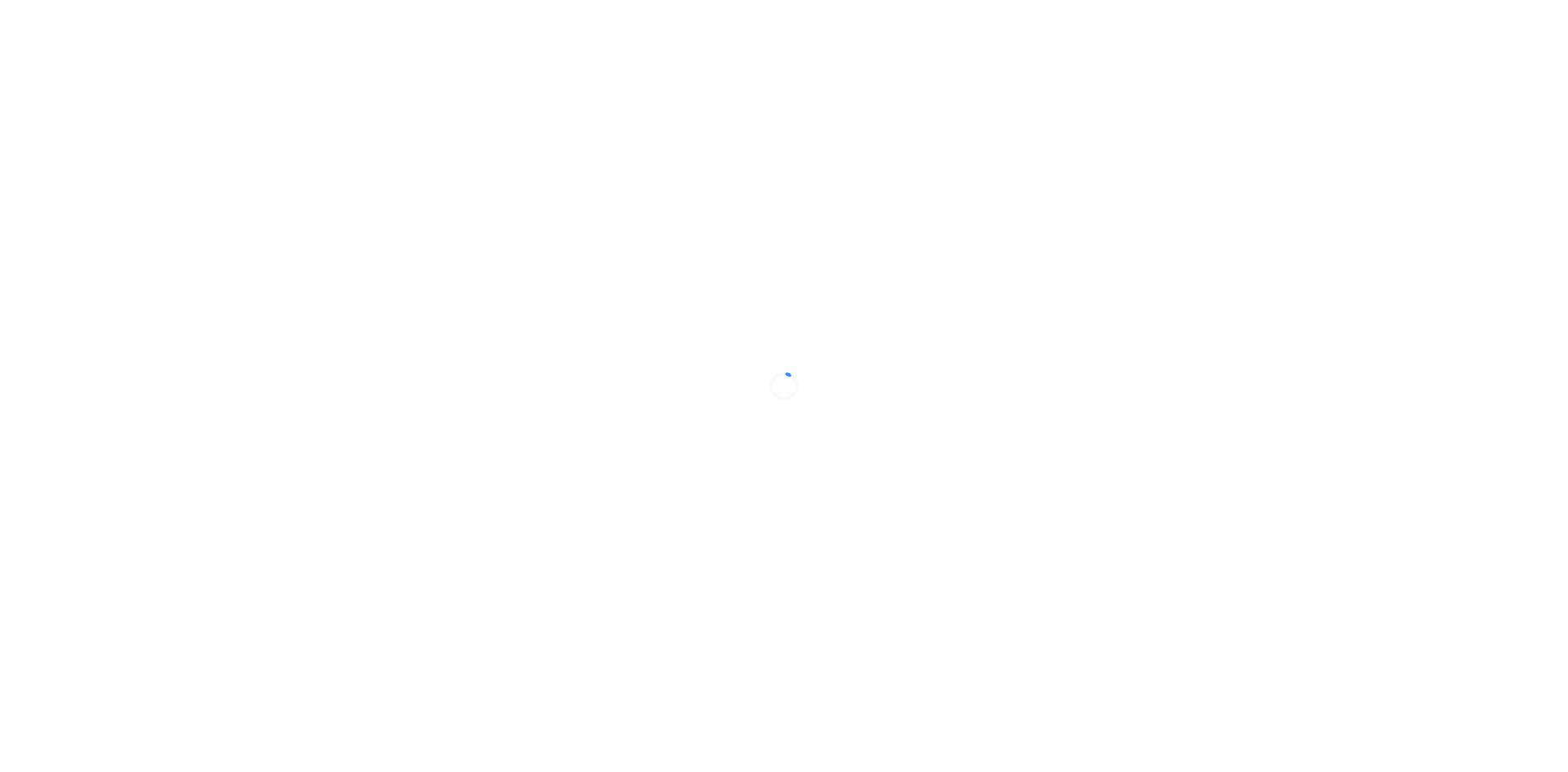 scroll, scrollTop: 0, scrollLeft: 0, axis: both 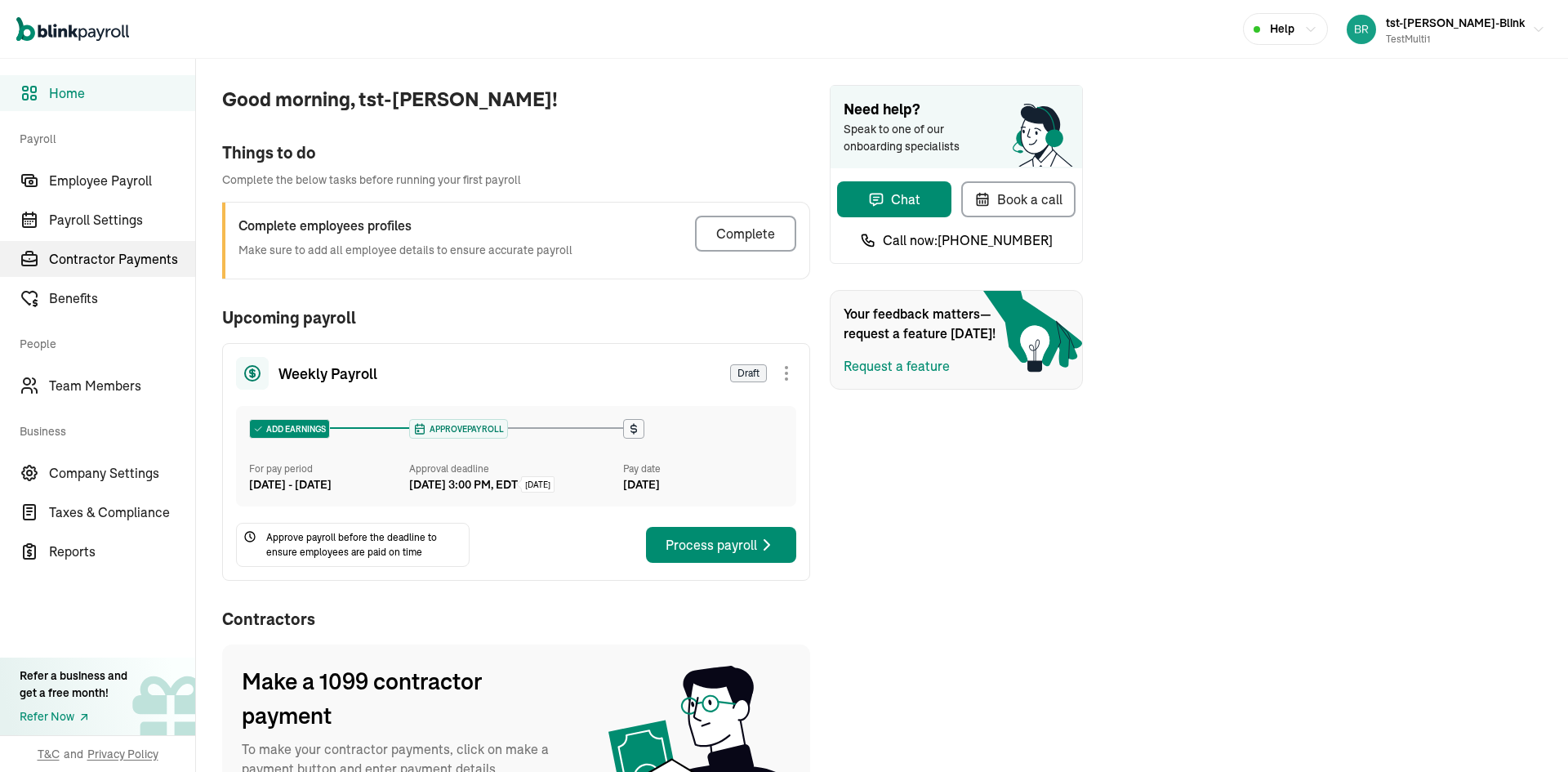click on "Contractor Payments" at bounding box center (97, 259) 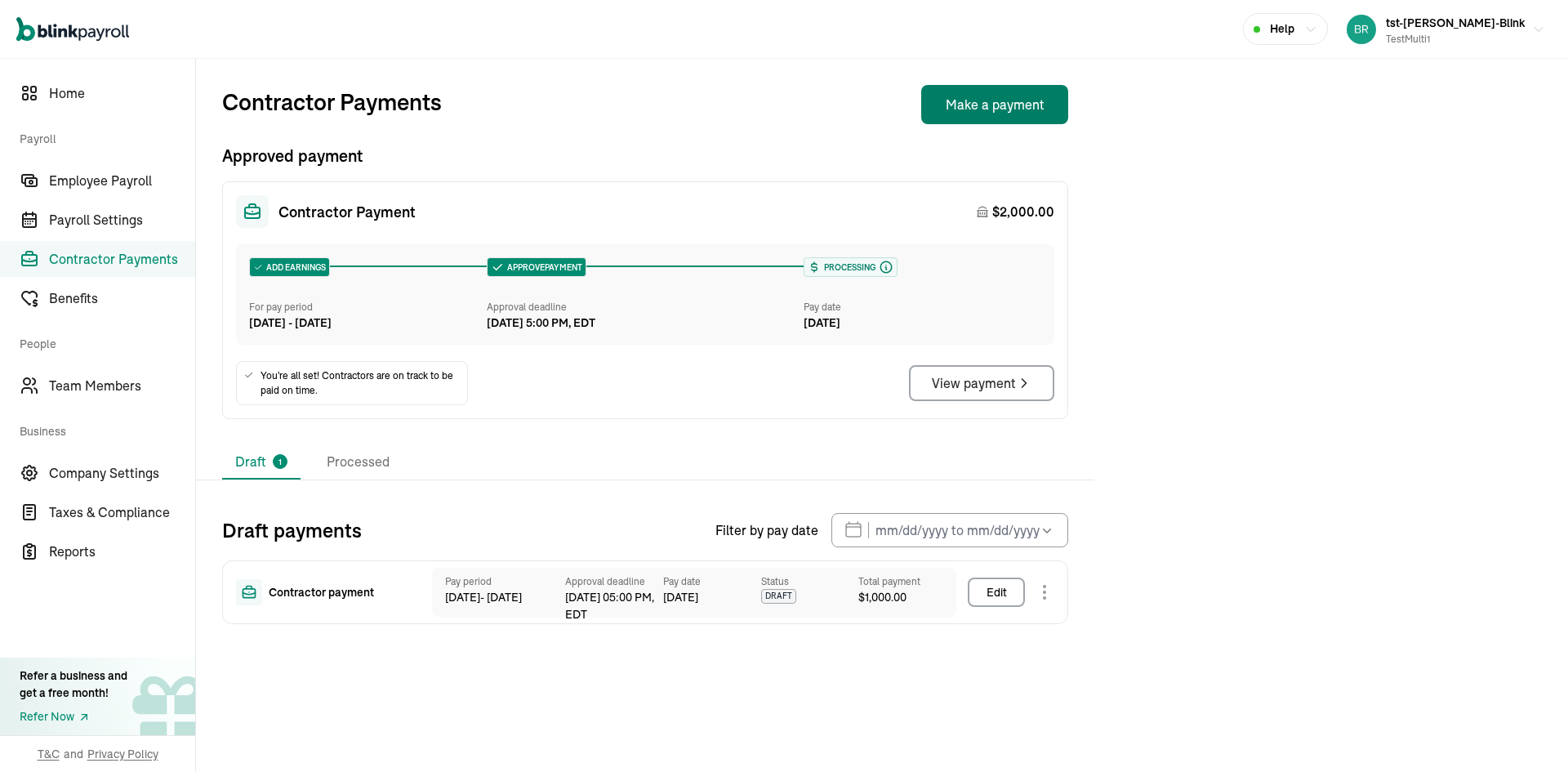 click on "Make a payment" at bounding box center (995, 105) 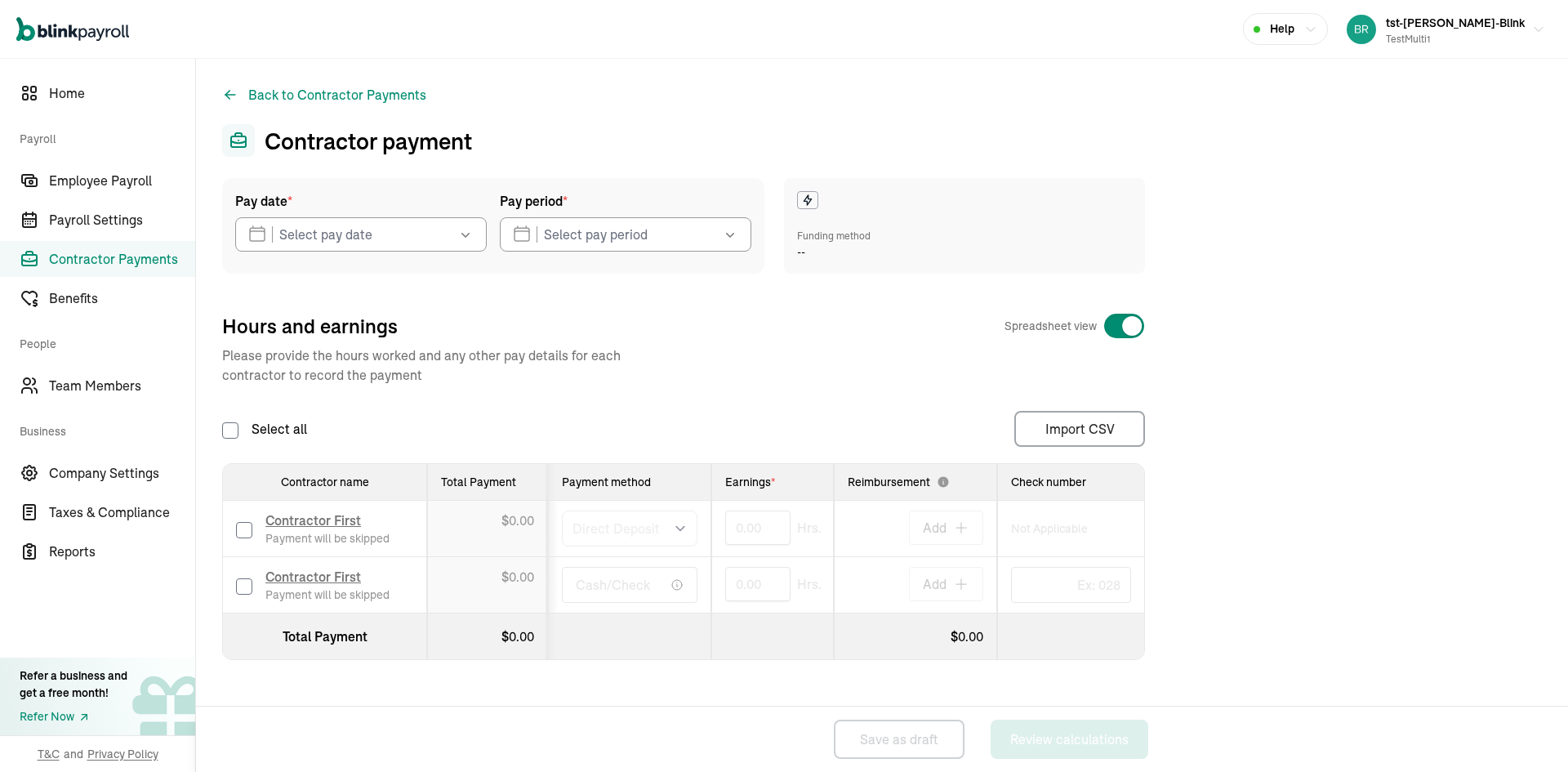click on "contractor first Payment will be skipped" at bounding box center [325, 529] 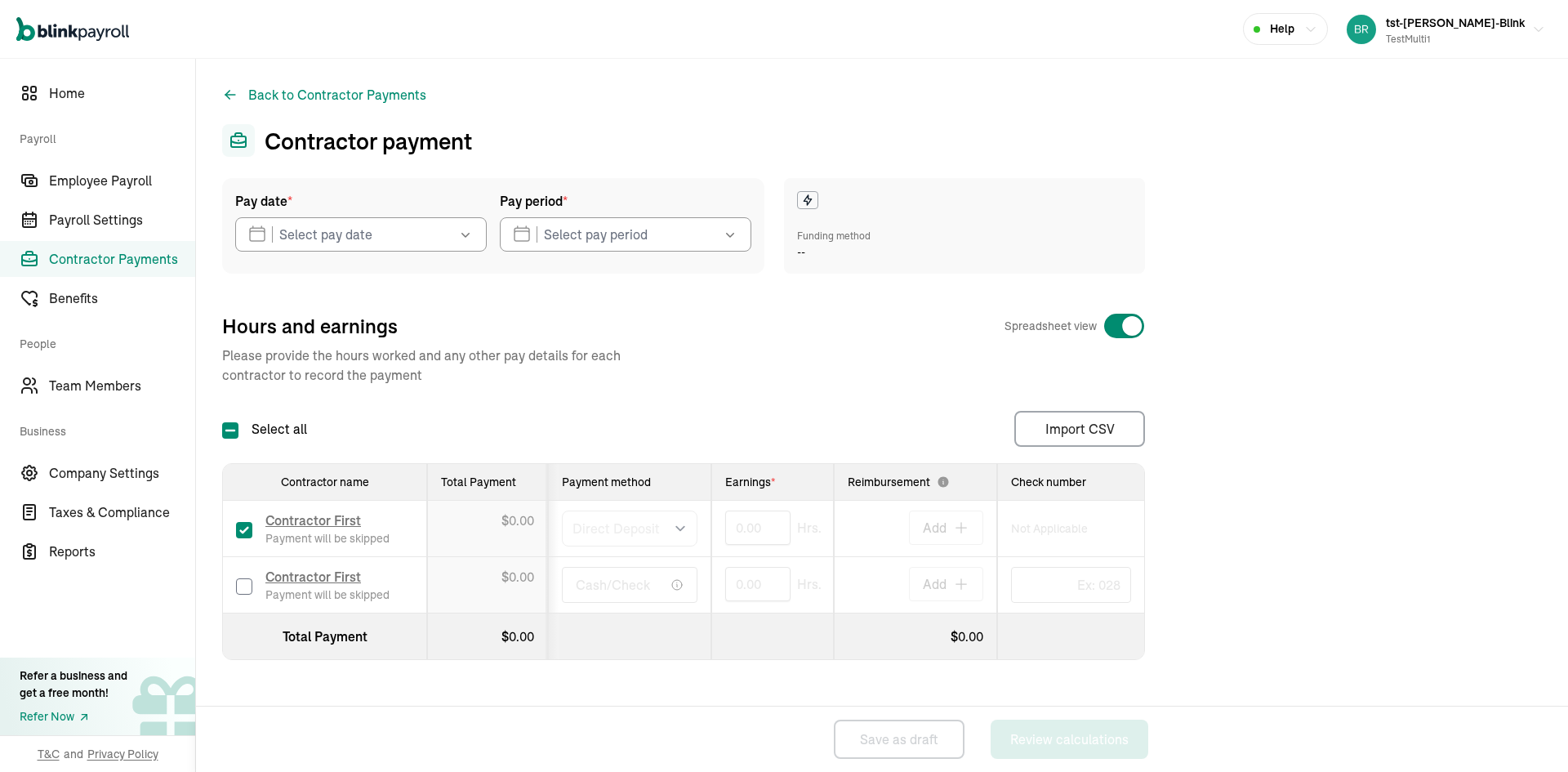 checkbox on "true" 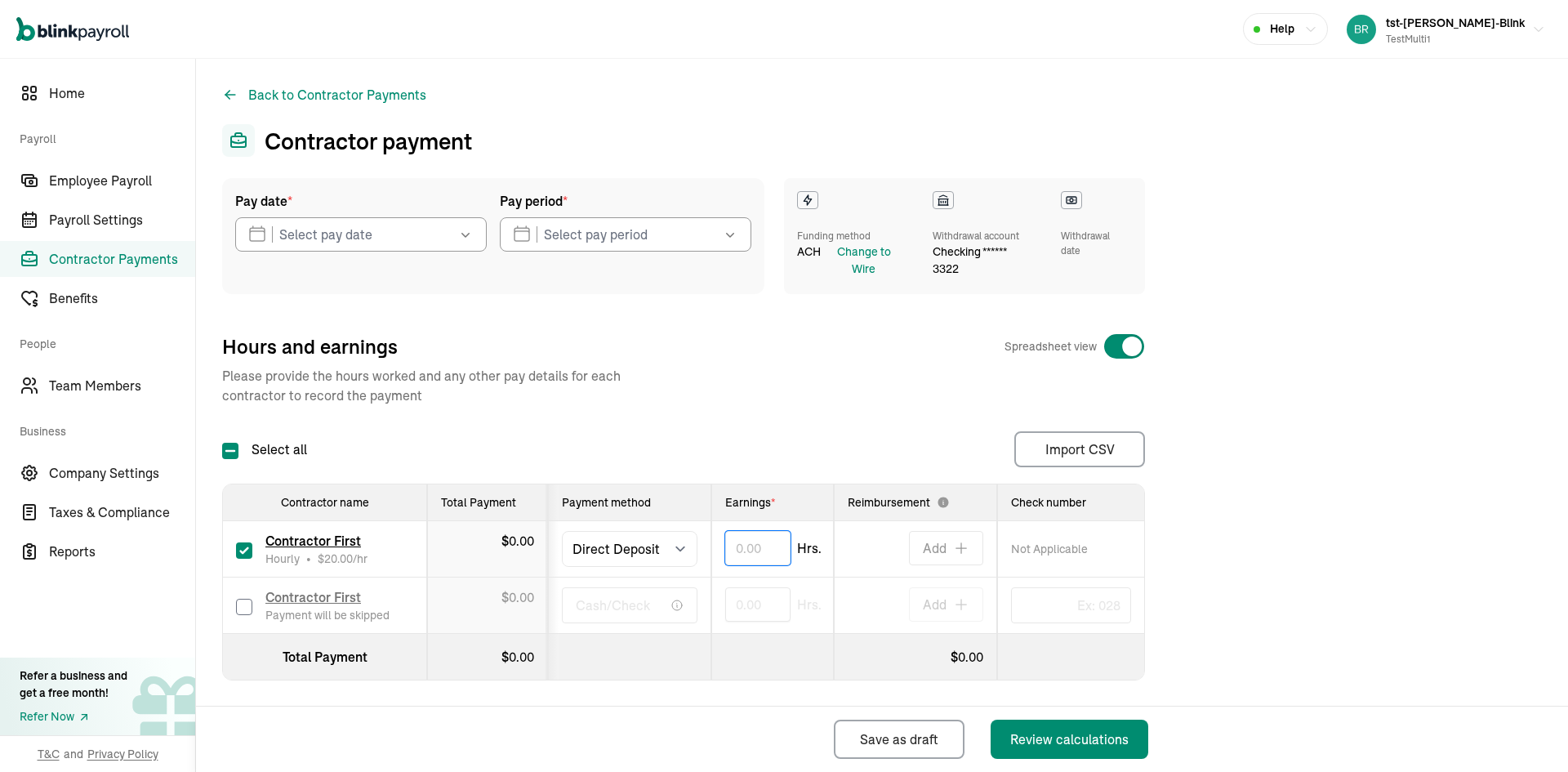 click at bounding box center (758, 548) 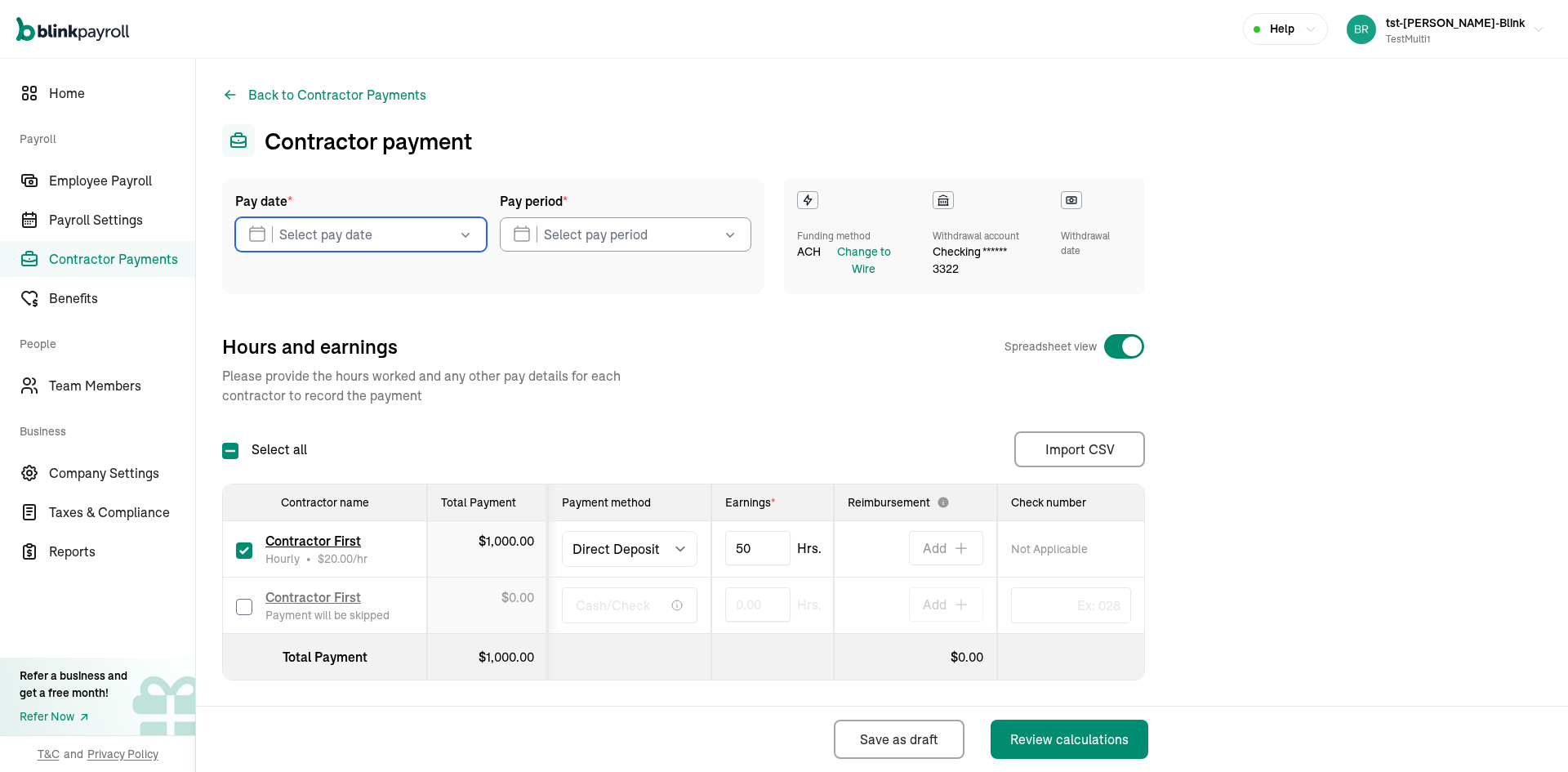 click at bounding box center (361, 234) 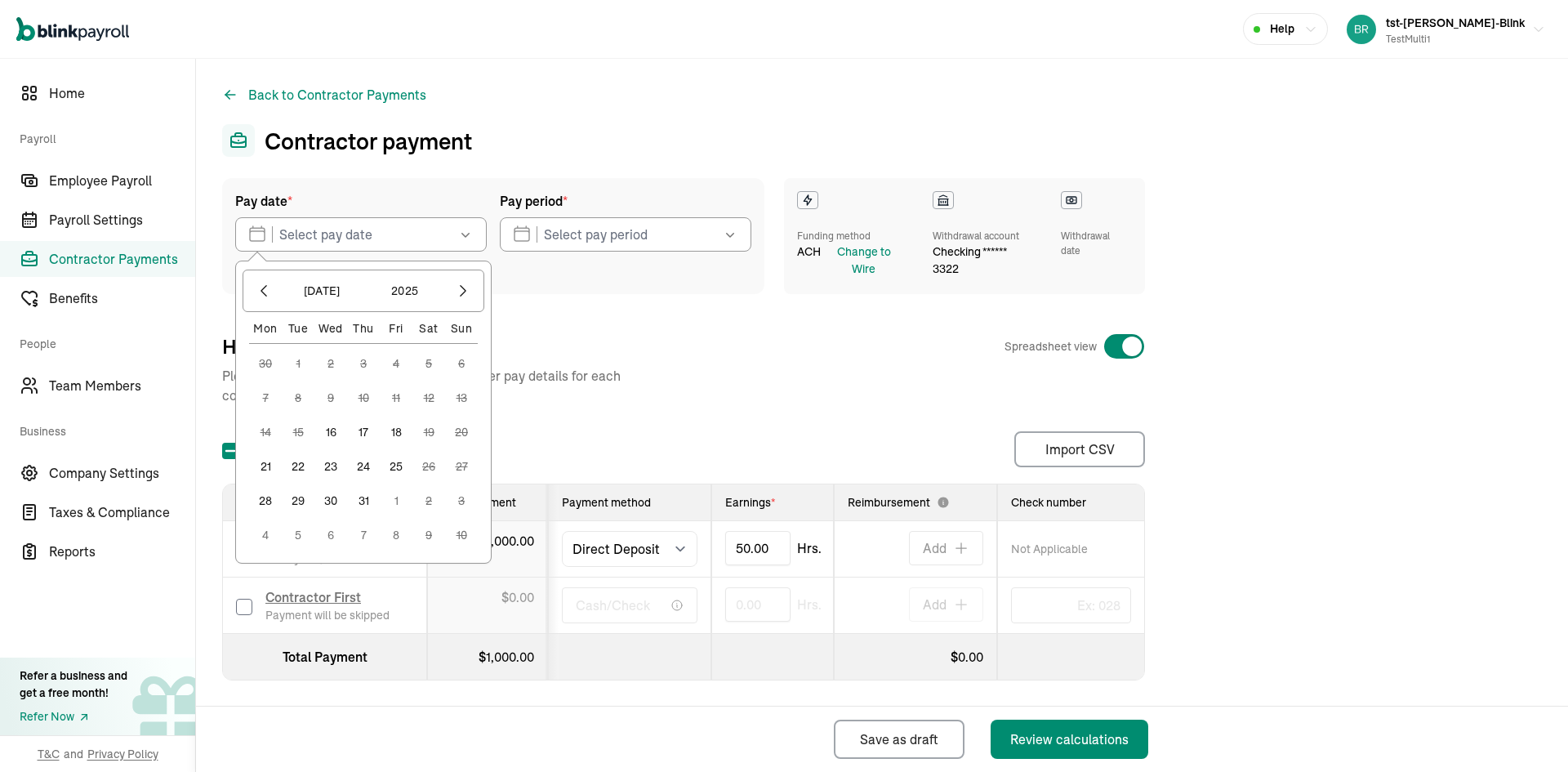 click on "16" at bounding box center (331, 432) 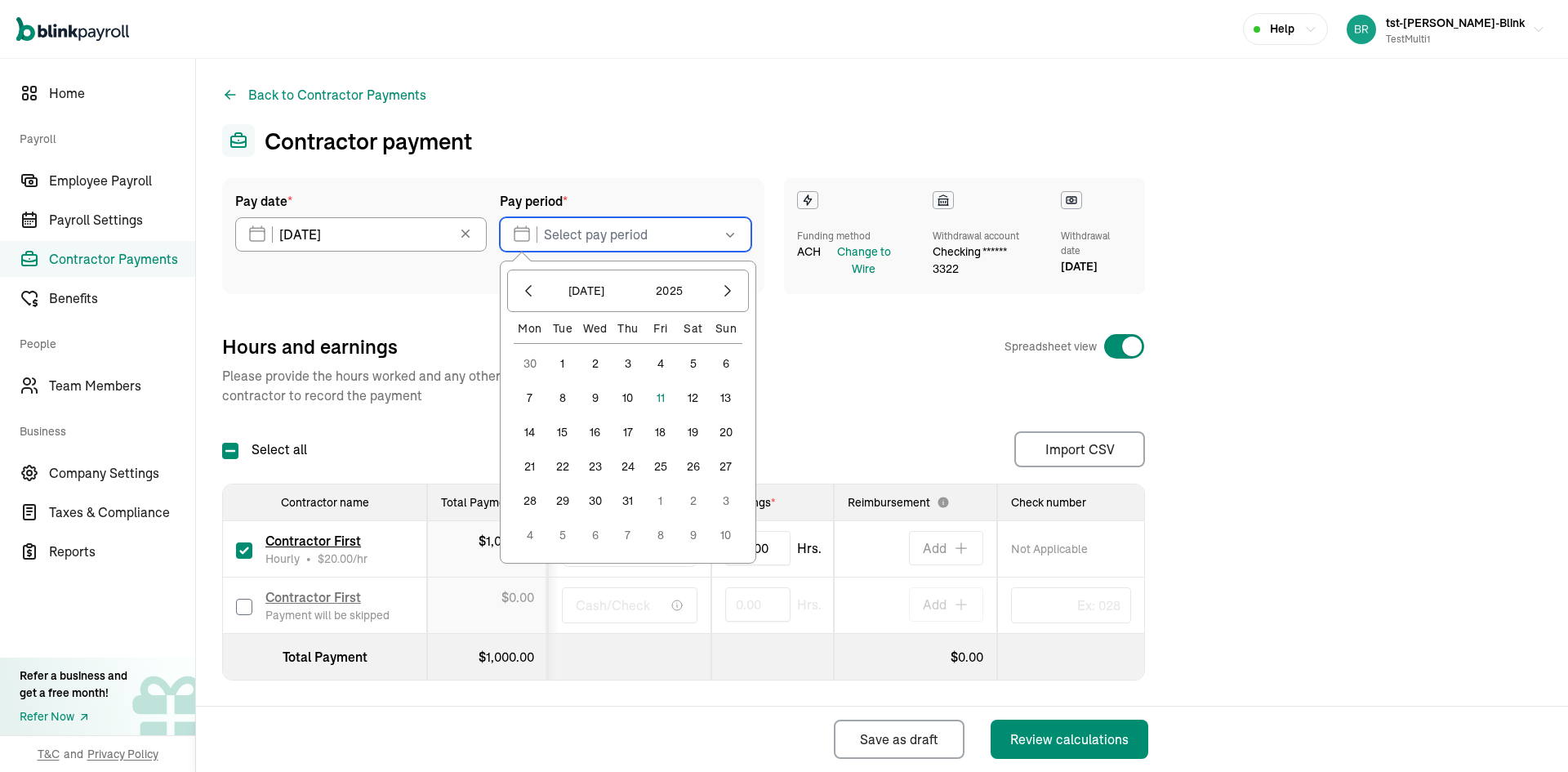 click at bounding box center [626, 234] 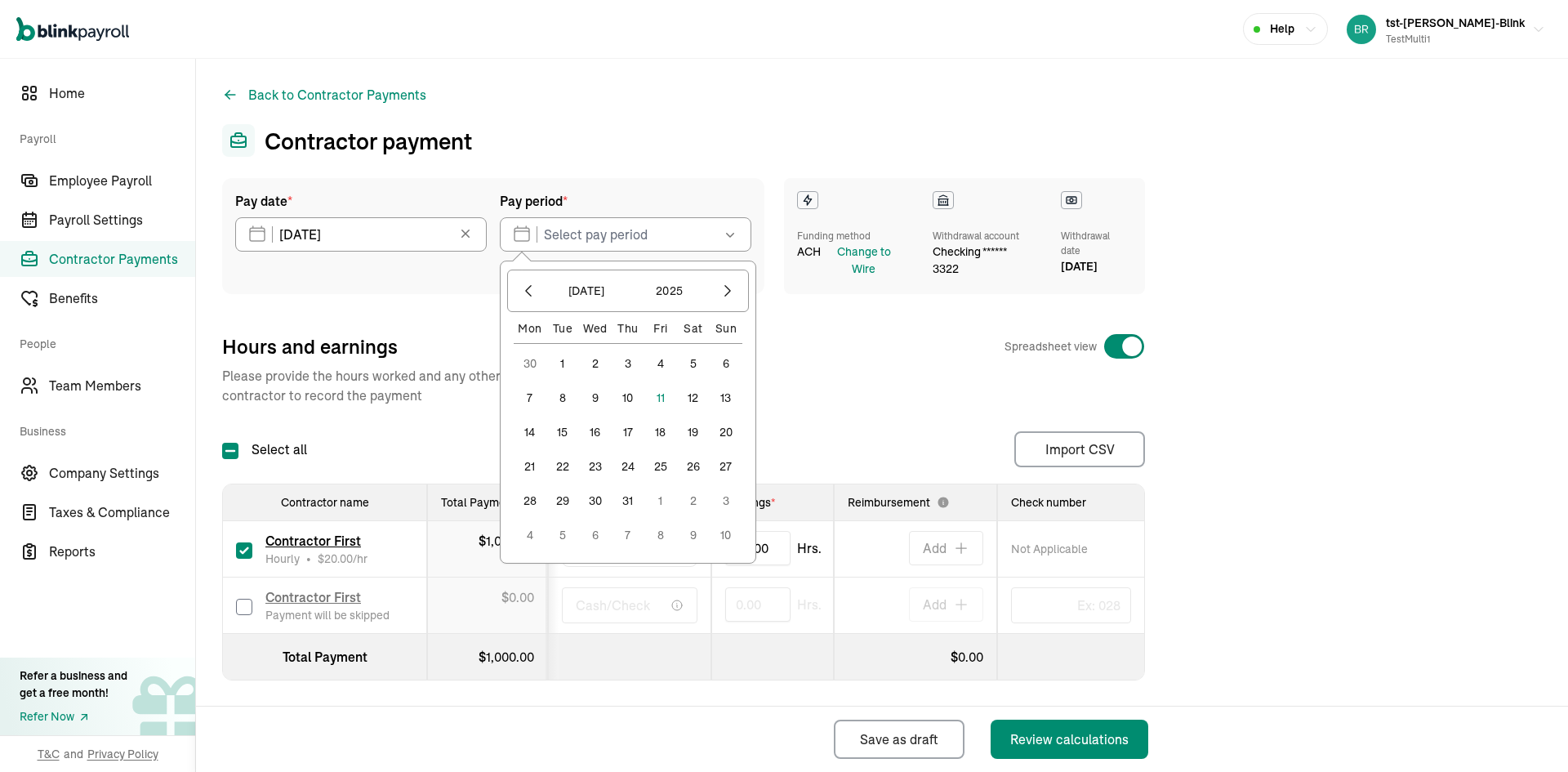 click on "2" at bounding box center [595, 364] 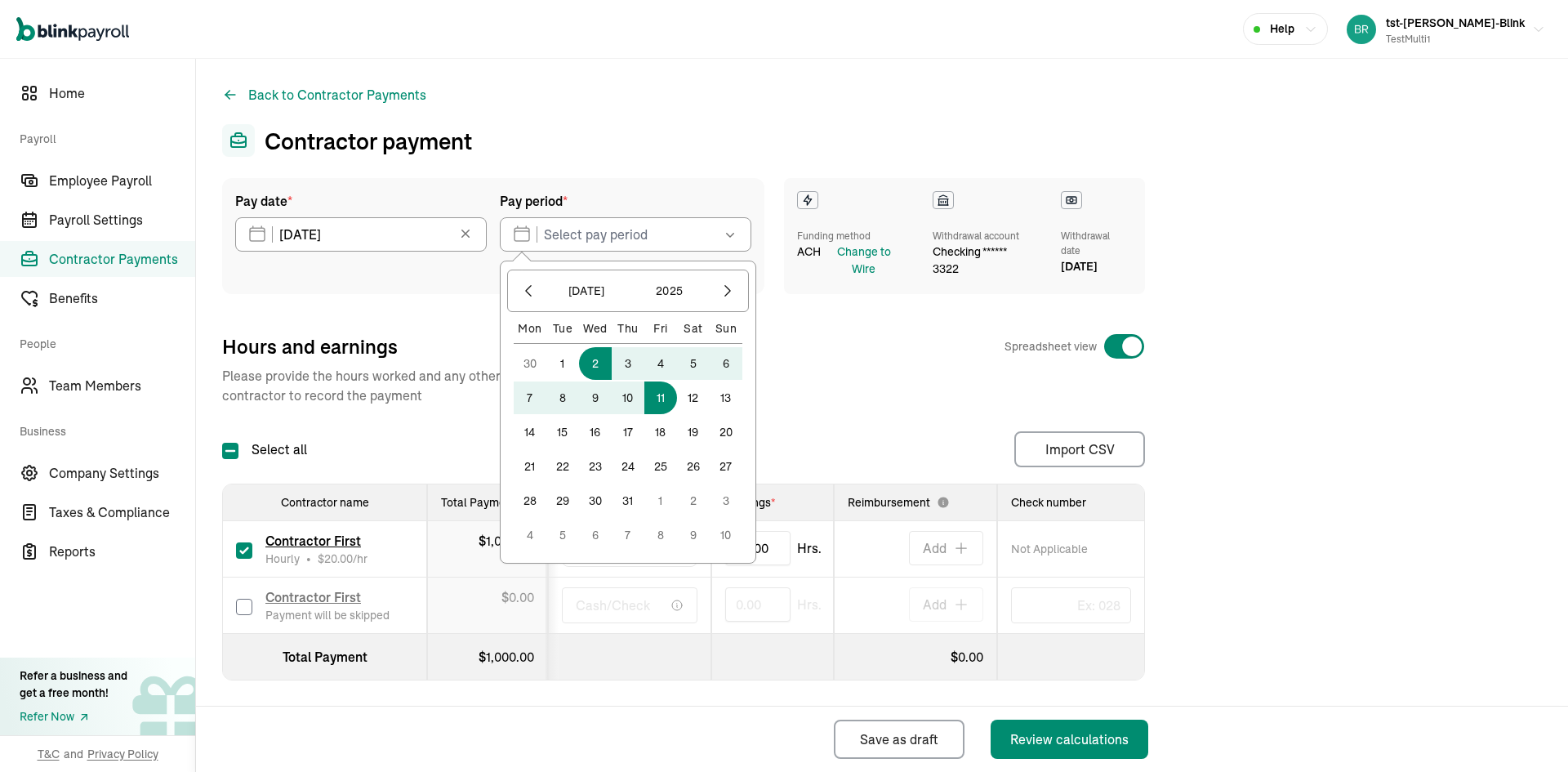 click on "11" at bounding box center [661, 398] 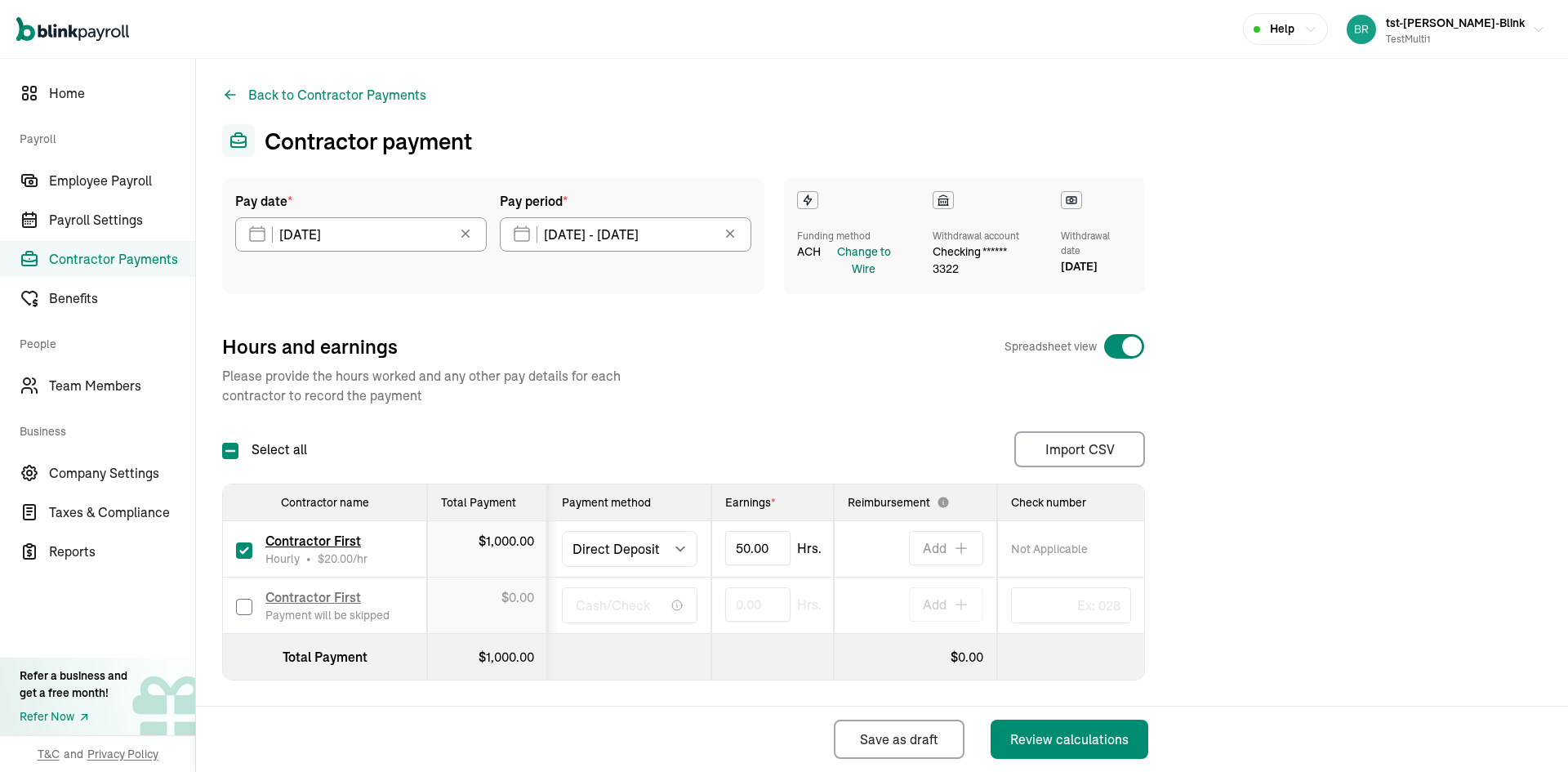 click on "Change to Wire" at bounding box center [863, 261] 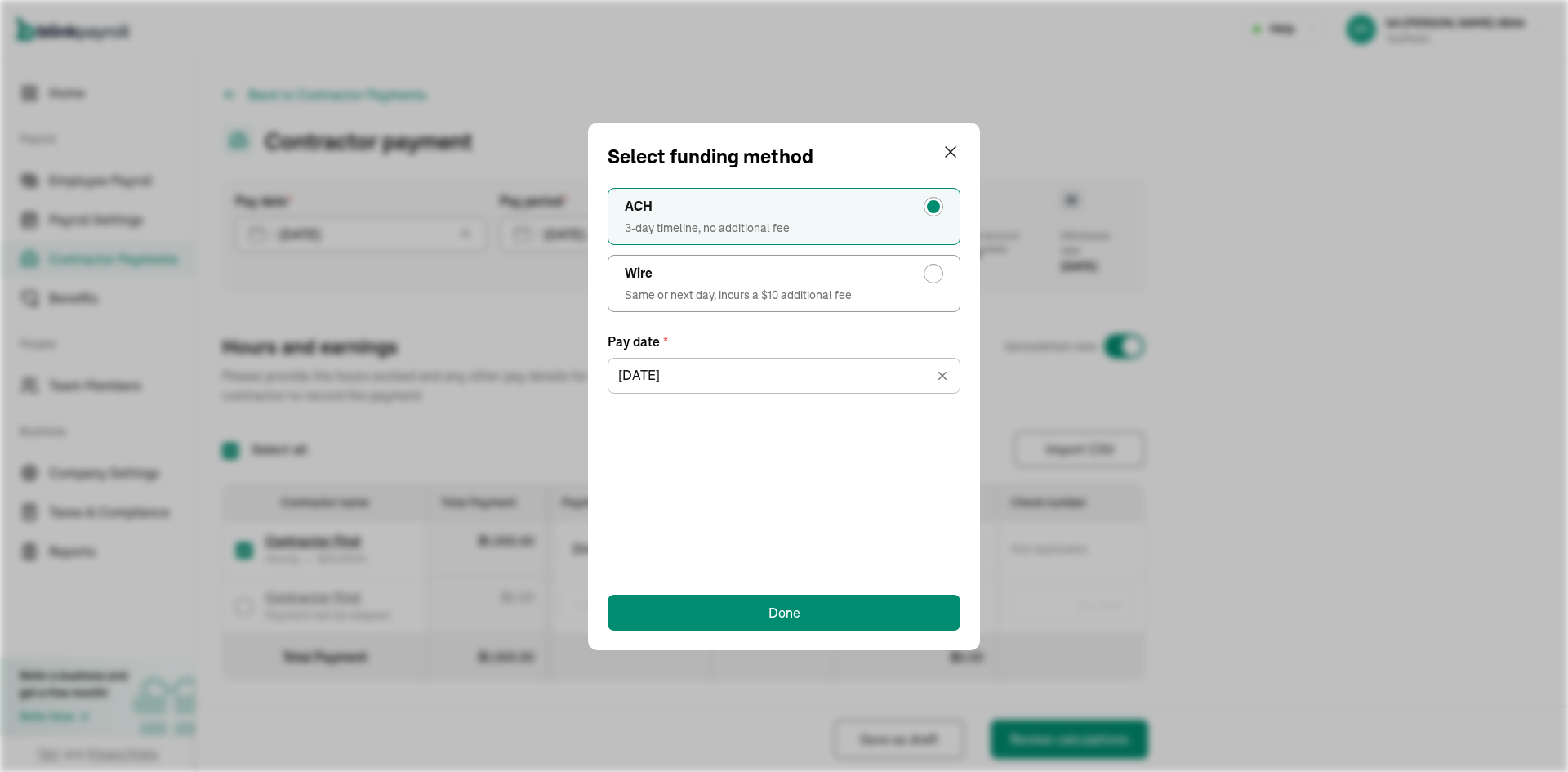 click on "Wire" at bounding box center (784, 274) 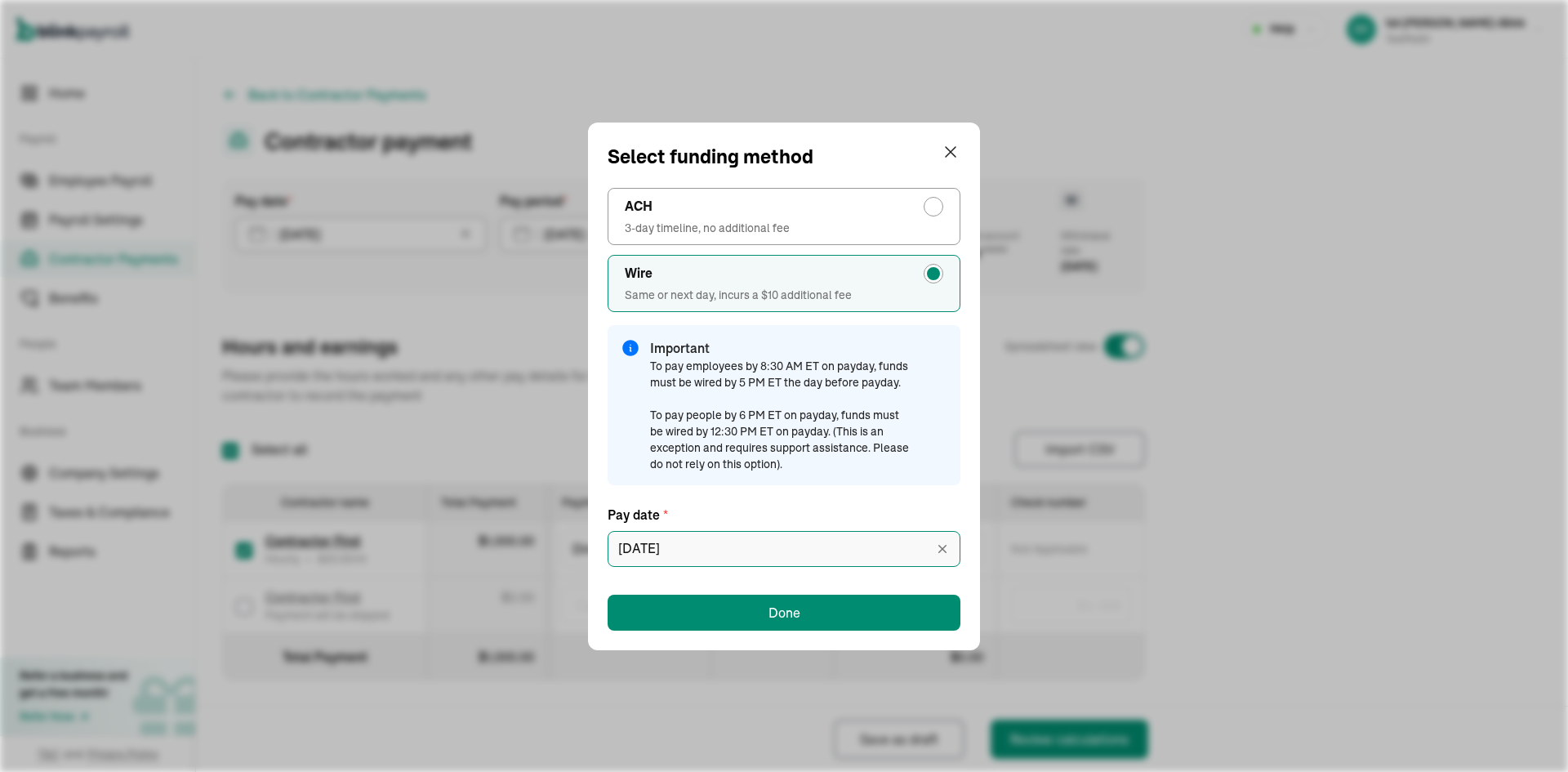 click on "07/16/2025" at bounding box center (784, 549) 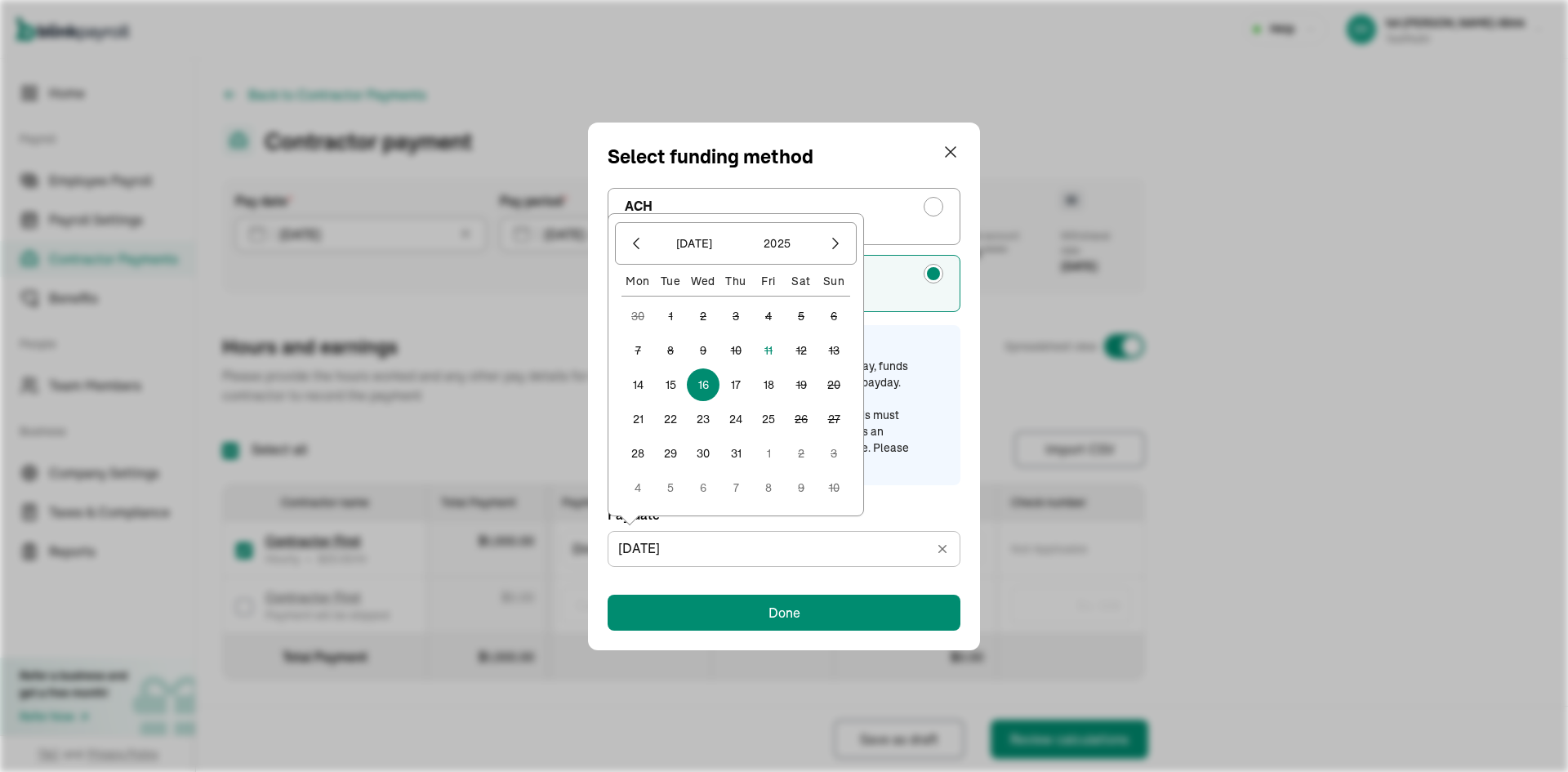 click on "14" at bounding box center (638, 385) 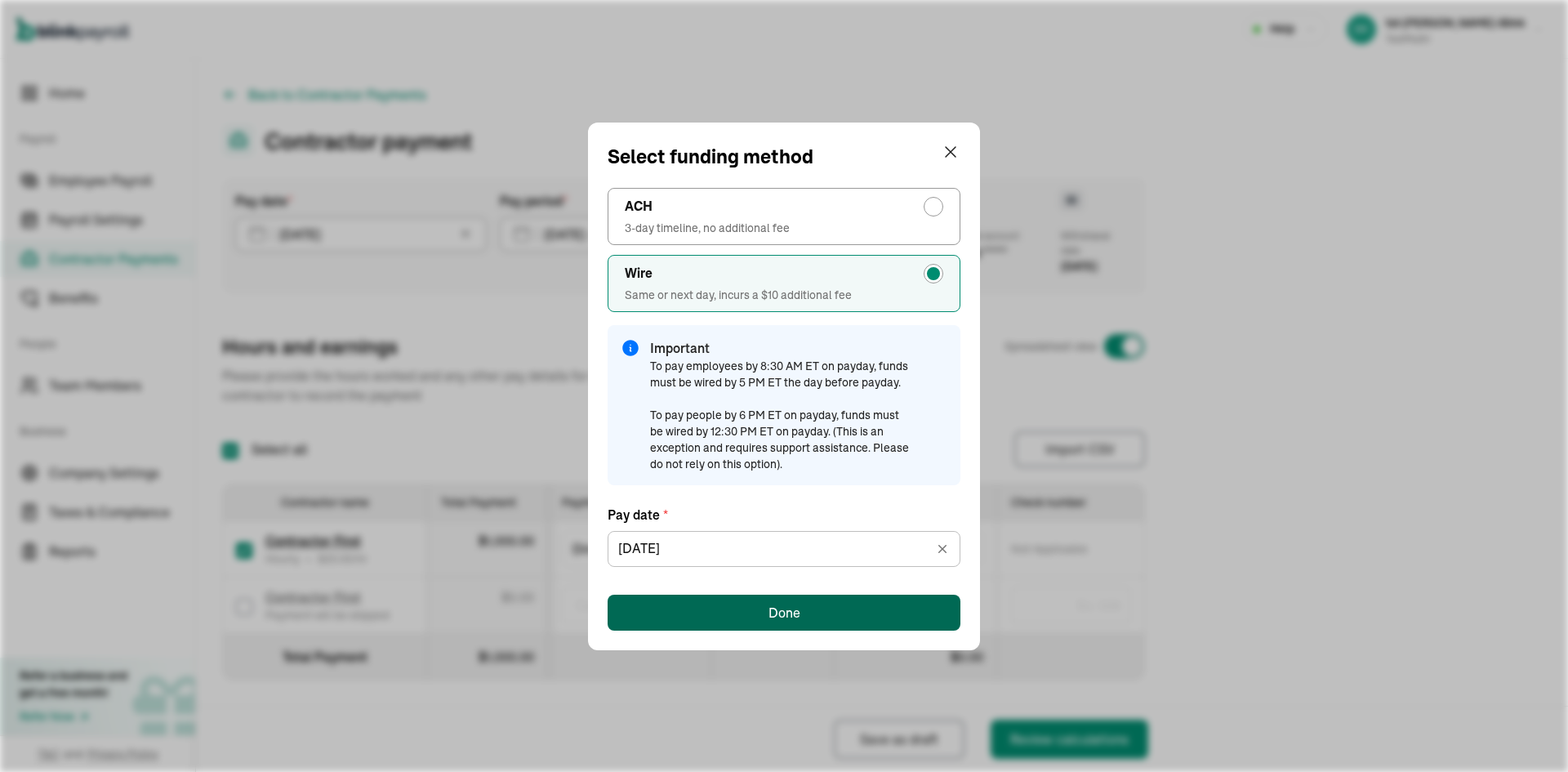 click on "Done" at bounding box center [784, 613] 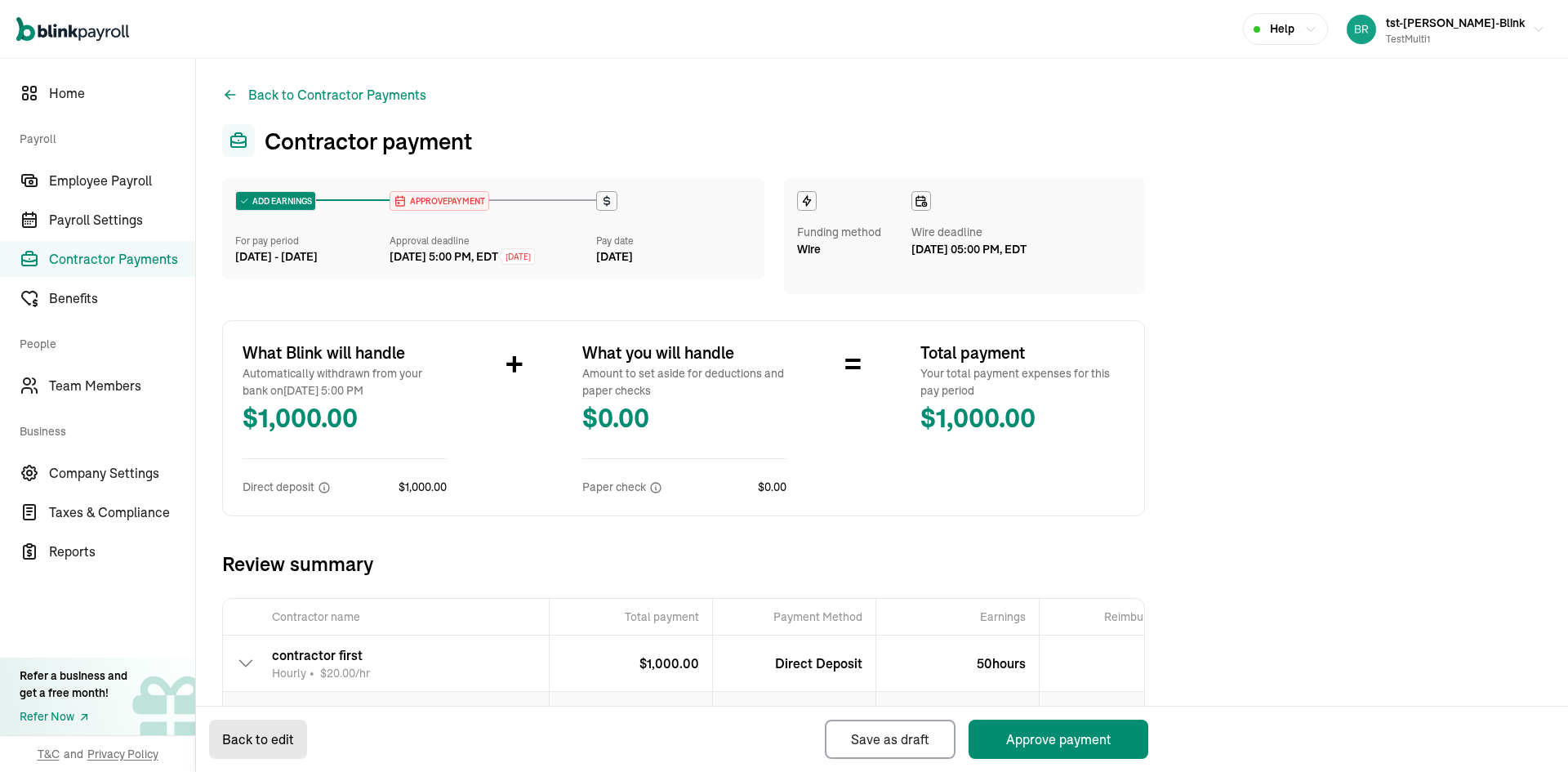 click on "Back to edit" at bounding box center [258, 739] 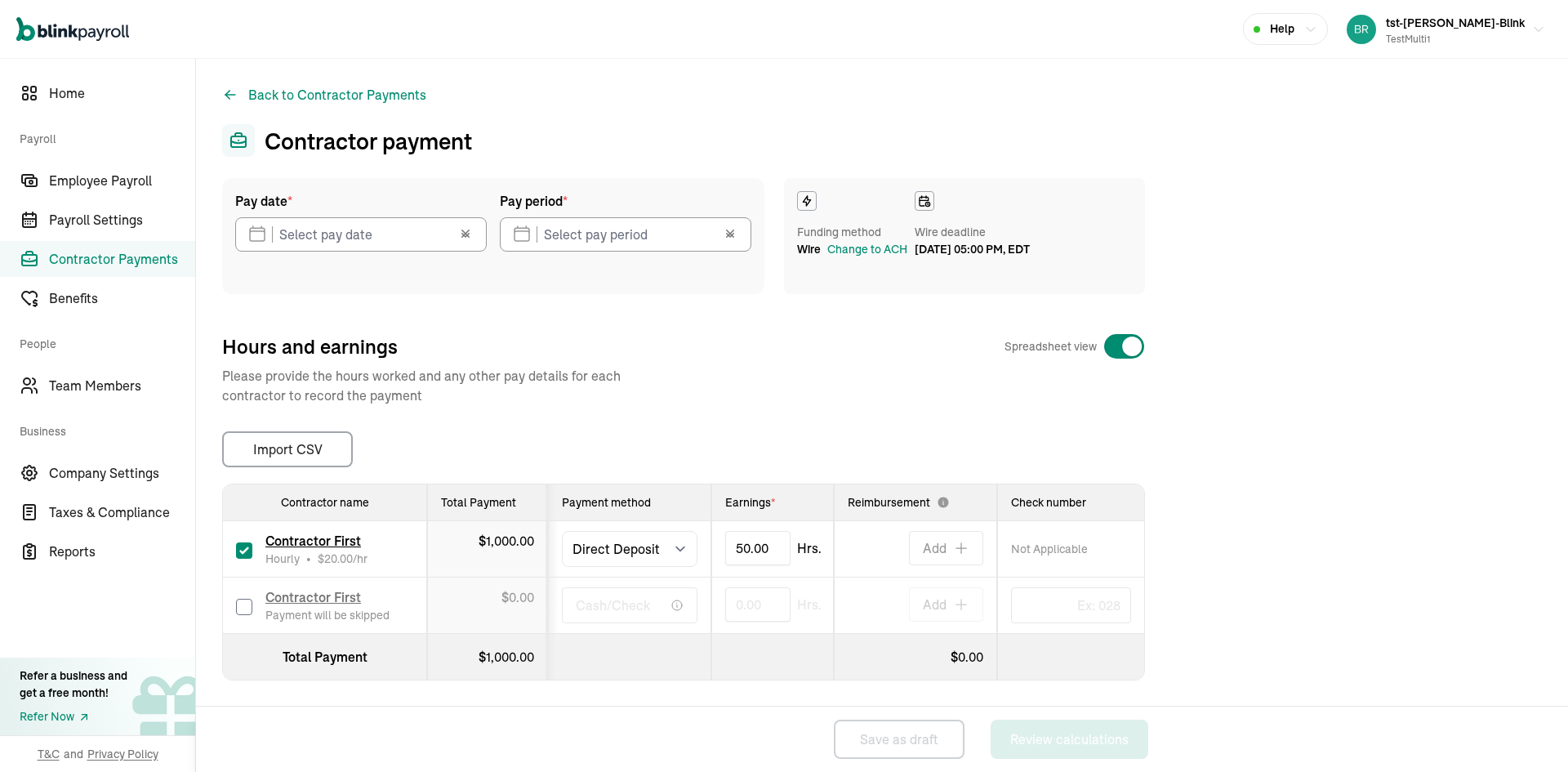 type on "07/14/2025" 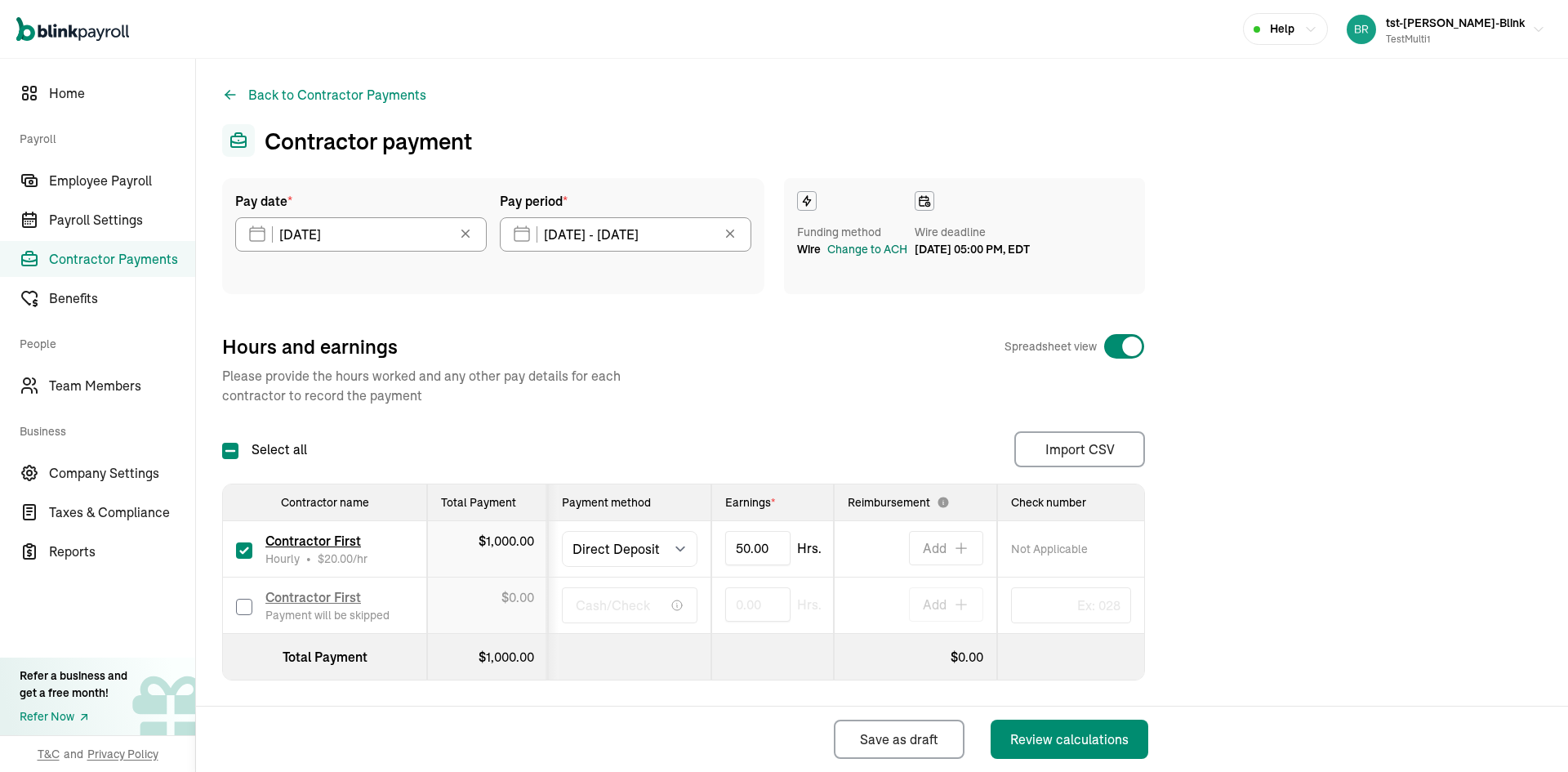 click on "Change to ACH" at bounding box center [867, 249] 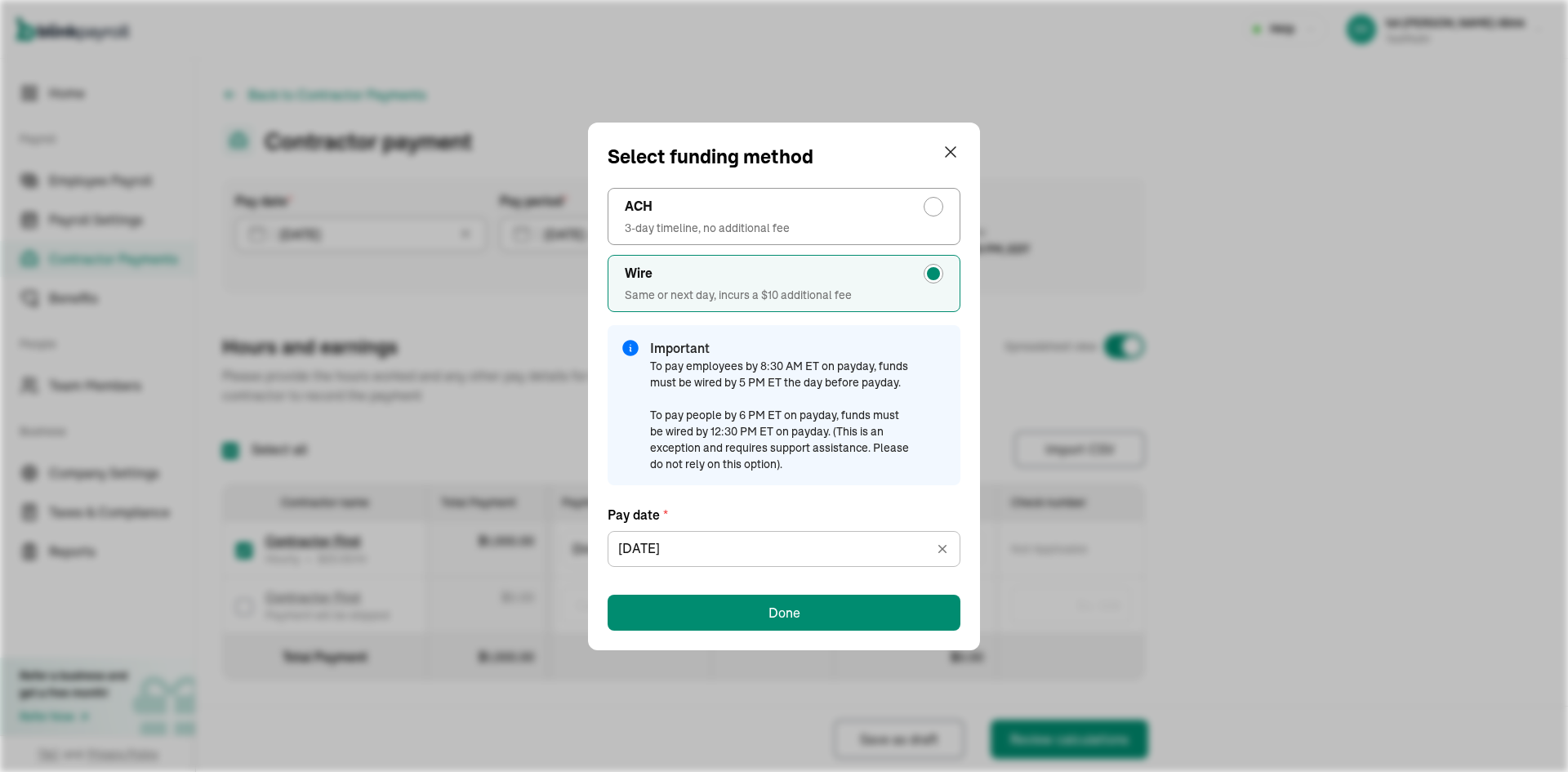 click on "3-day timeline, no additional fee" at bounding box center [784, 228] 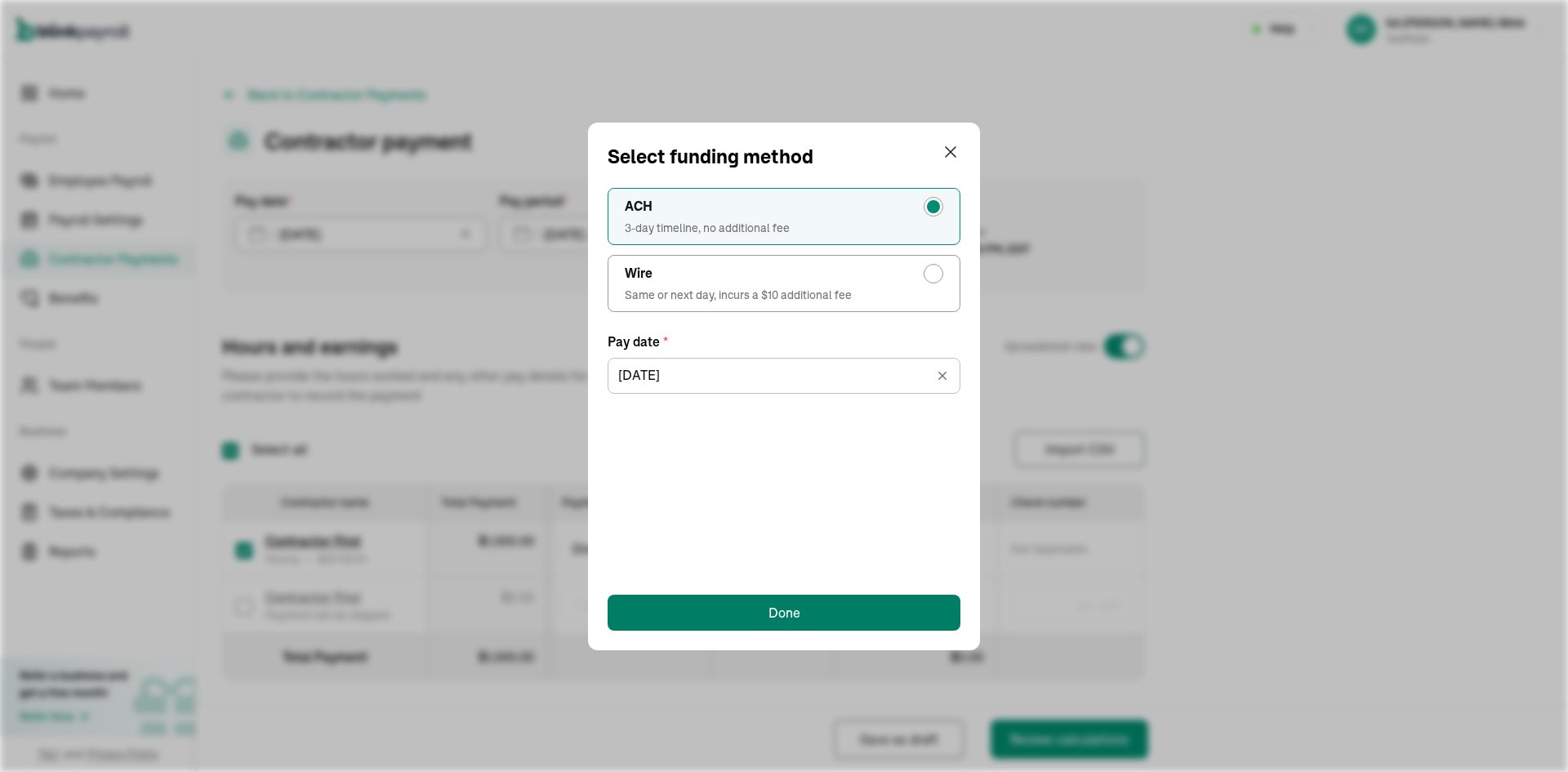 click on "Done" at bounding box center [784, 613] 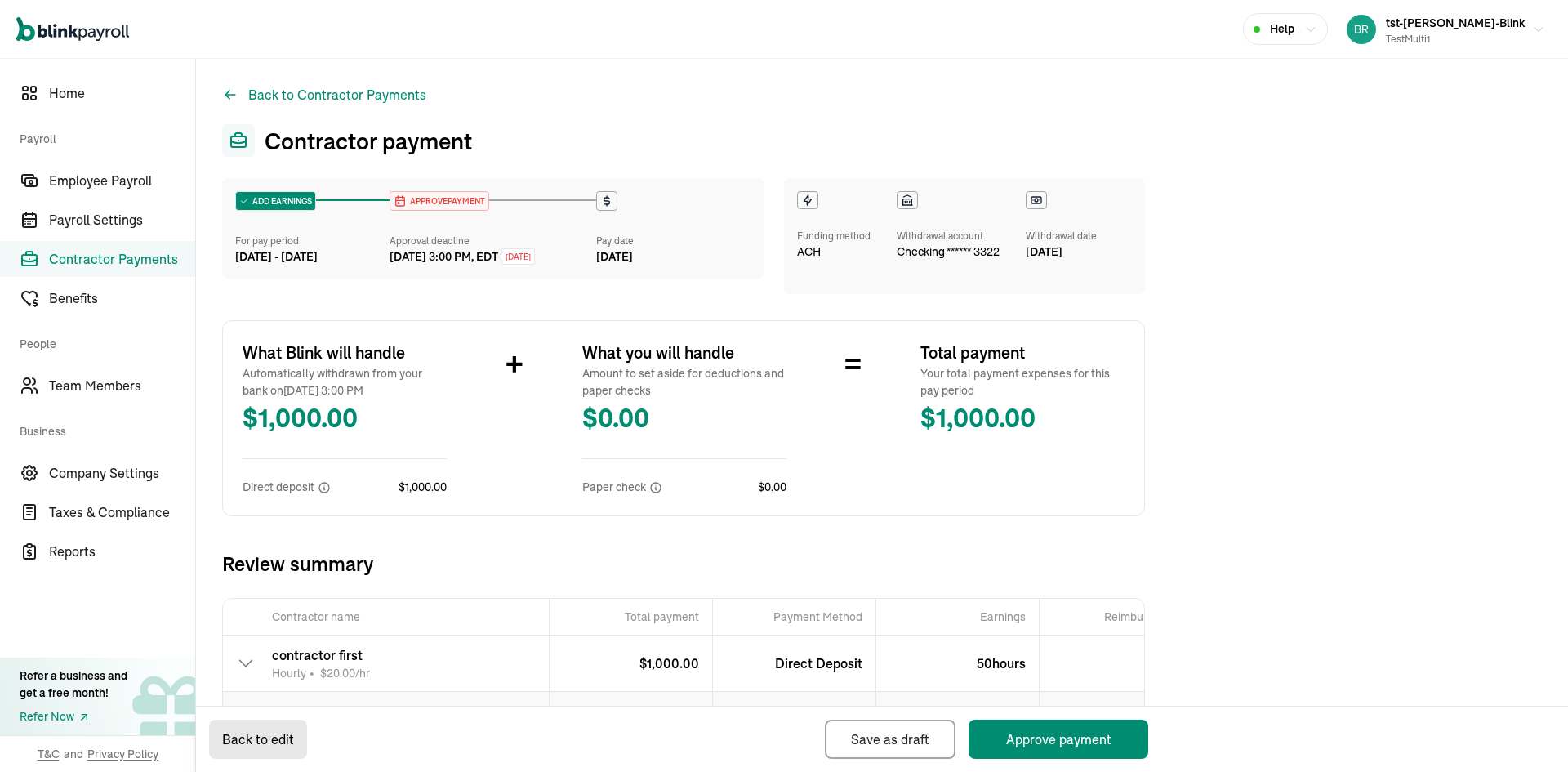 select on "direct_deposit" 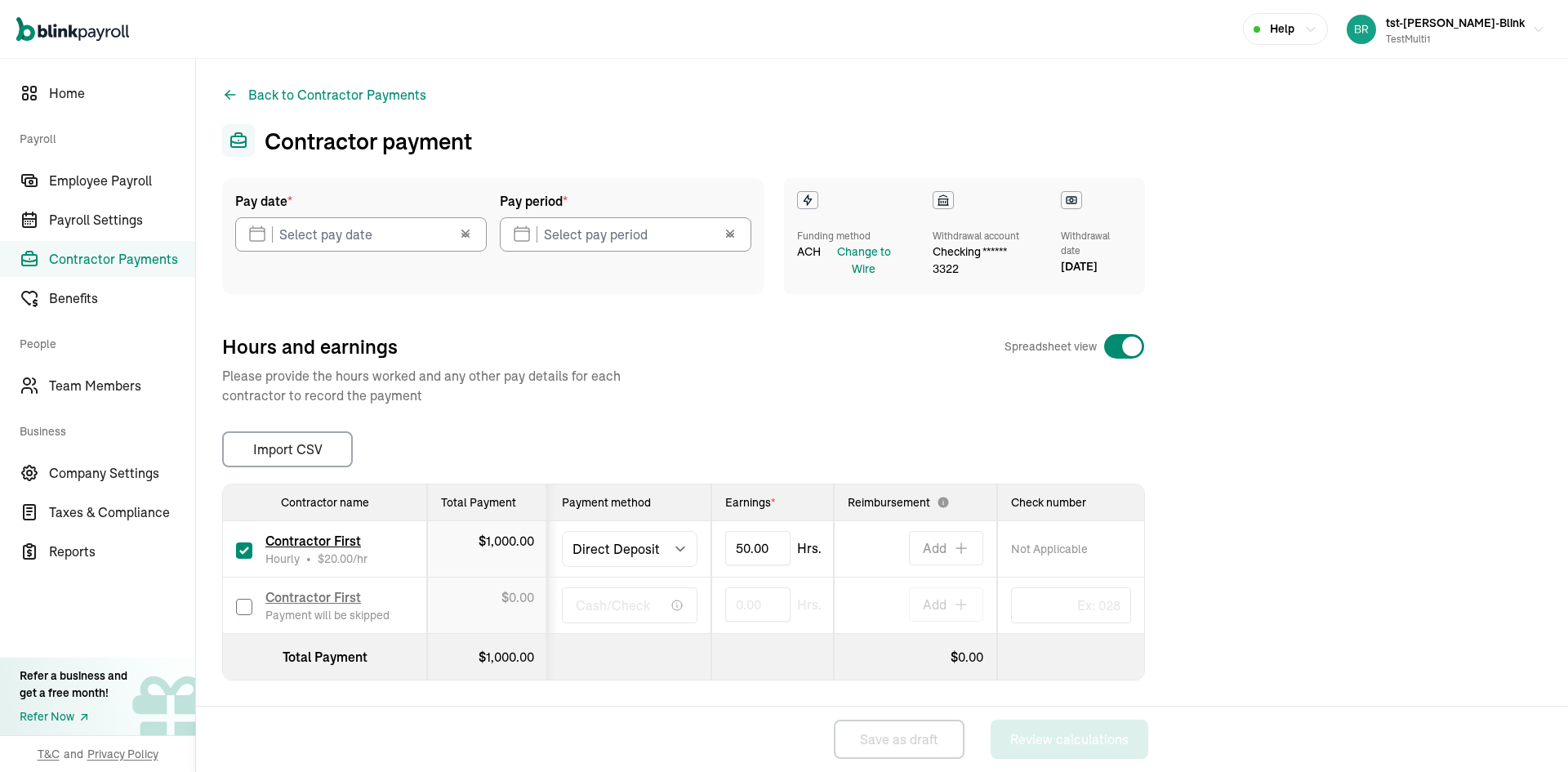 type on "07/16/2025" 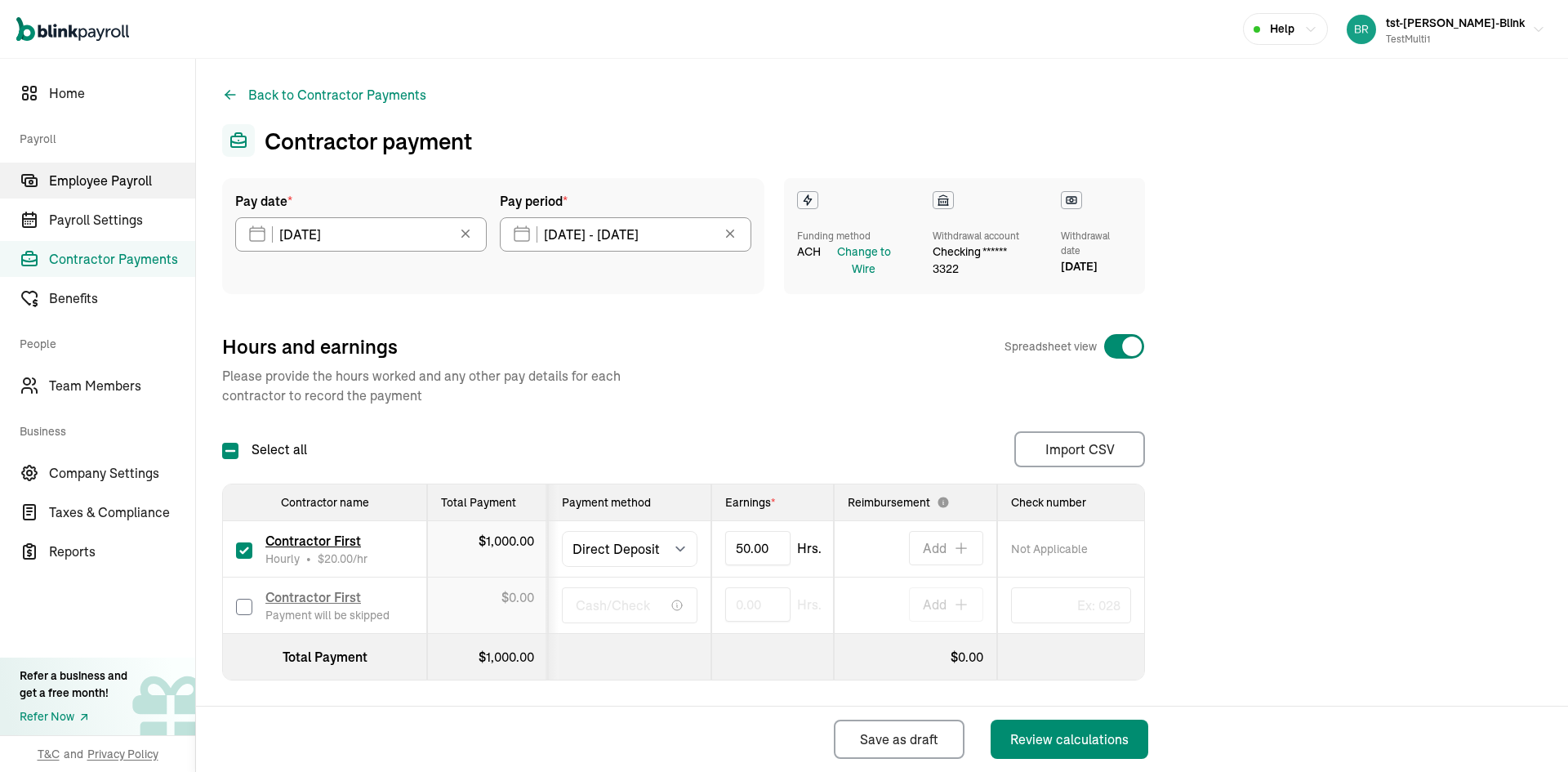 click on "Employee Payroll" at bounding box center [122, 181] 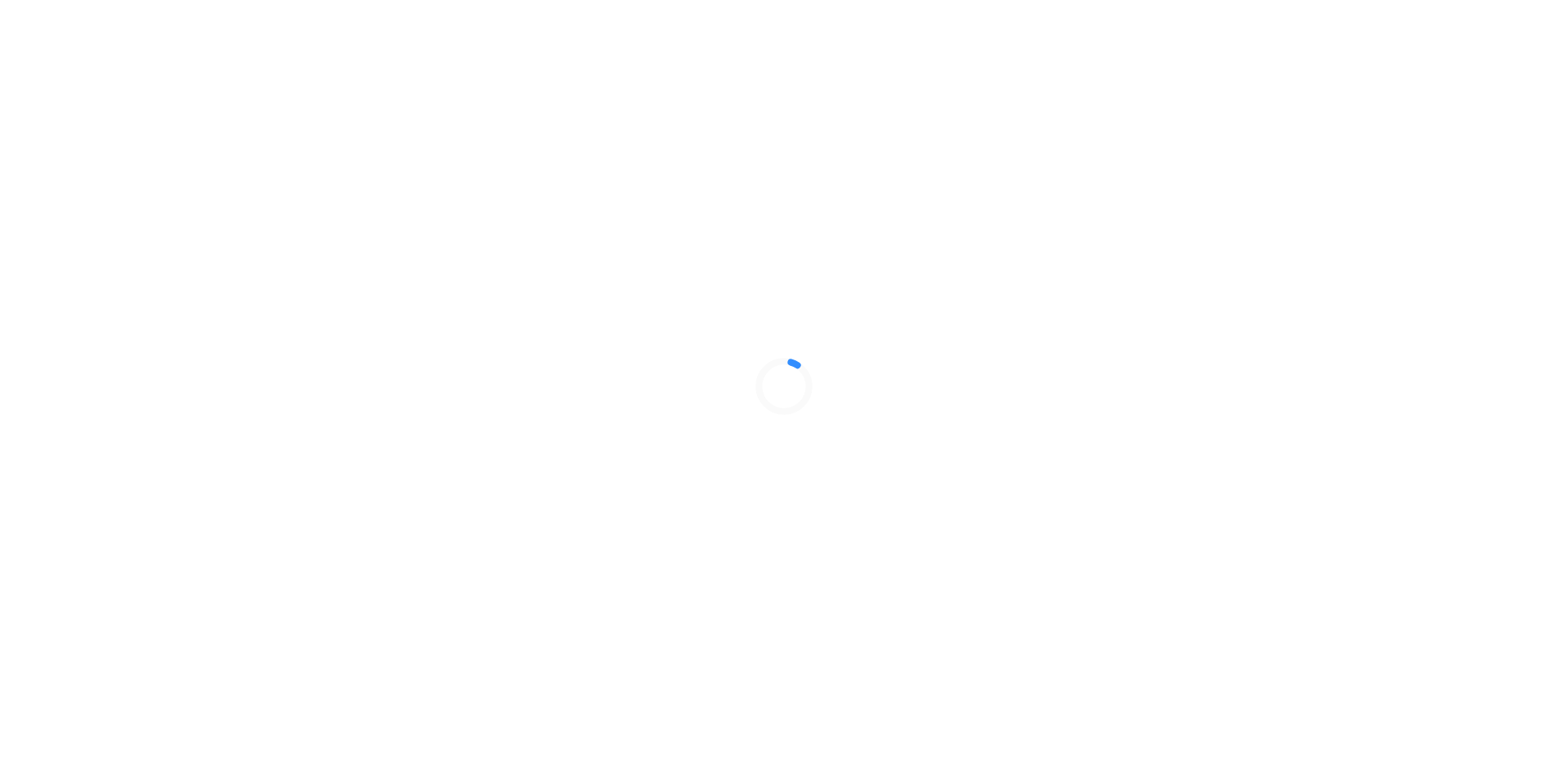 scroll, scrollTop: 0, scrollLeft: 0, axis: both 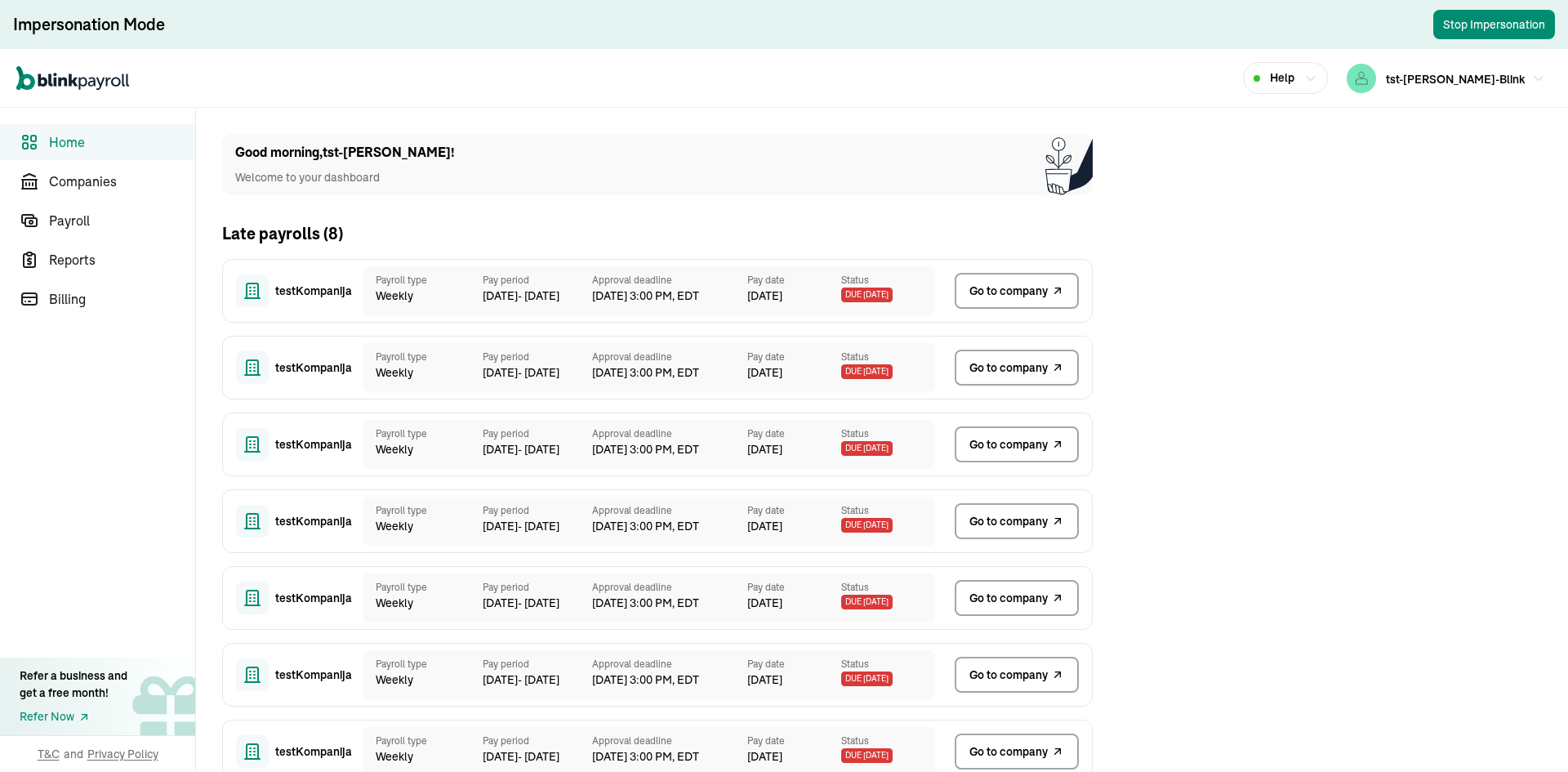 click on "Go to company" at bounding box center (1009, 291) 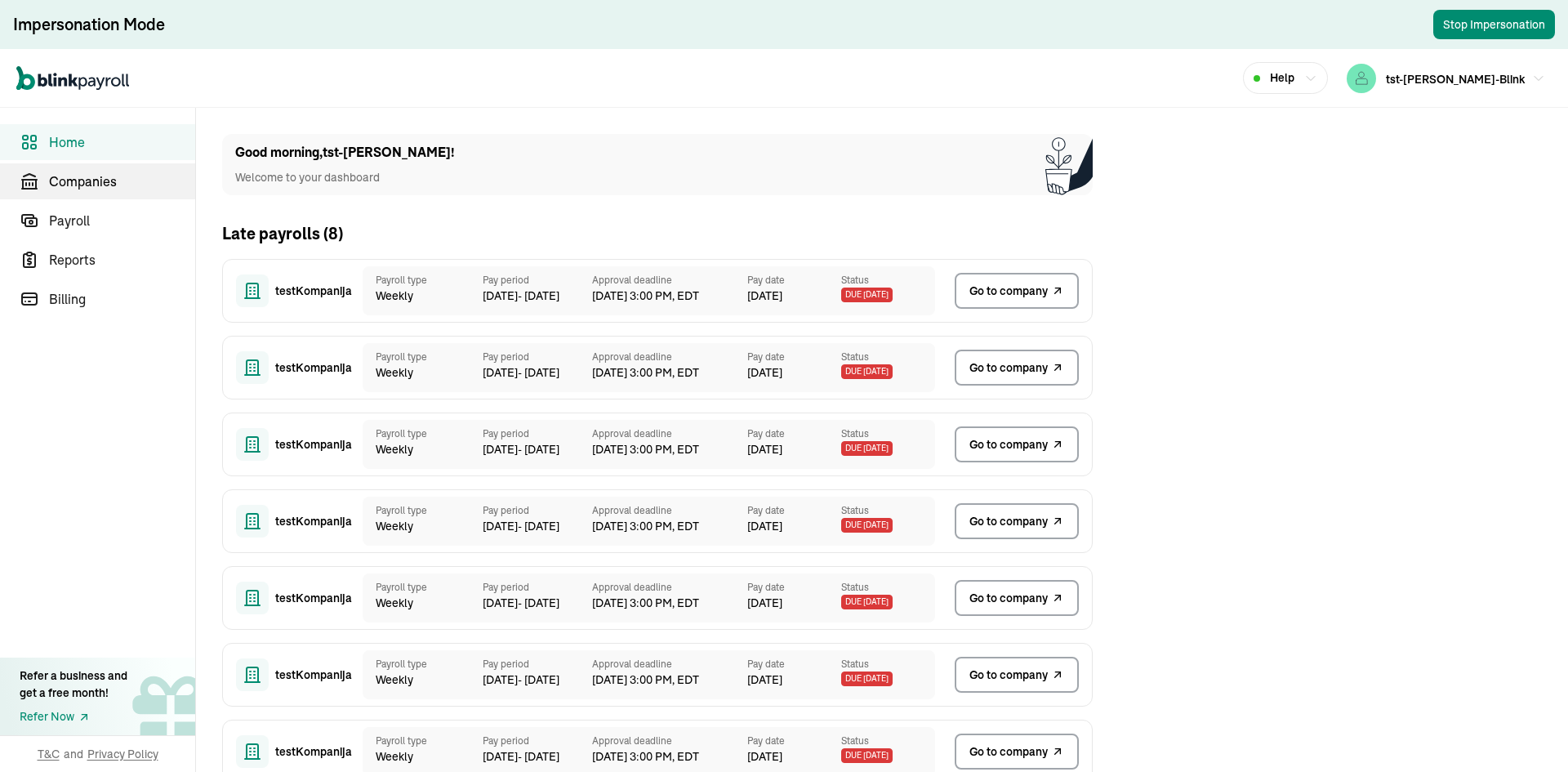 click on "Companies" at bounding box center (122, 181) 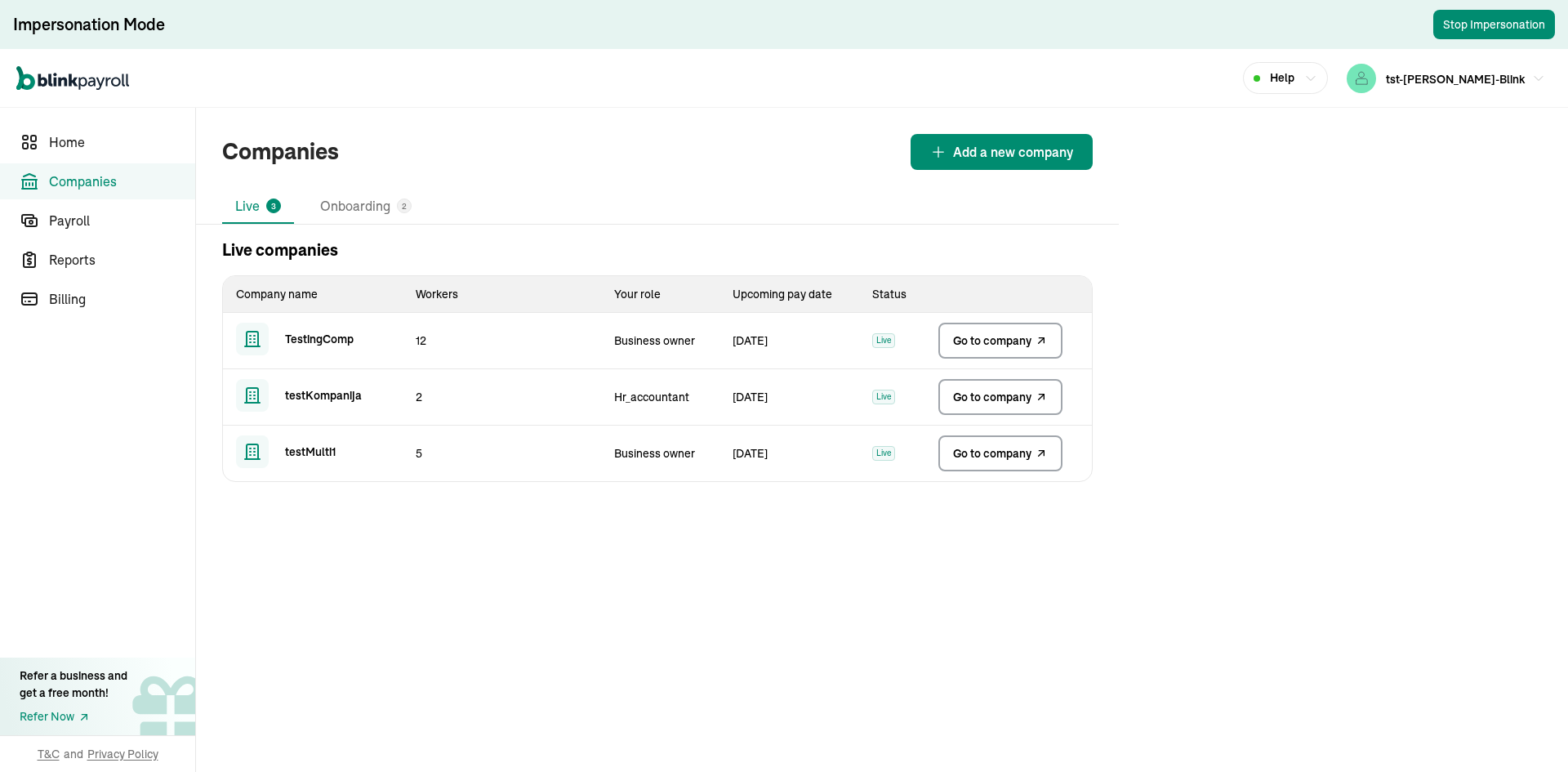 click on "Go to company" at bounding box center [992, 341] 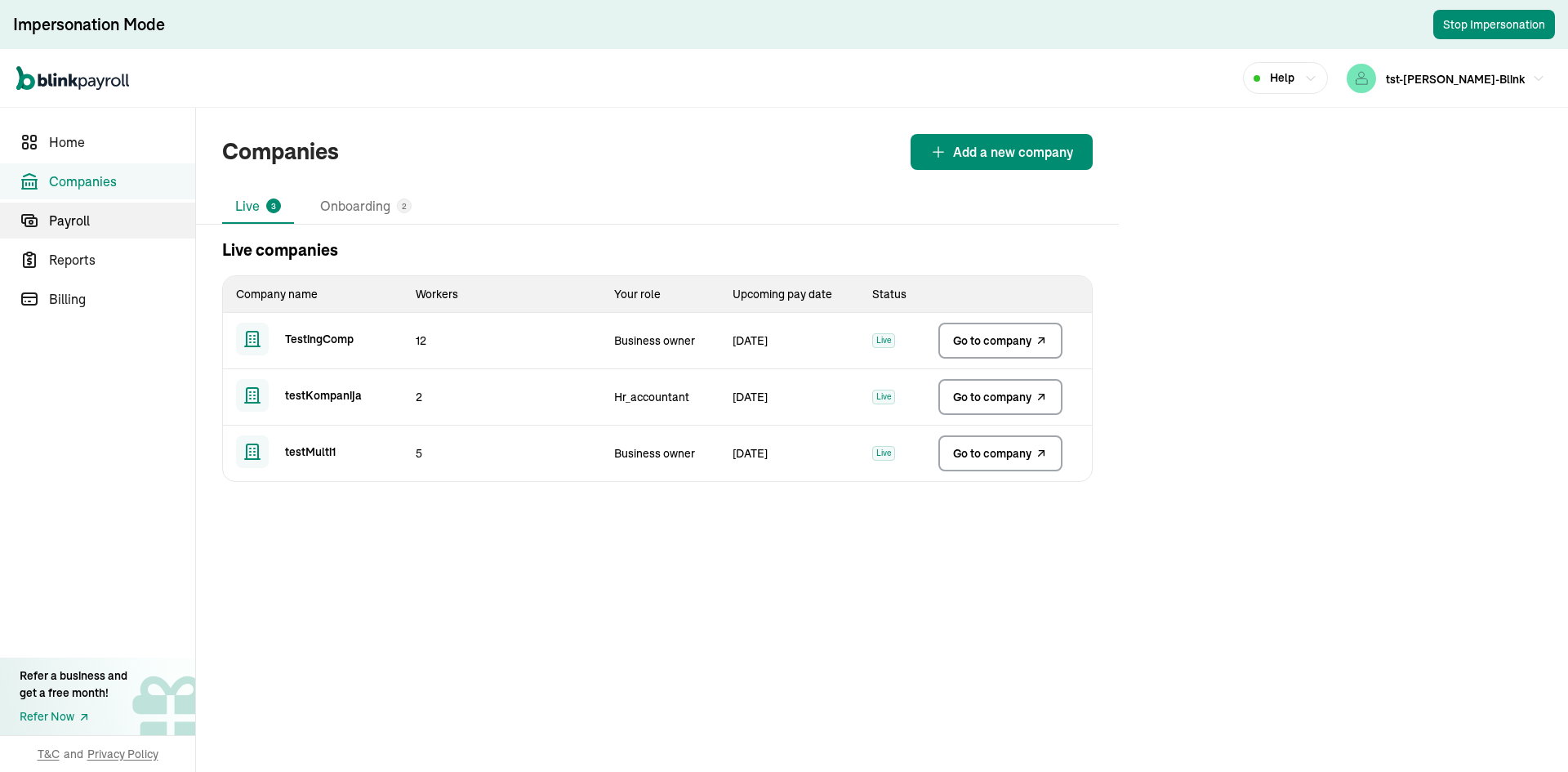 click on "Payroll" at bounding box center (122, 221) 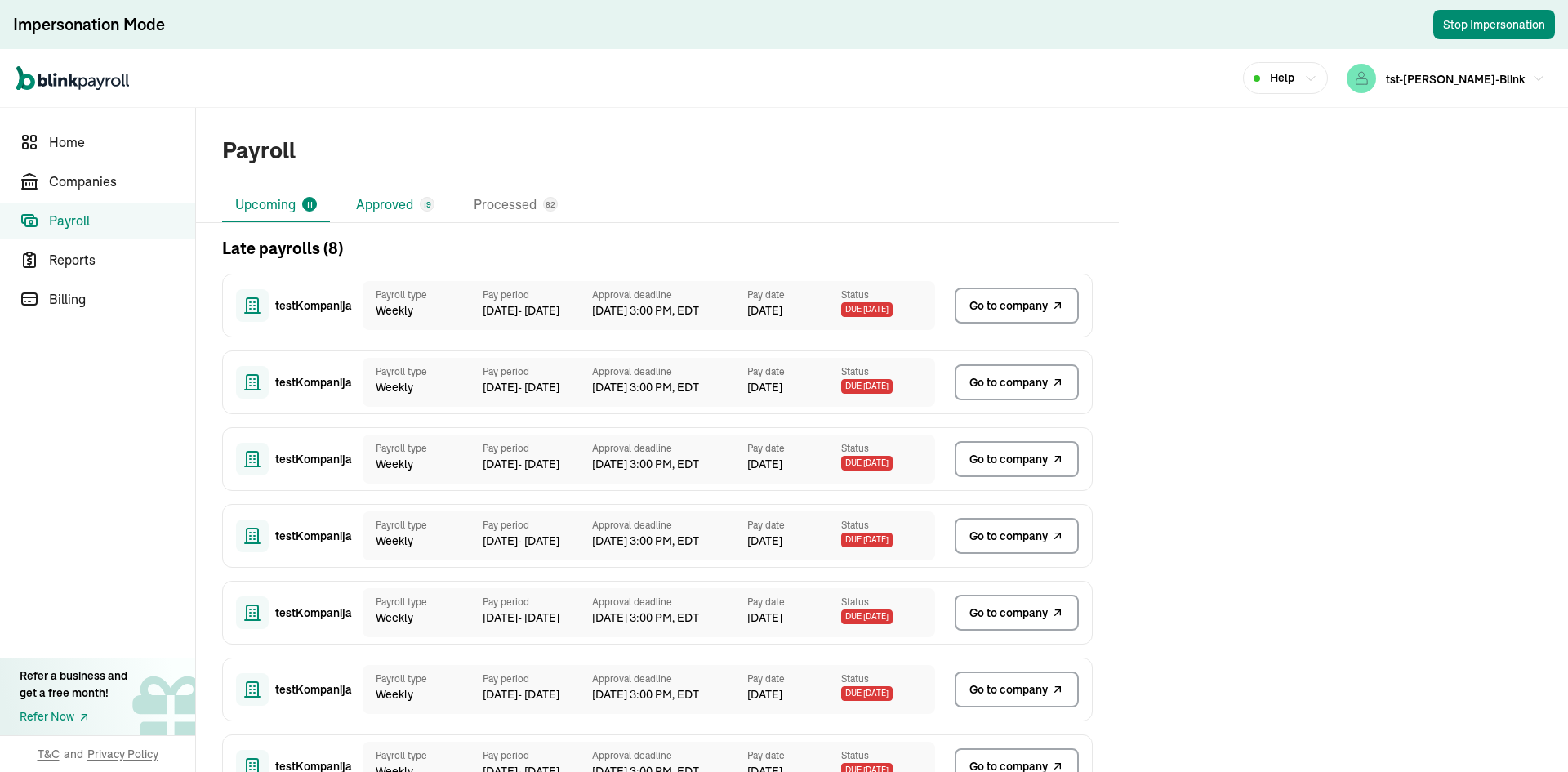 click on "Approved 19" at bounding box center (395, 205) 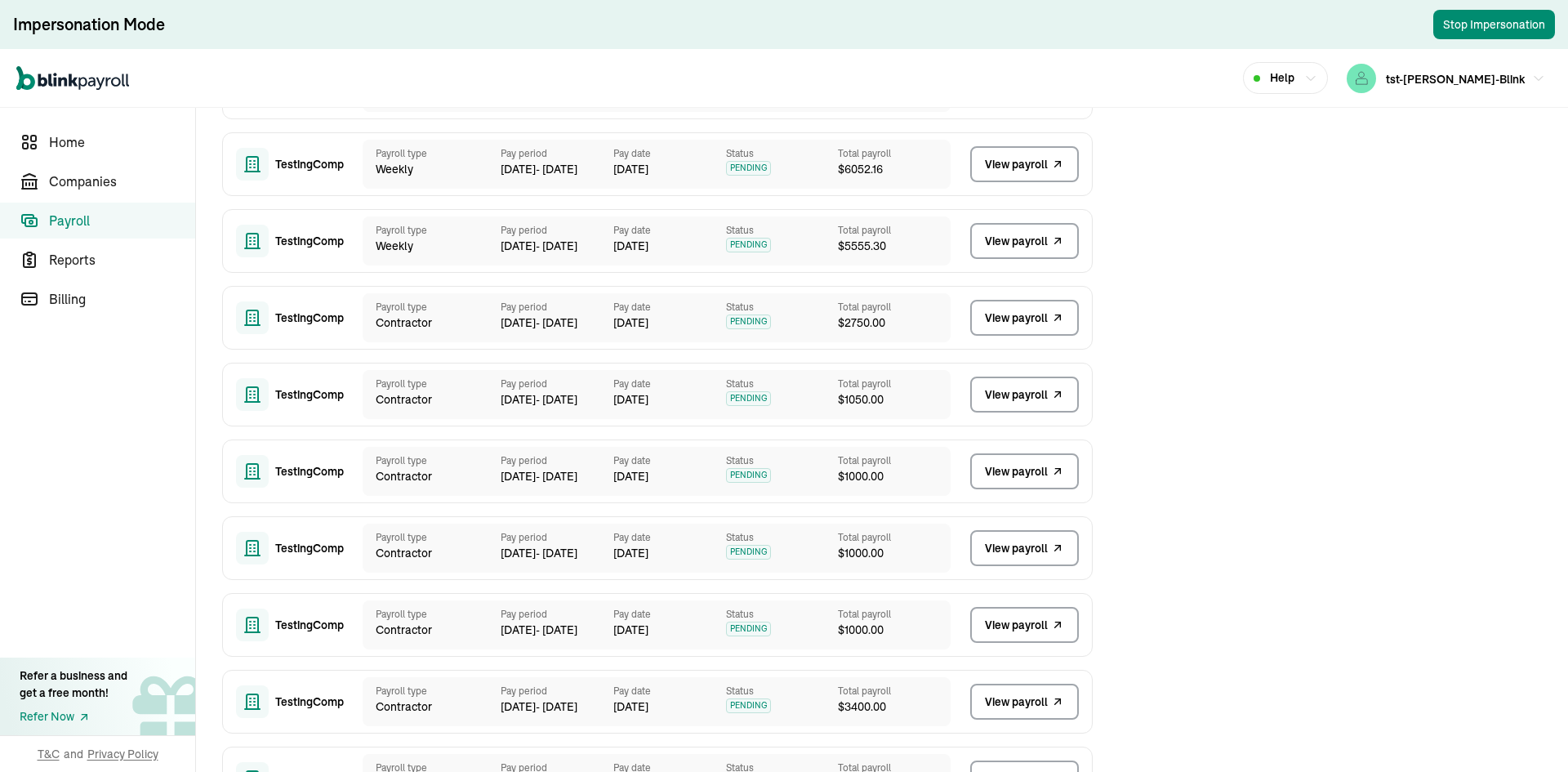 scroll, scrollTop: 327, scrollLeft: 0, axis: vertical 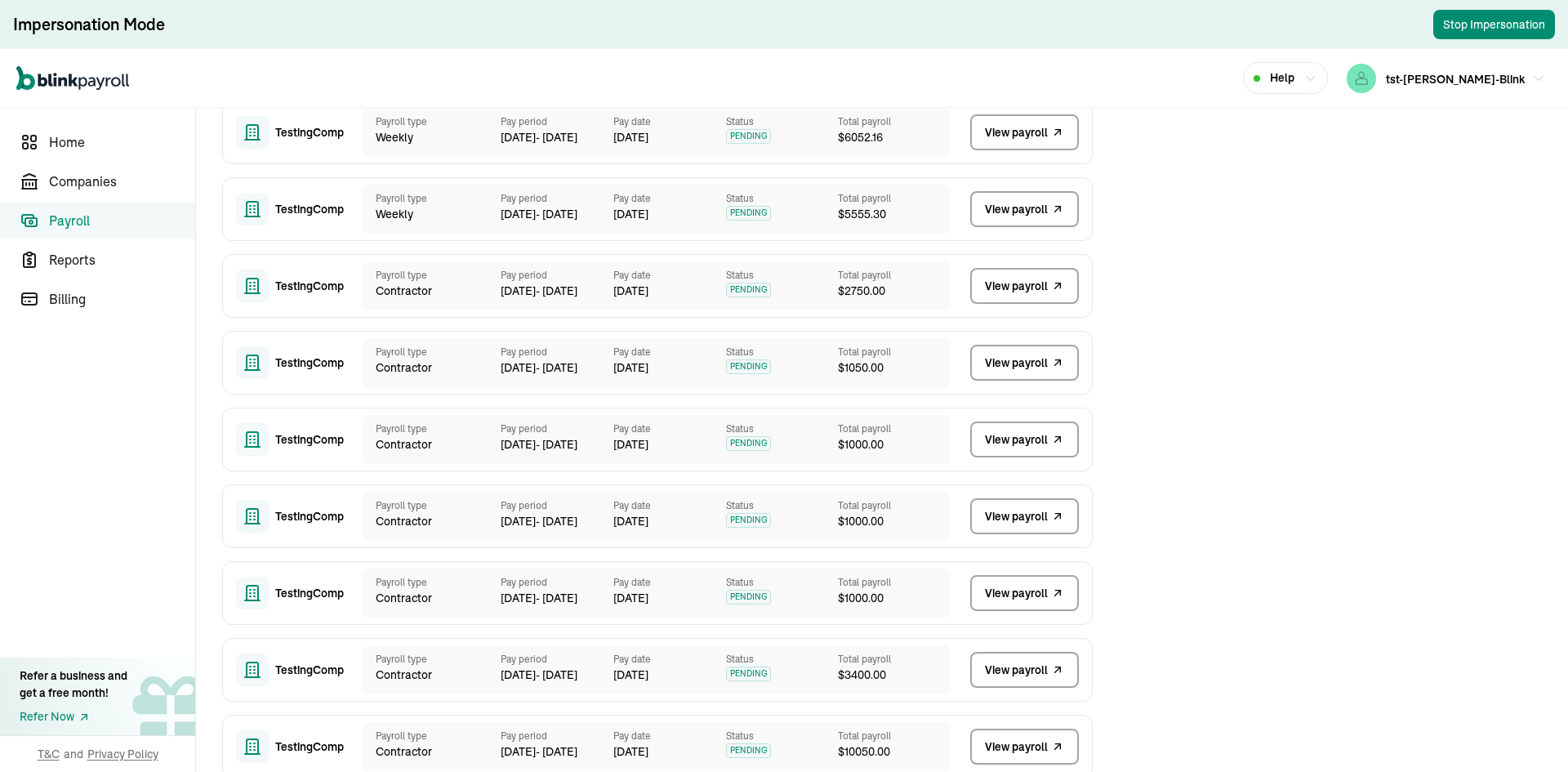 click on "View payroll" at bounding box center (1016, 440) 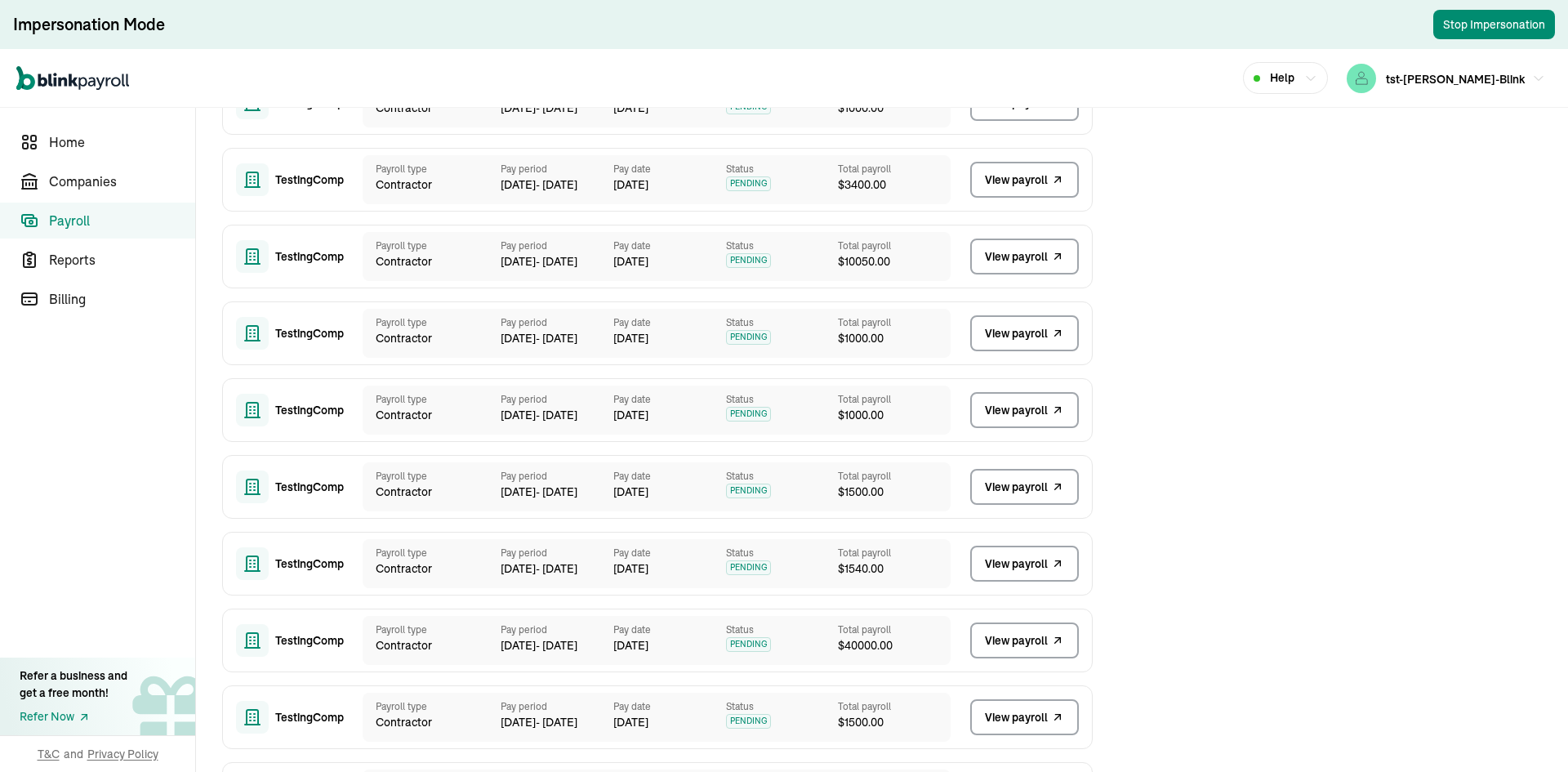 scroll, scrollTop: 961, scrollLeft: 0, axis: vertical 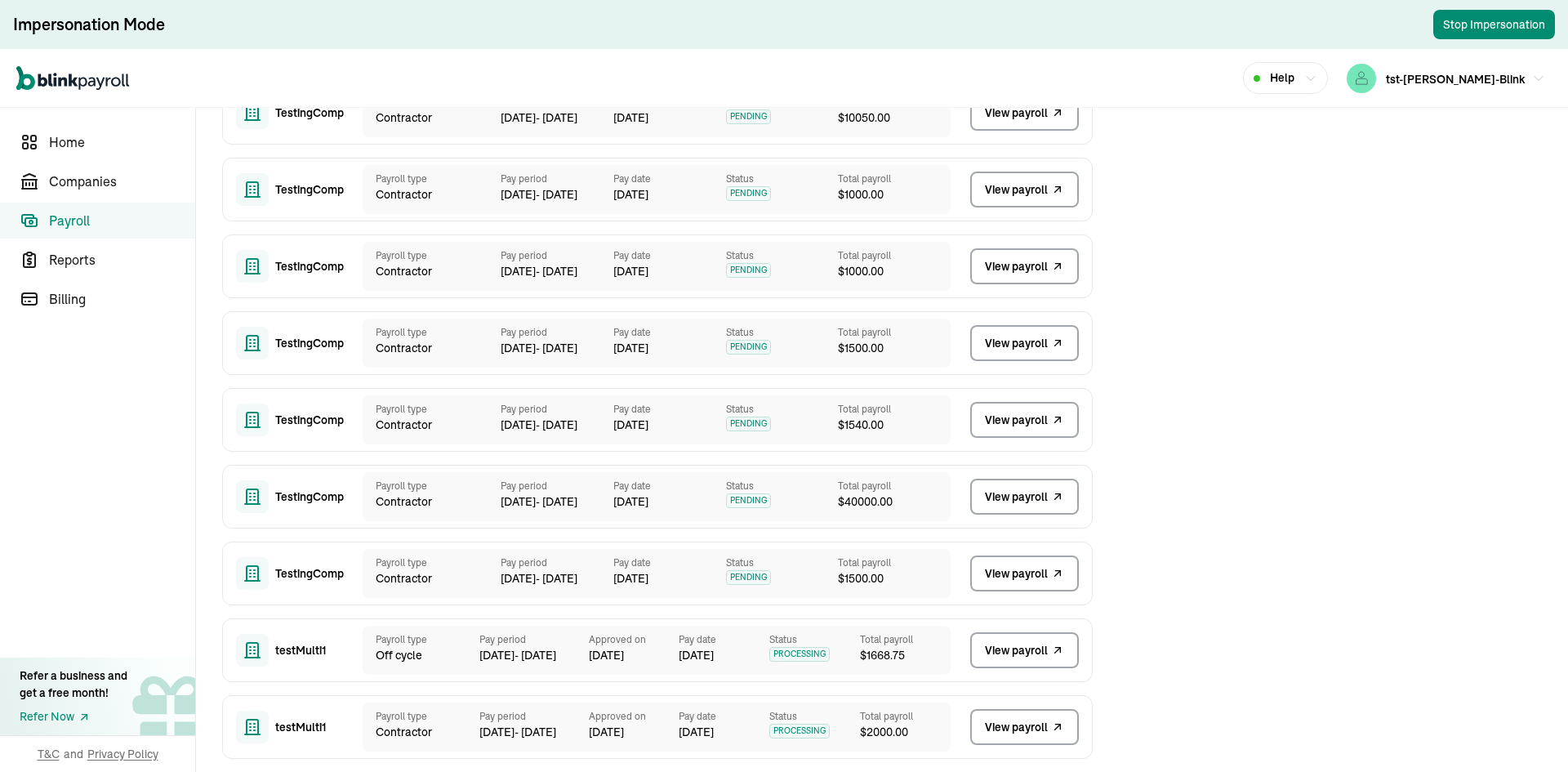 click 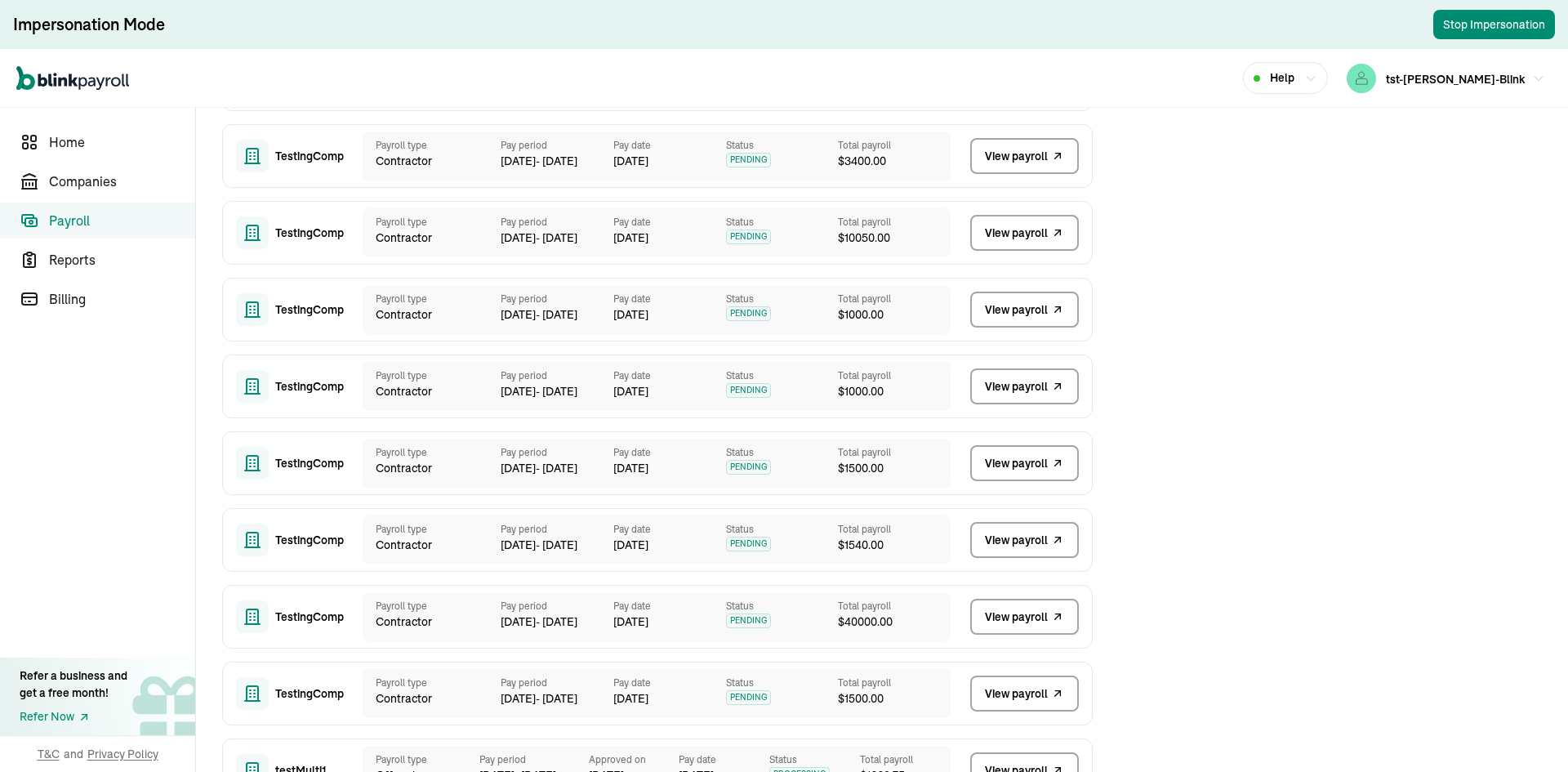 scroll, scrollTop: 961, scrollLeft: 0, axis: vertical 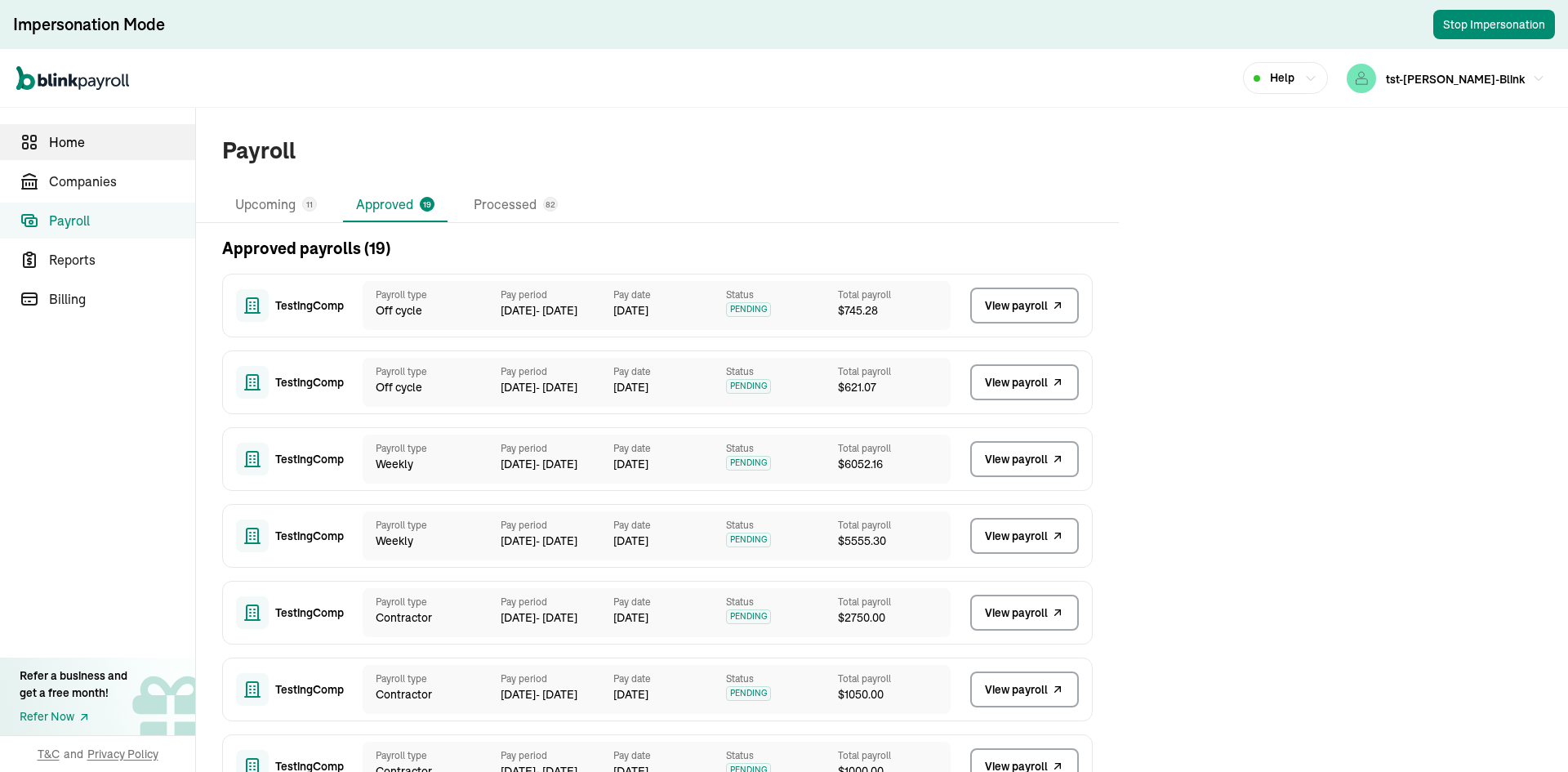 click on "Home" at bounding box center (122, 142) 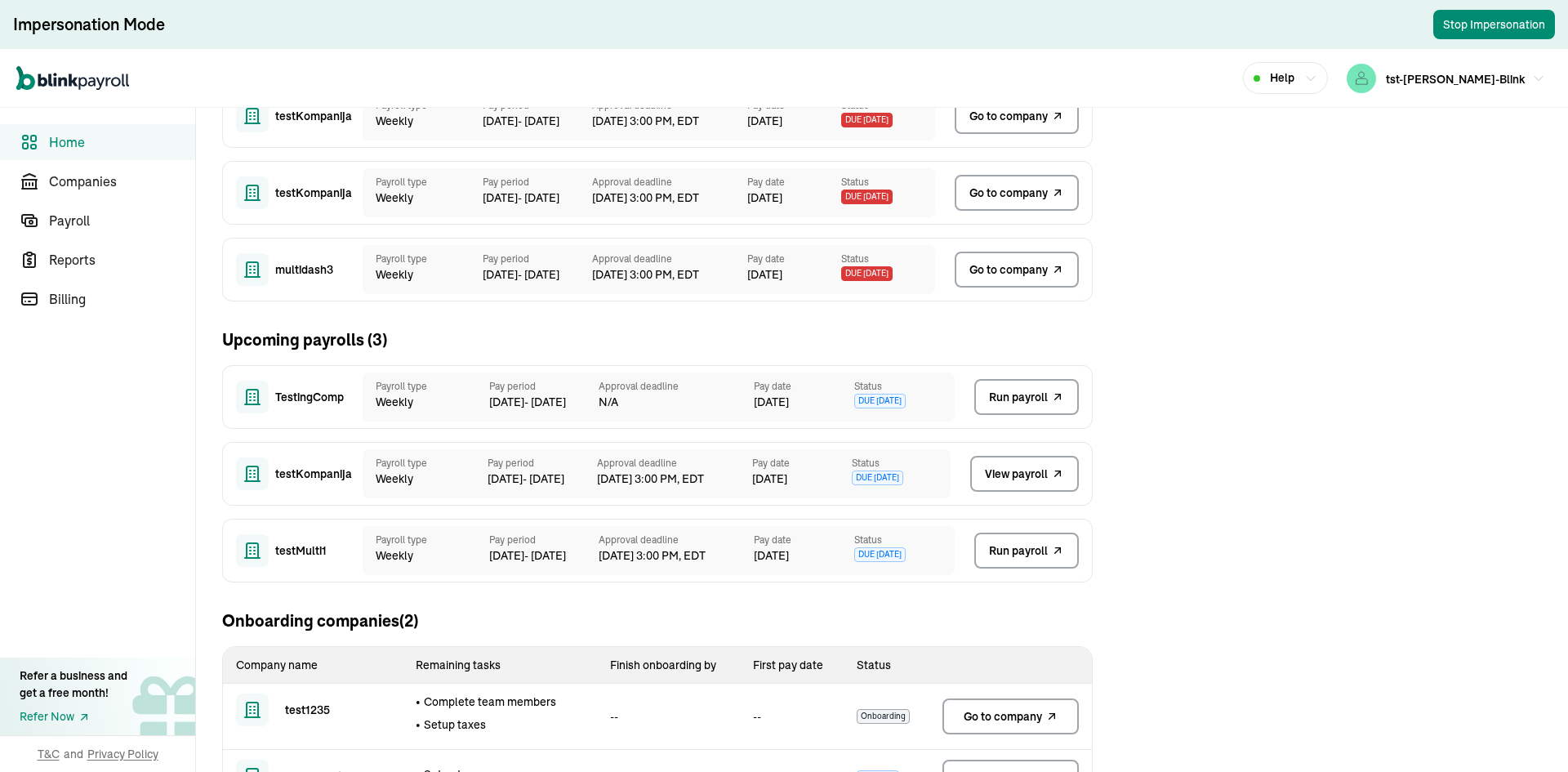 scroll, scrollTop: 572, scrollLeft: 0, axis: vertical 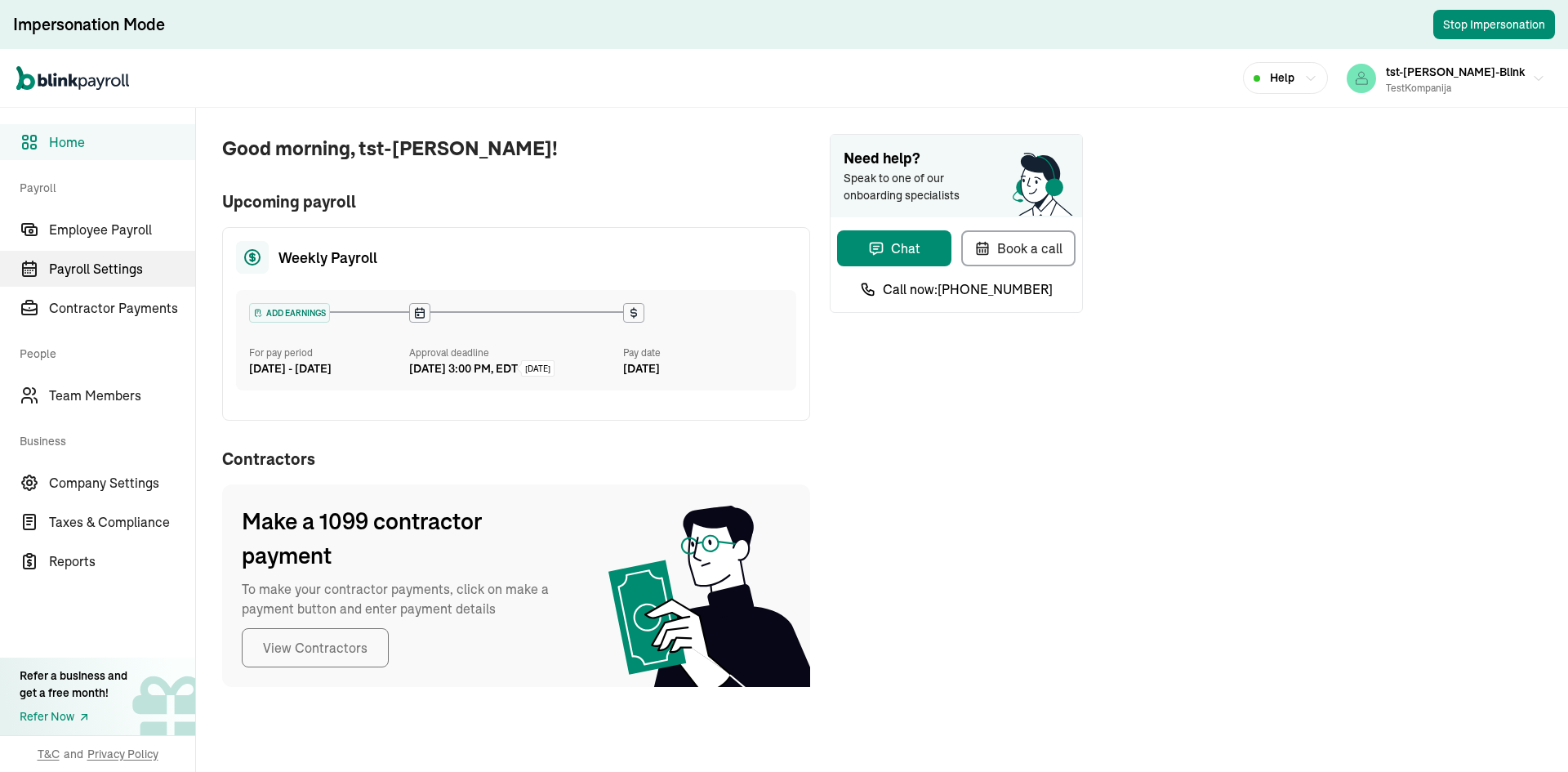 click on "Payroll Settings" at bounding box center [122, 269] 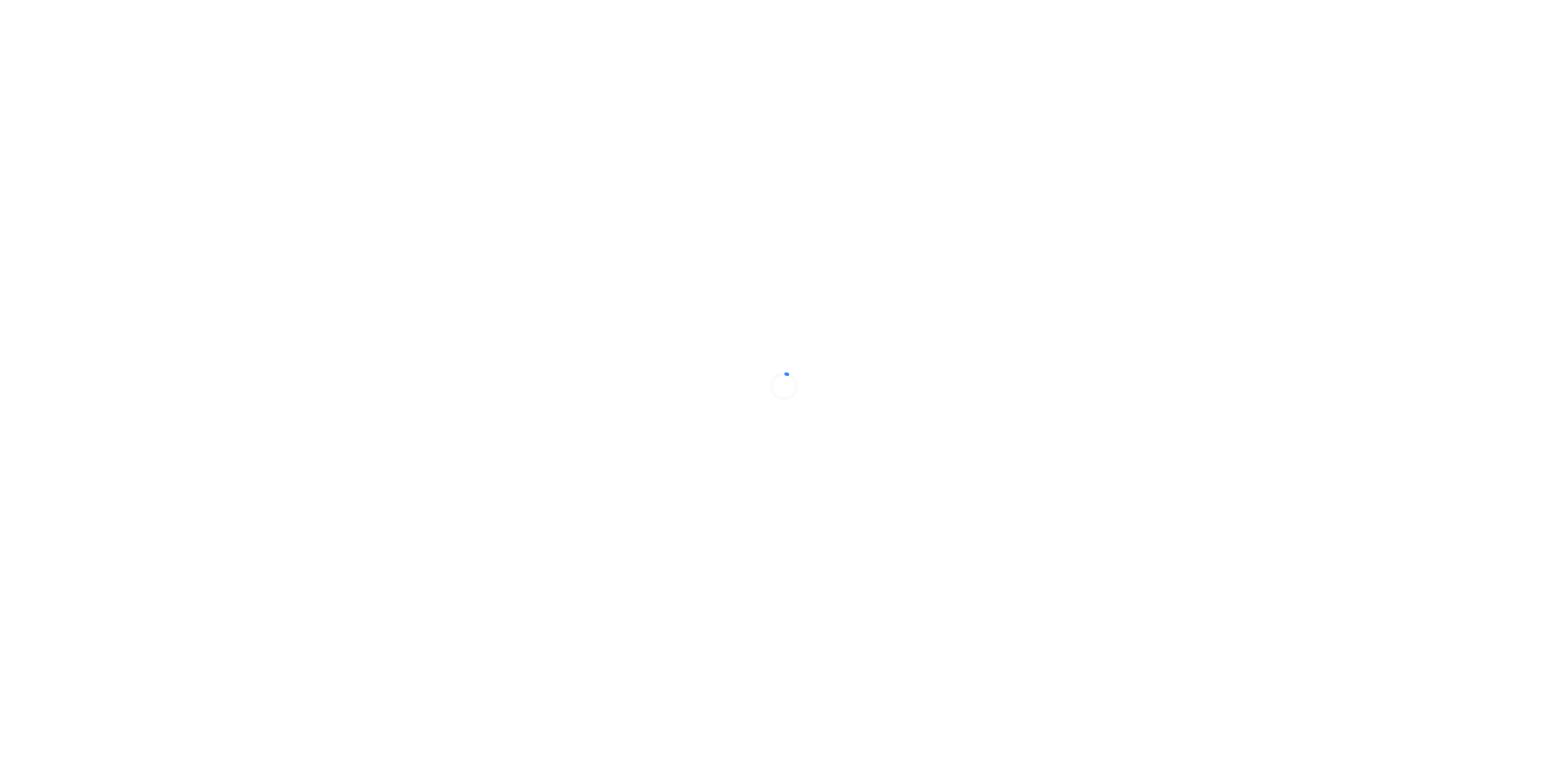 scroll, scrollTop: 0, scrollLeft: 0, axis: both 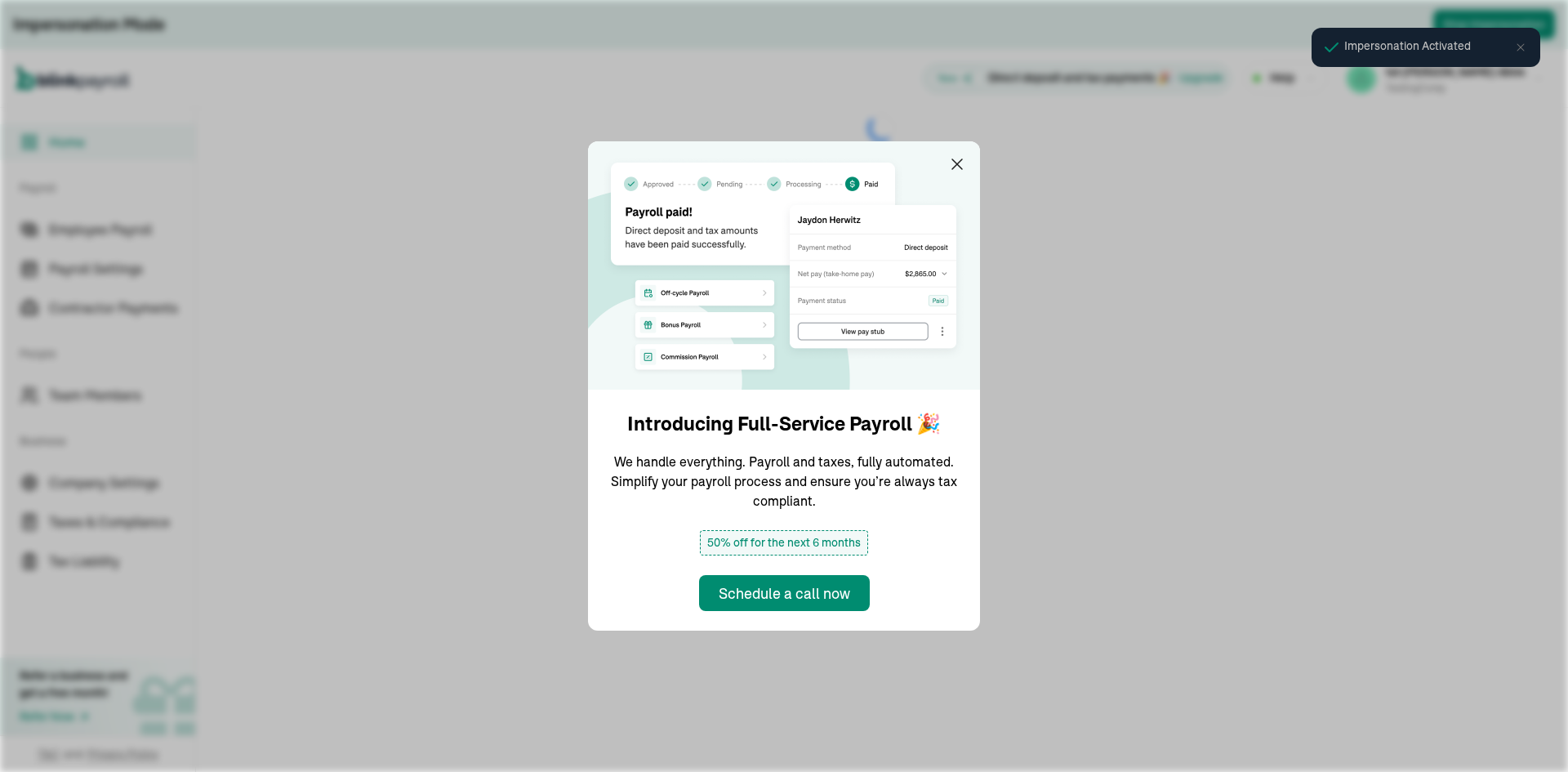 click at bounding box center [784, 266] 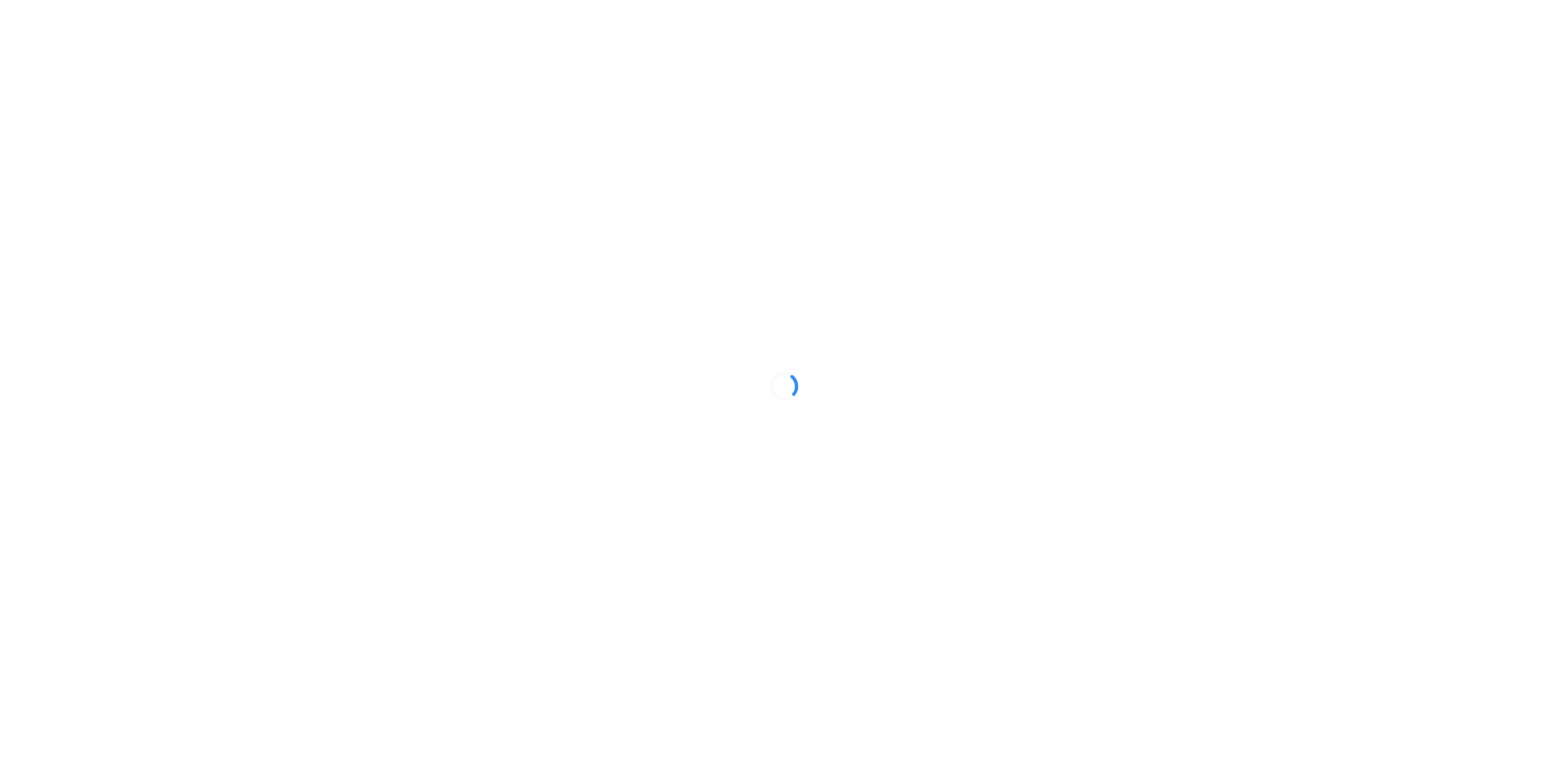 scroll, scrollTop: 0, scrollLeft: 0, axis: both 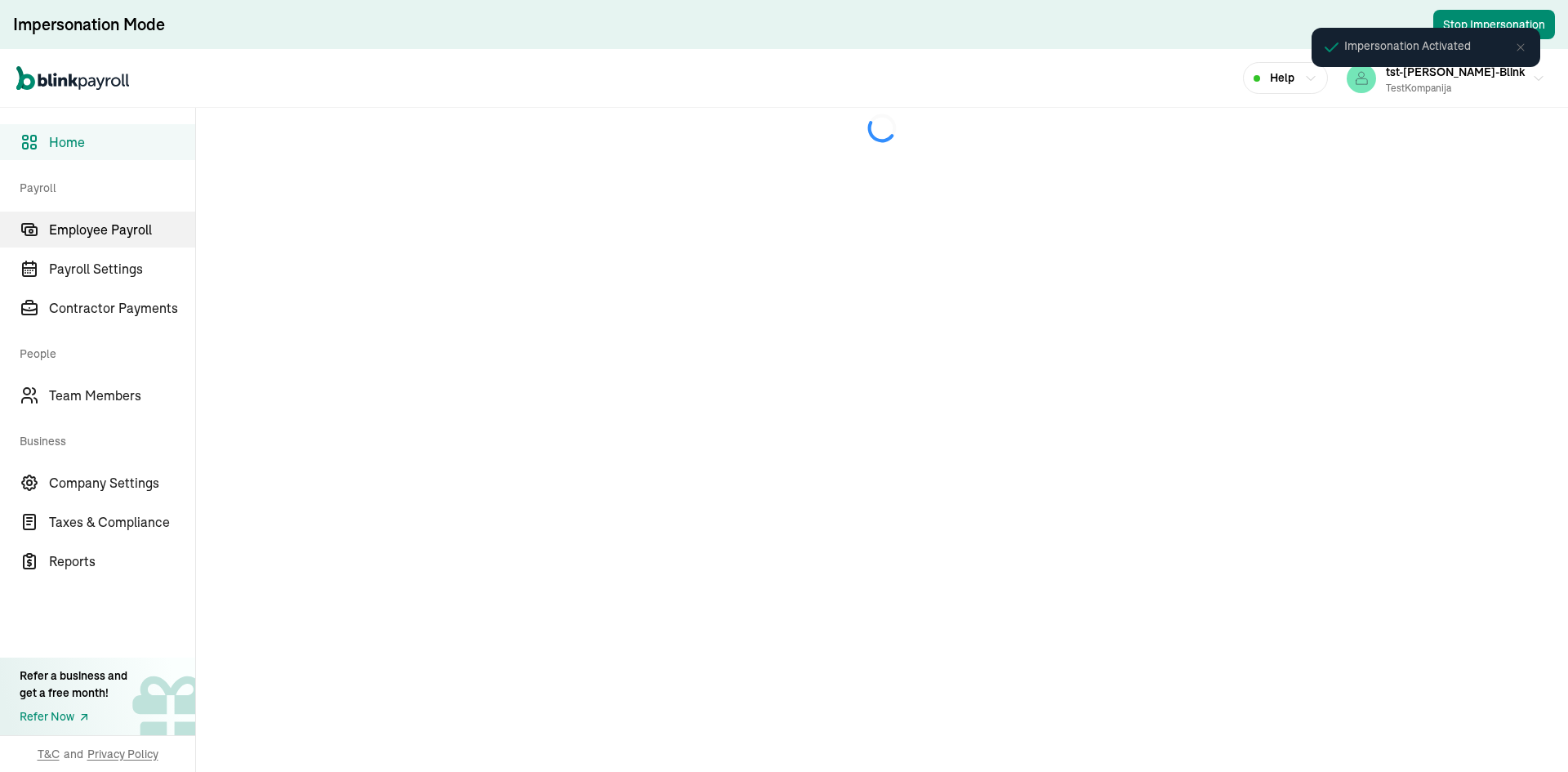 click on "Employee Payroll" at bounding box center [122, 230] 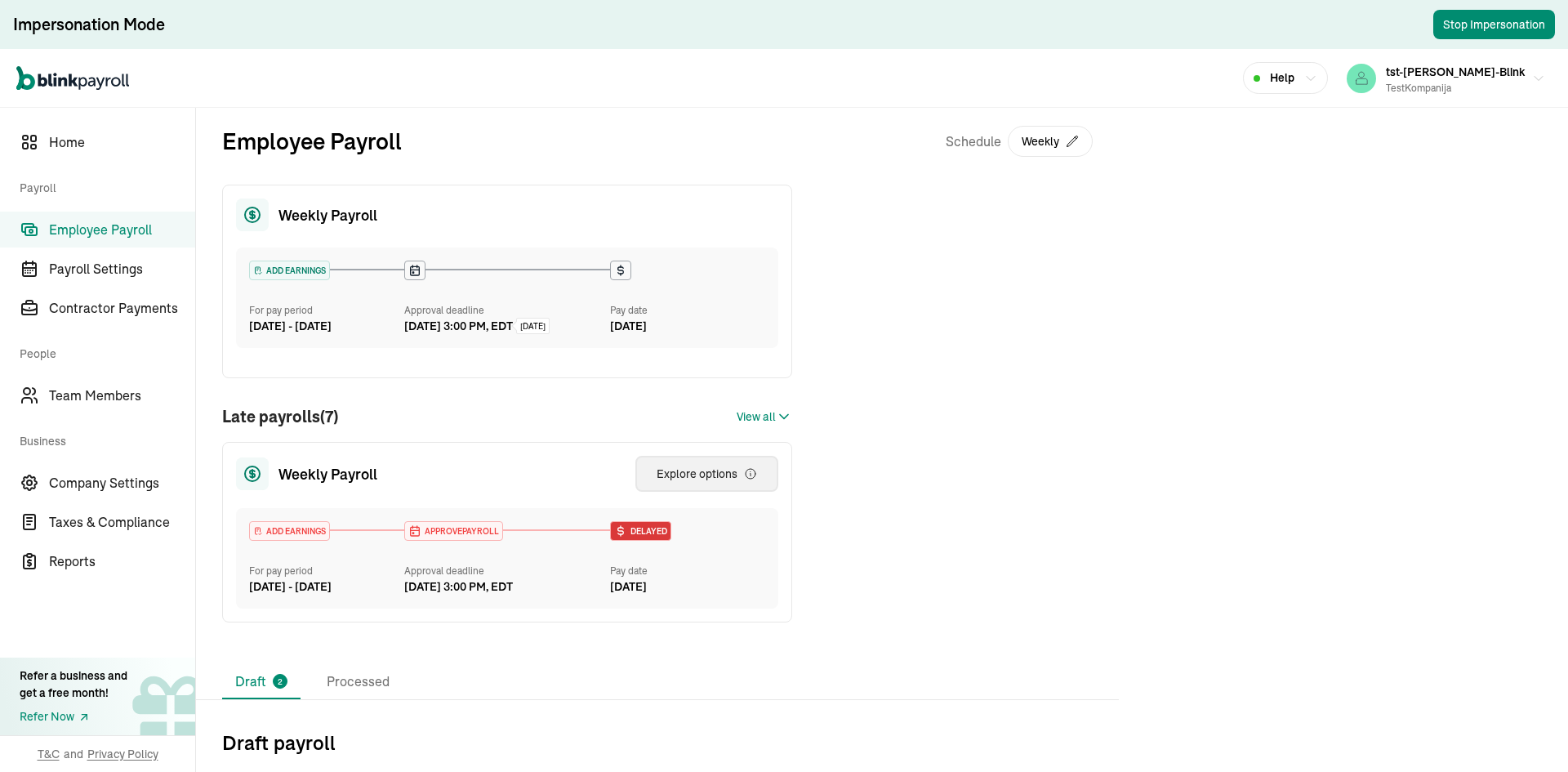 click on "Explore options" at bounding box center (706, 474) 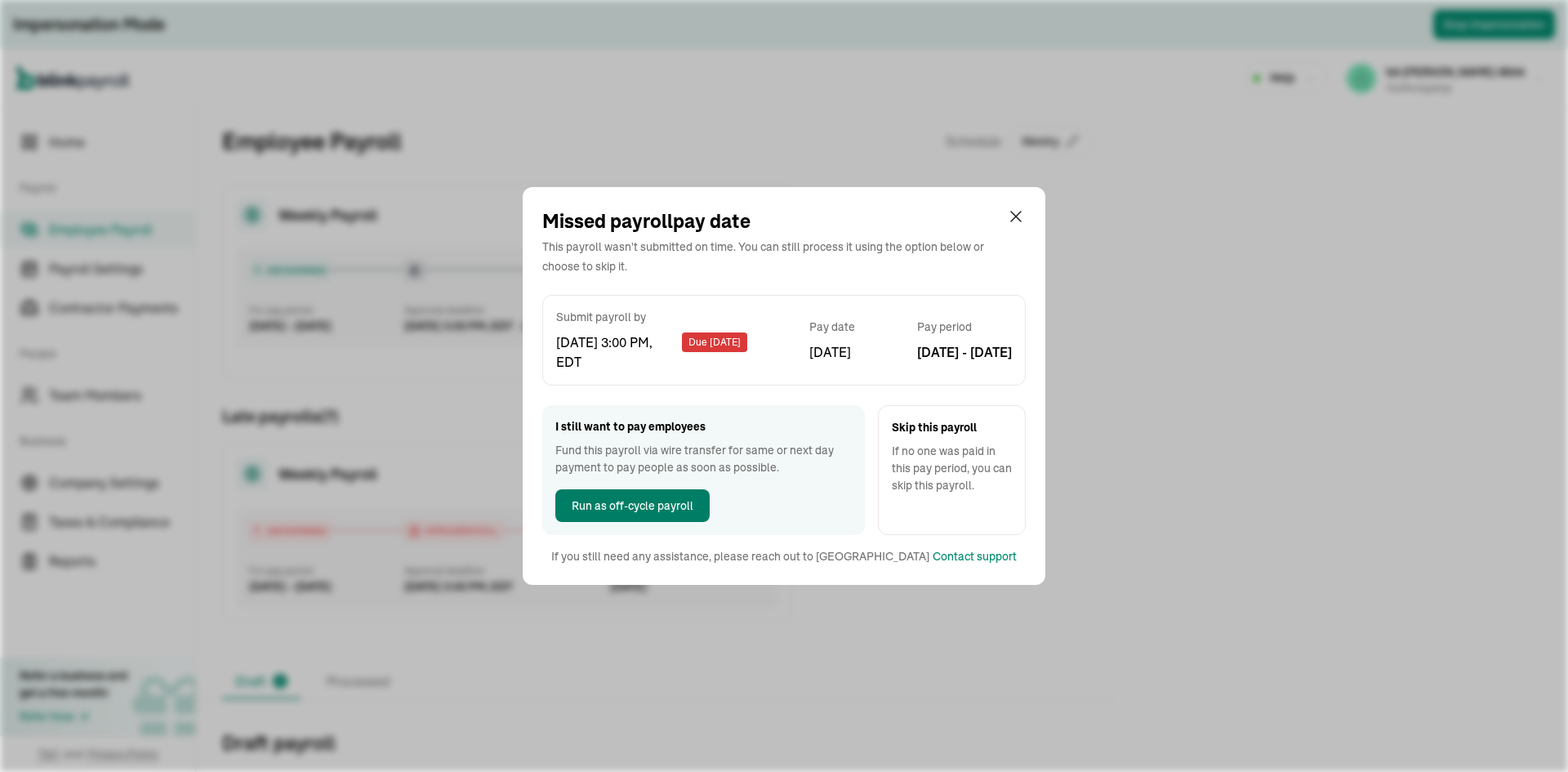 click on "Run as off-cycle payroll" at bounding box center [632, 506] 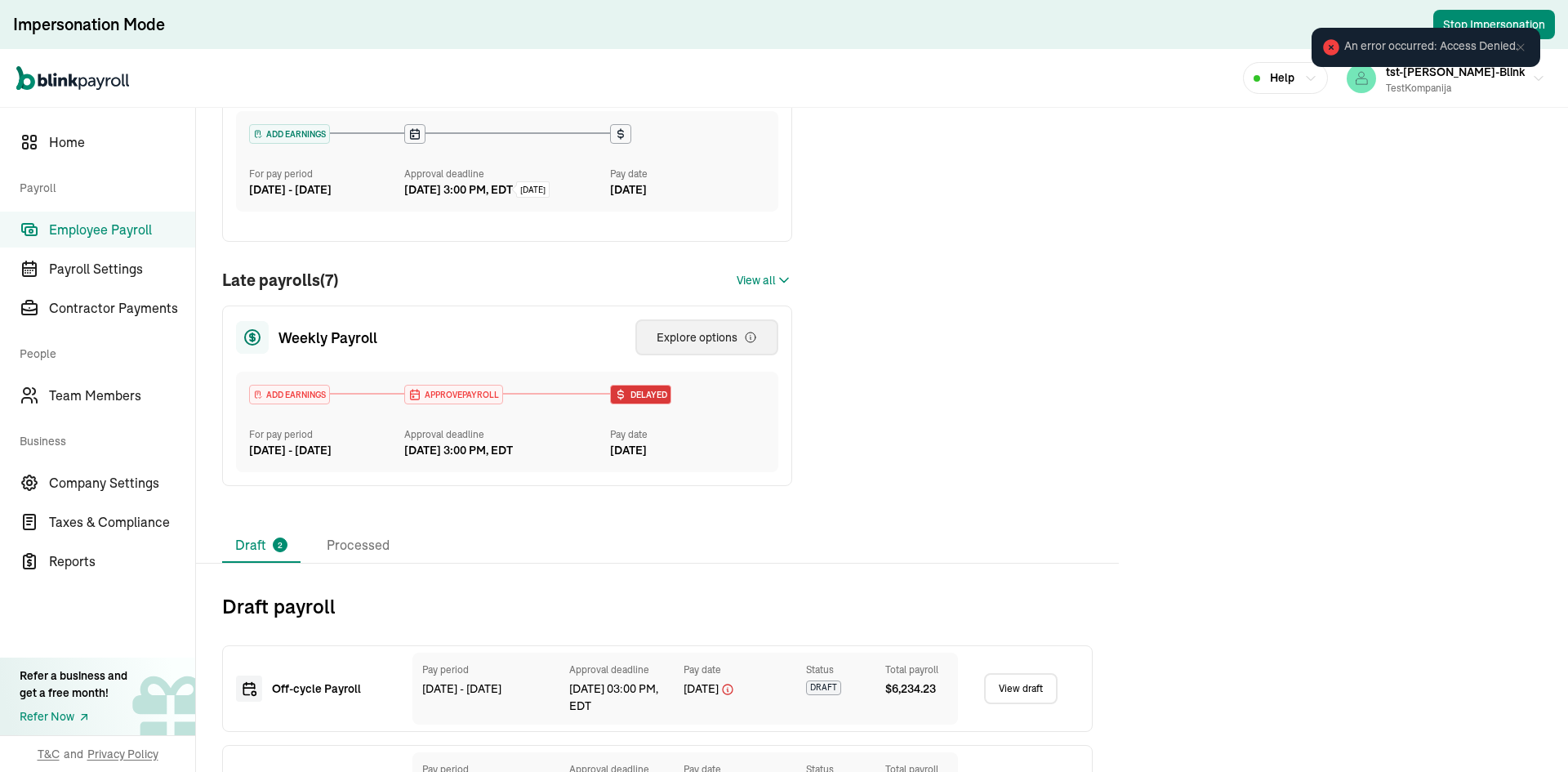 scroll, scrollTop: 243, scrollLeft: 0, axis: vertical 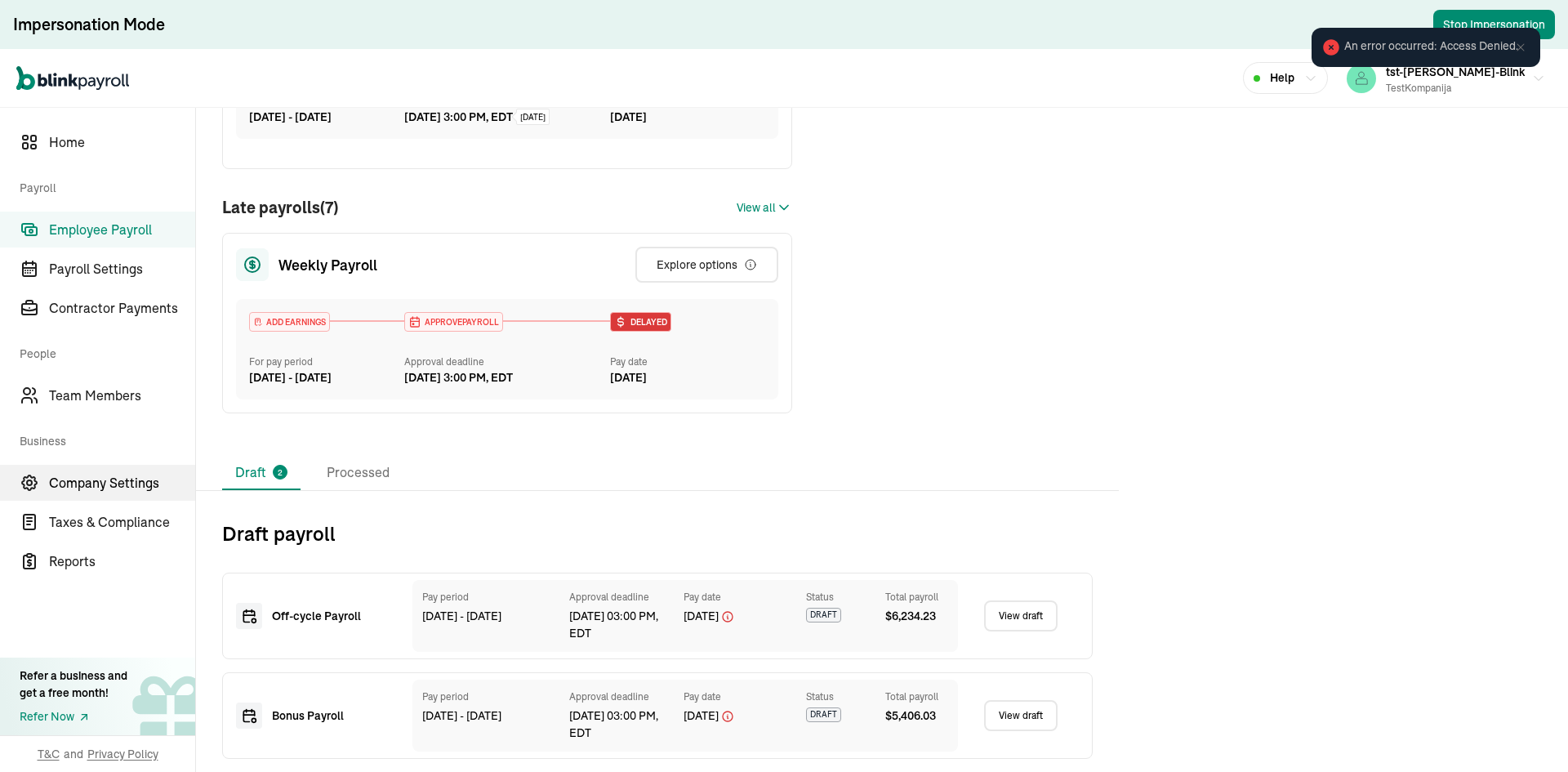 click on "Company Settings" at bounding box center (97, 483) 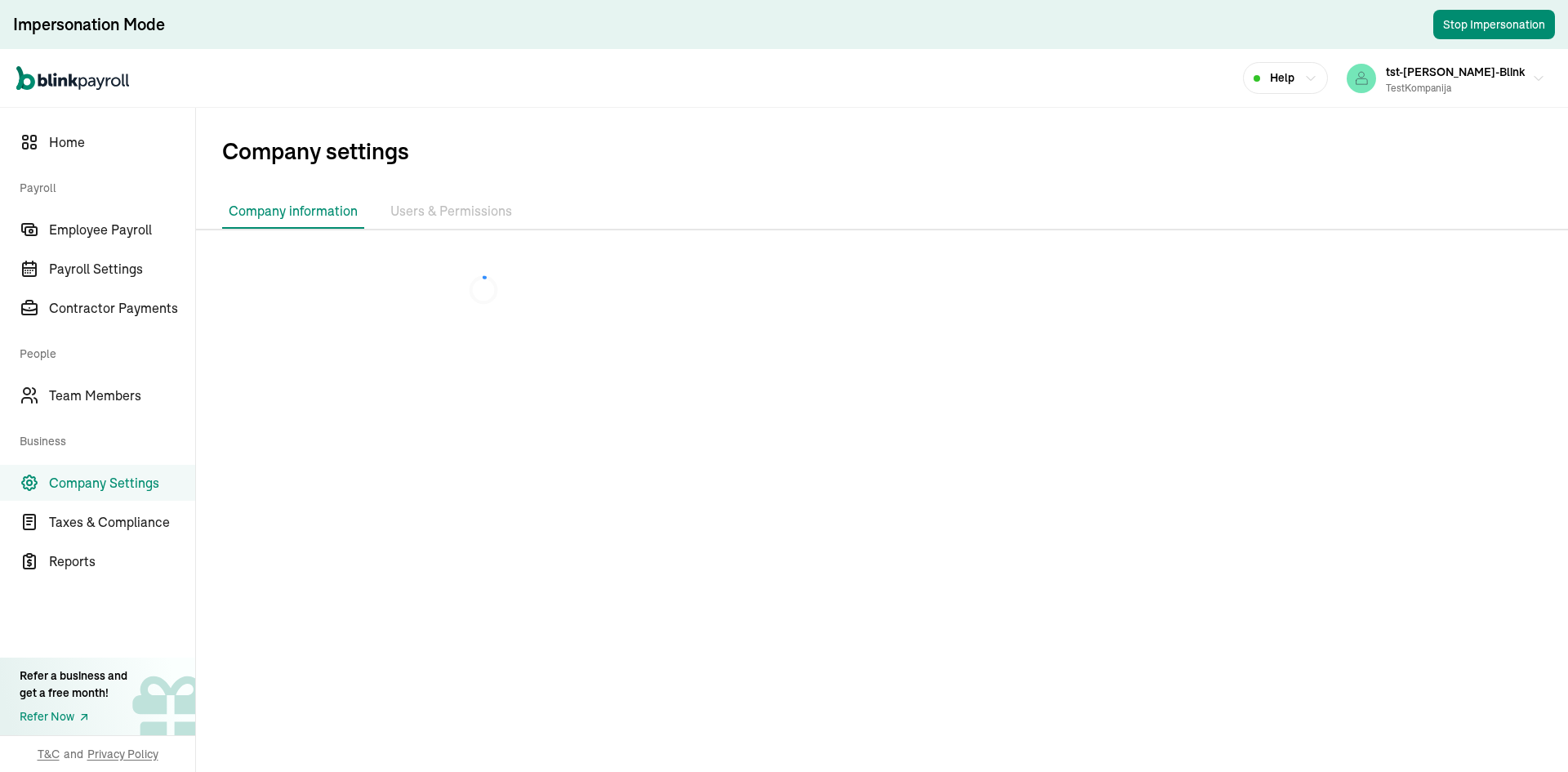 scroll, scrollTop: 0, scrollLeft: 0, axis: both 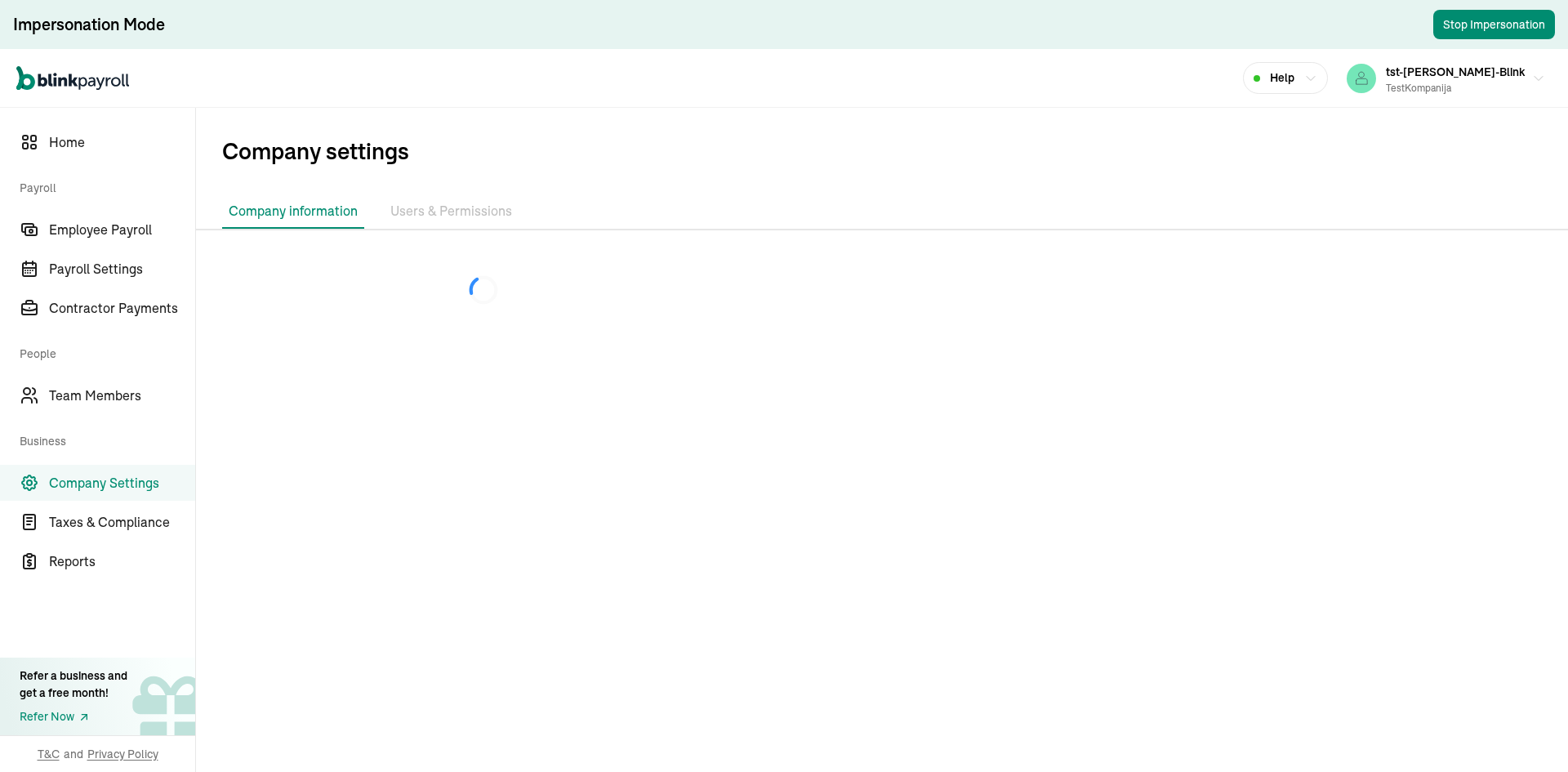 click on "People" at bounding box center (102, 351) 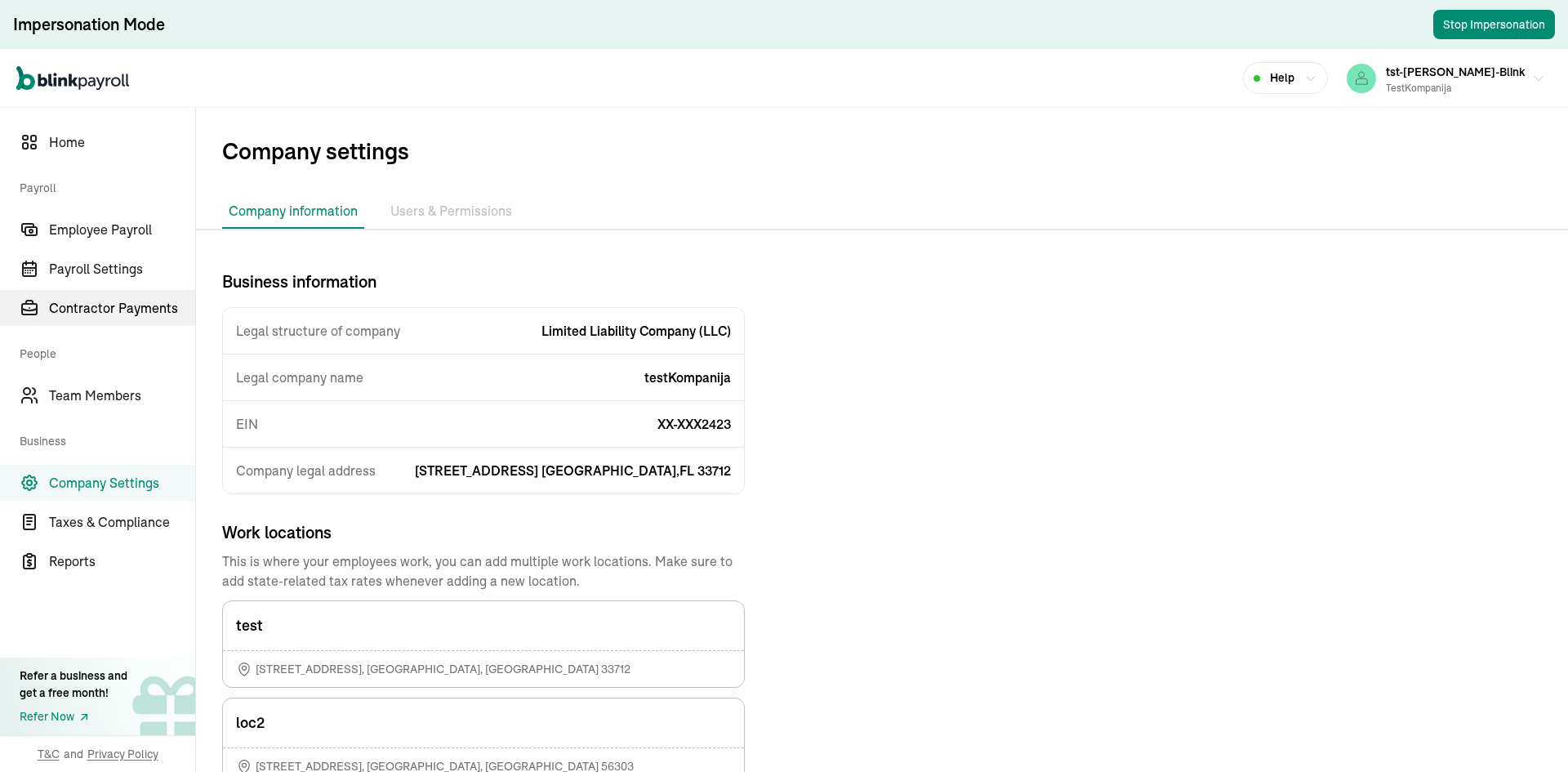 click on "Contractor Payments" at bounding box center (122, 308) 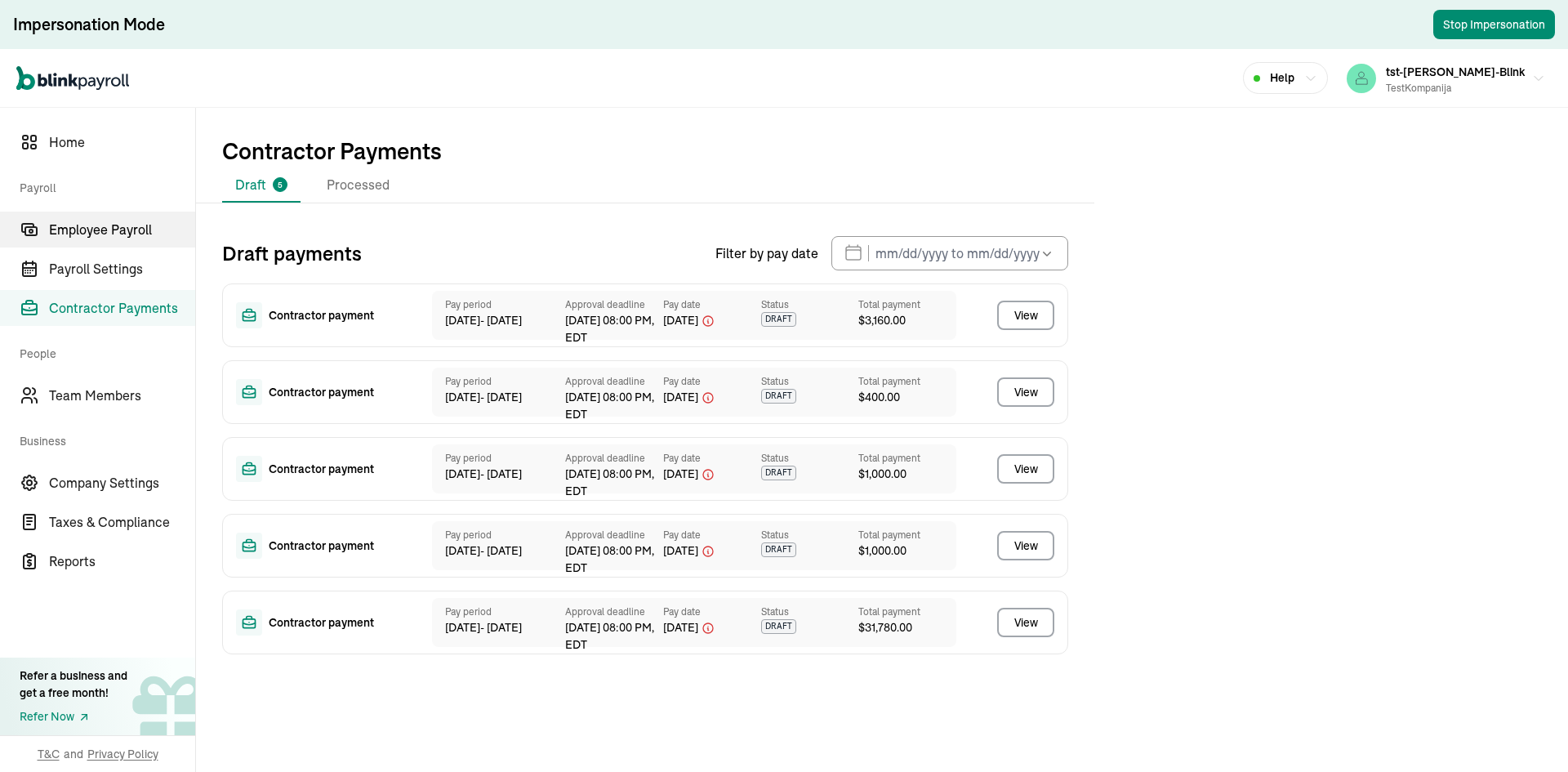 click on "Employee Payroll" at bounding box center (122, 230) 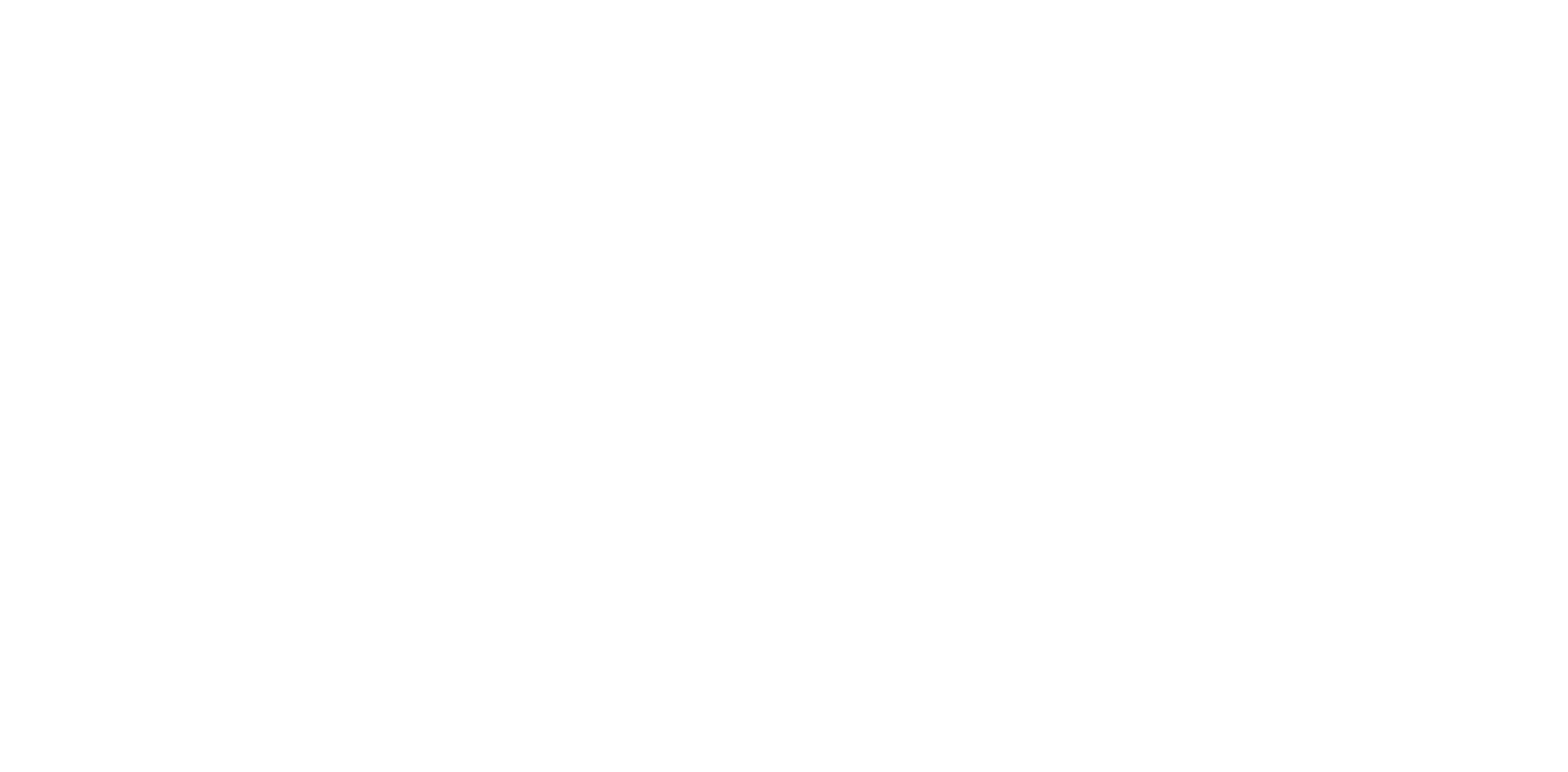 scroll, scrollTop: 0, scrollLeft: 0, axis: both 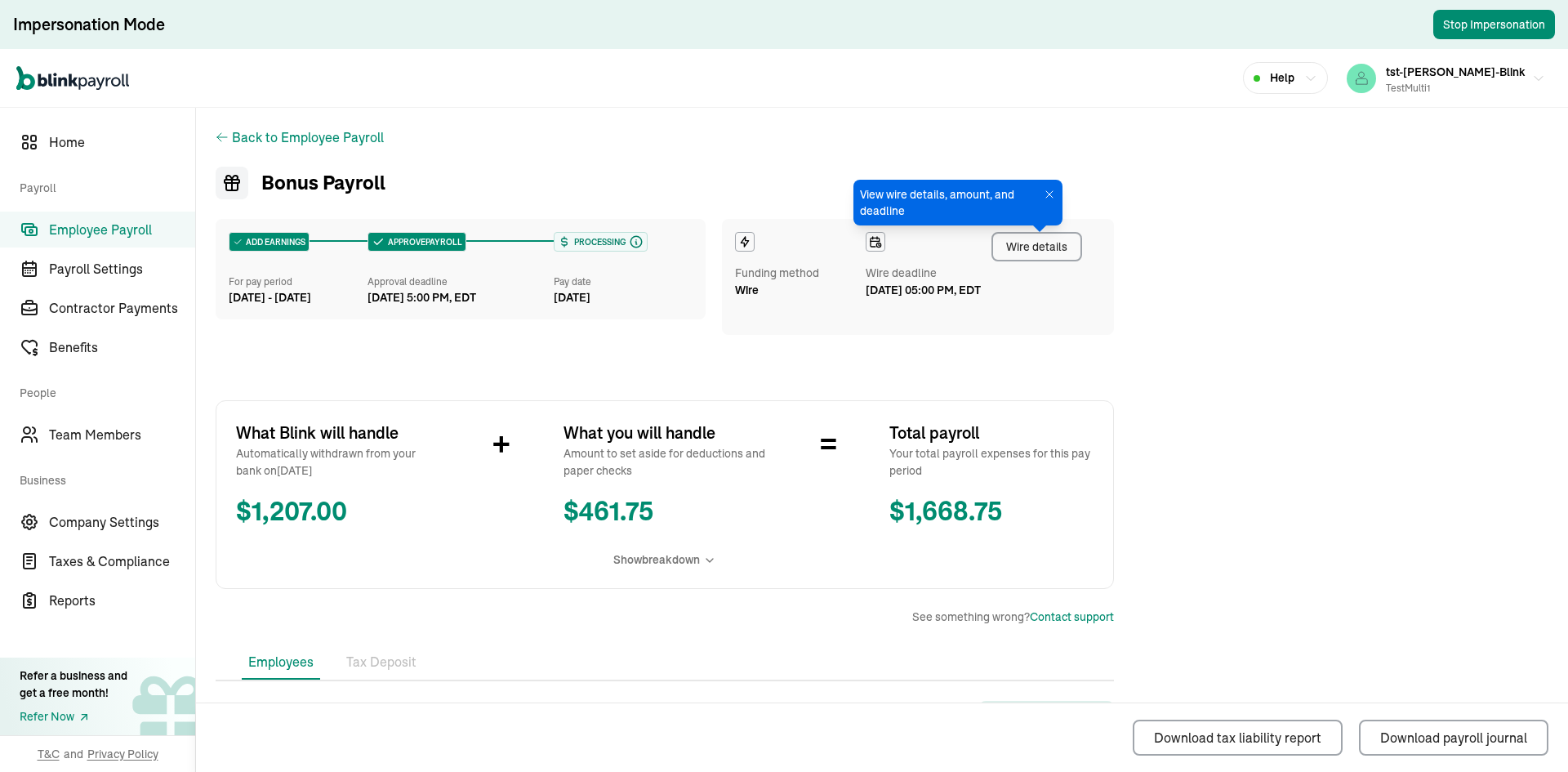 click on "Wire details" at bounding box center (1036, 247) 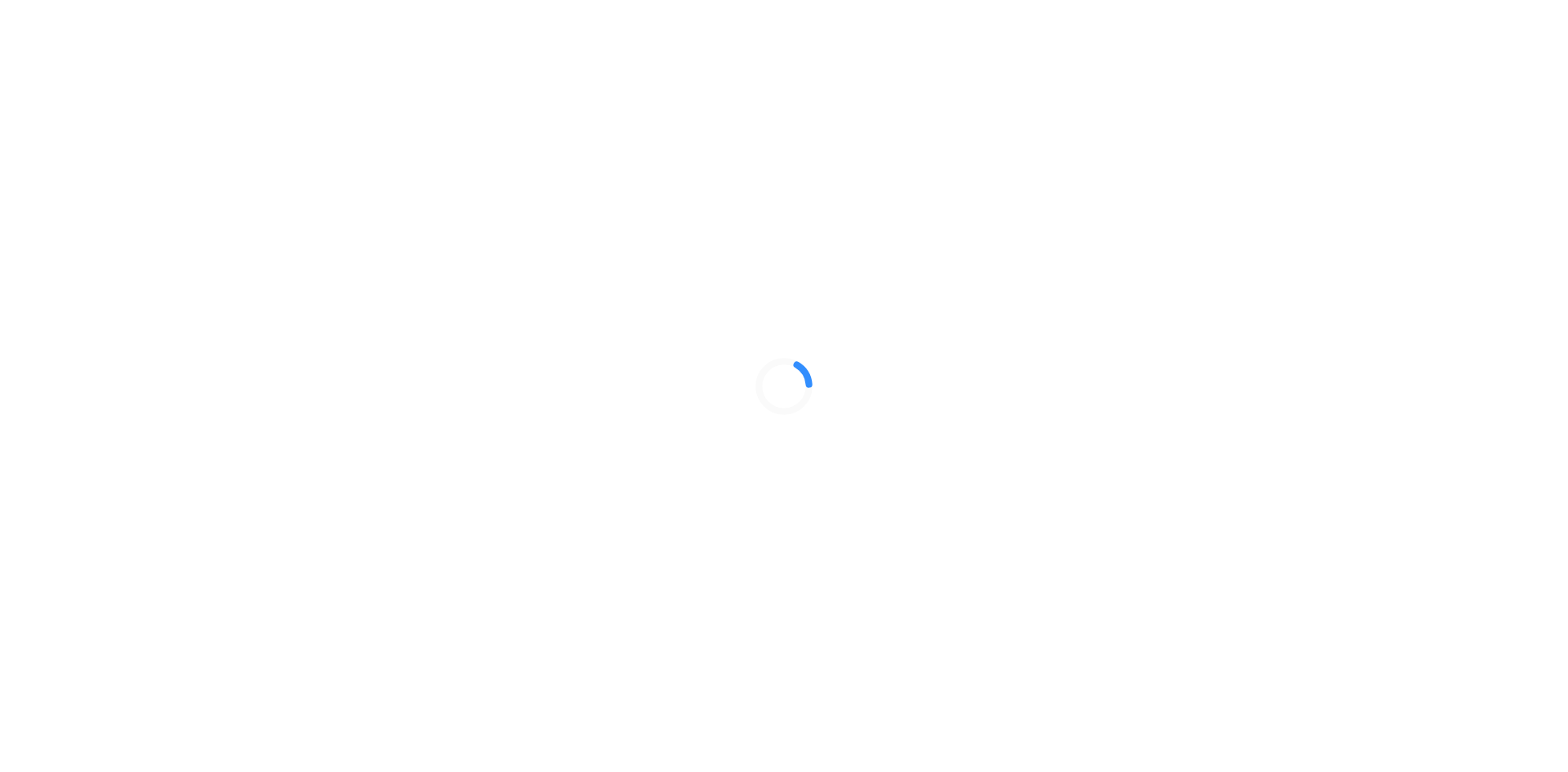 scroll, scrollTop: 0, scrollLeft: 0, axis: both 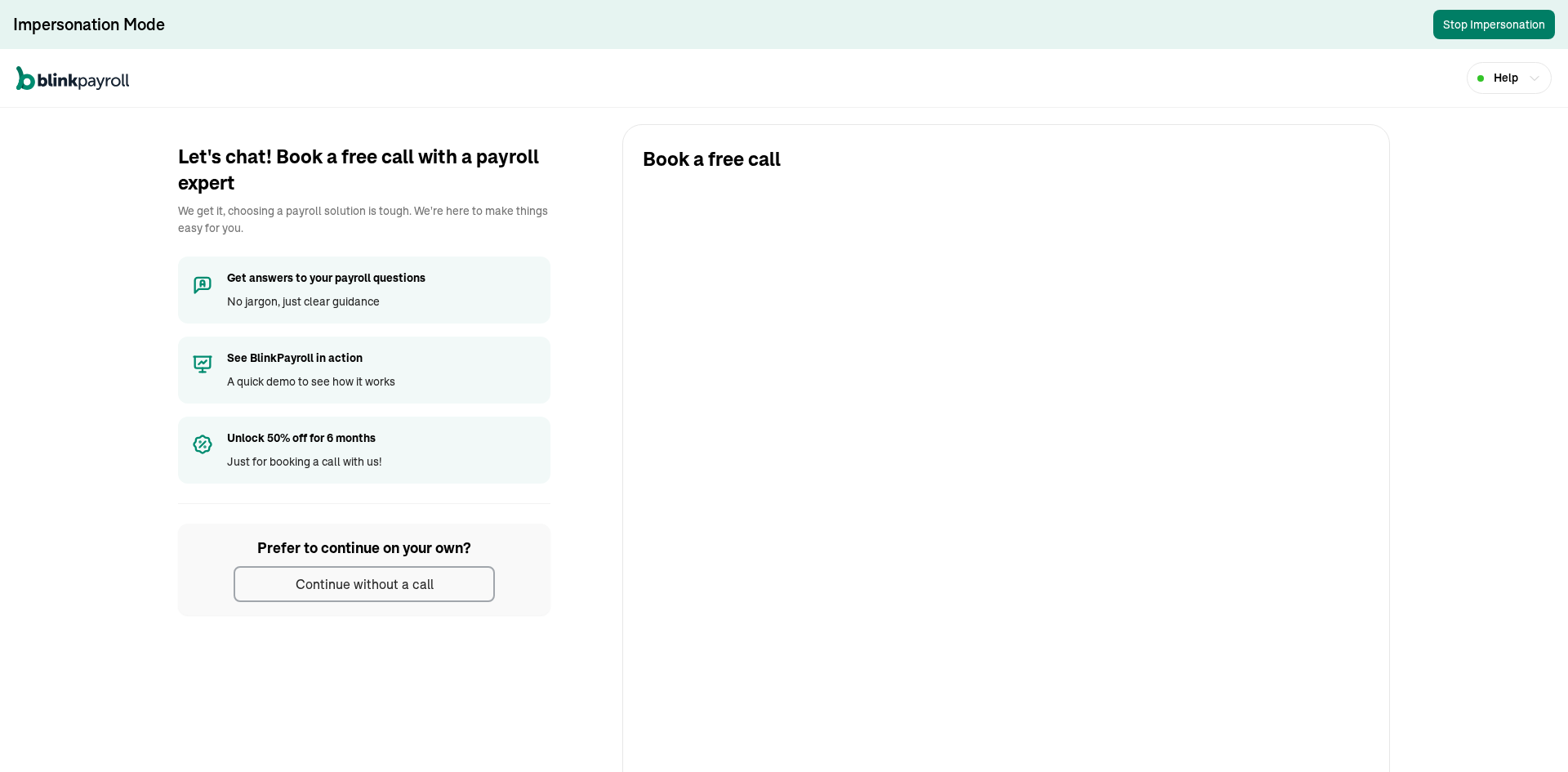 click on "Stop Impersonation" at bounding box center (1494, 25) 